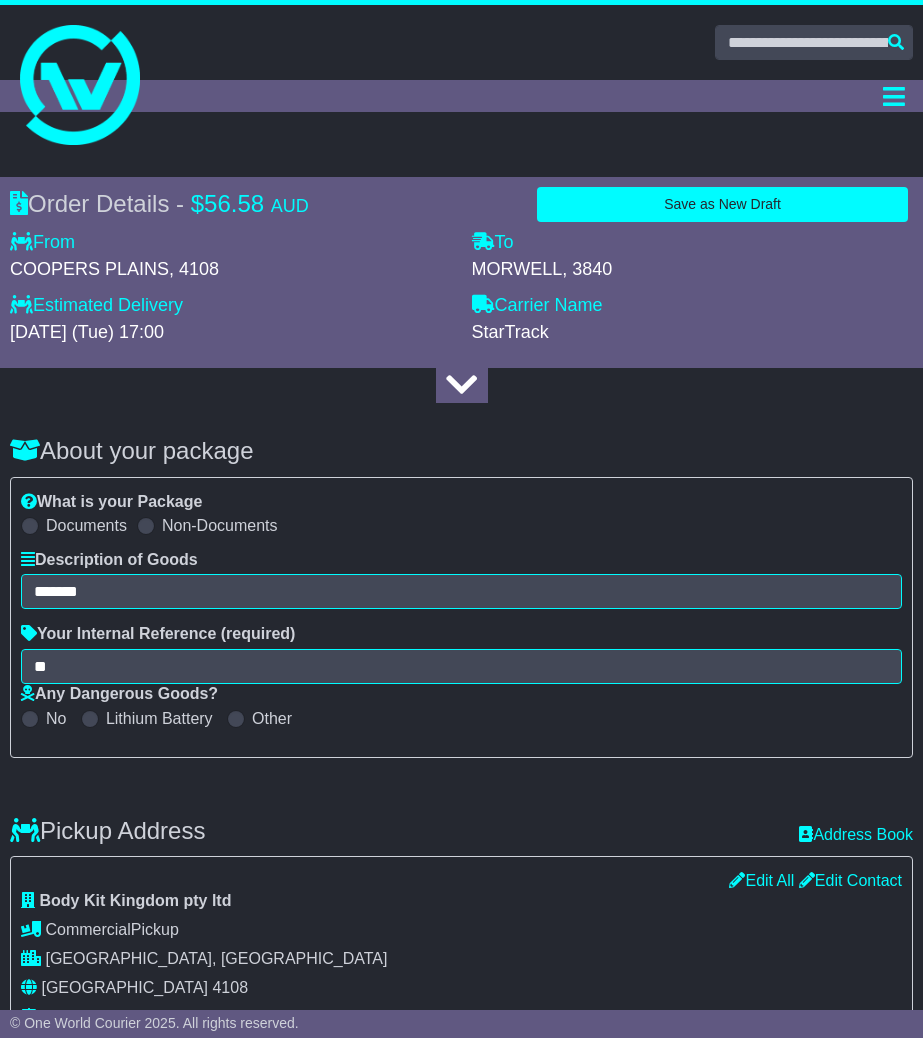select on "**********" 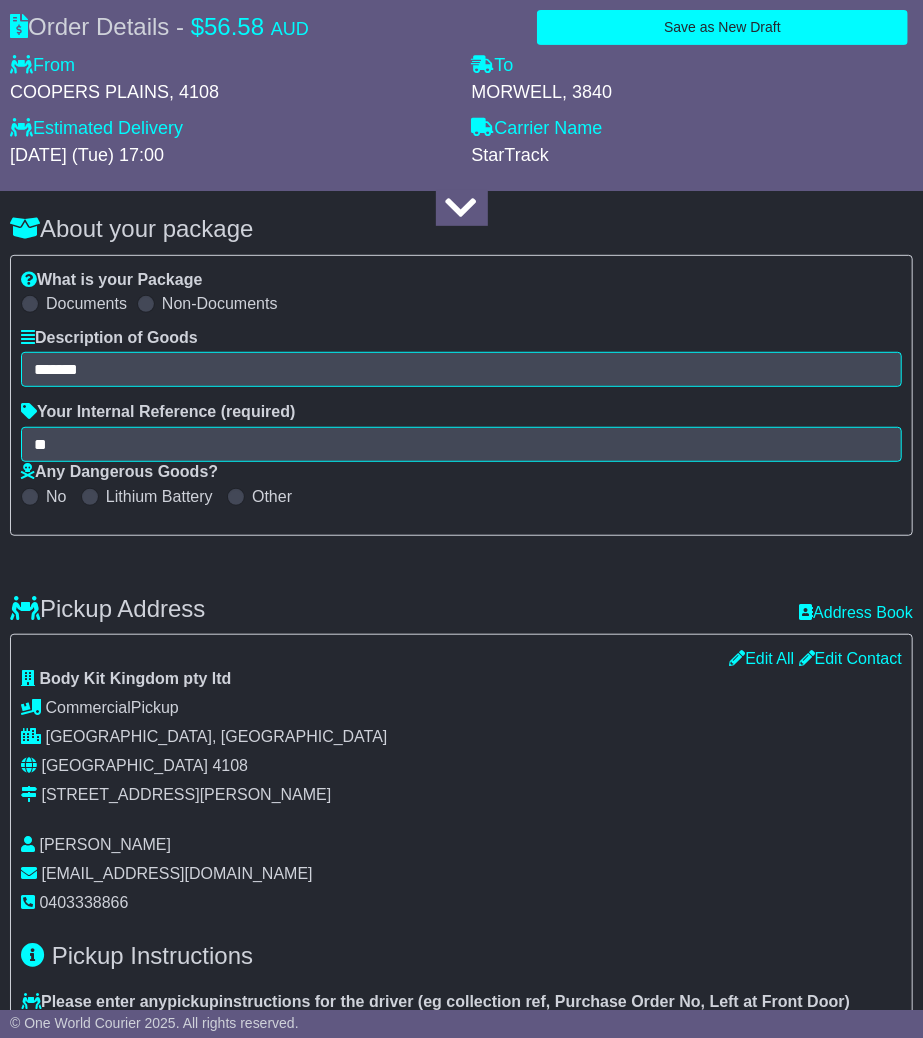 scroll, scrollTop: 222, scrollLeft: 0, axis: vertical 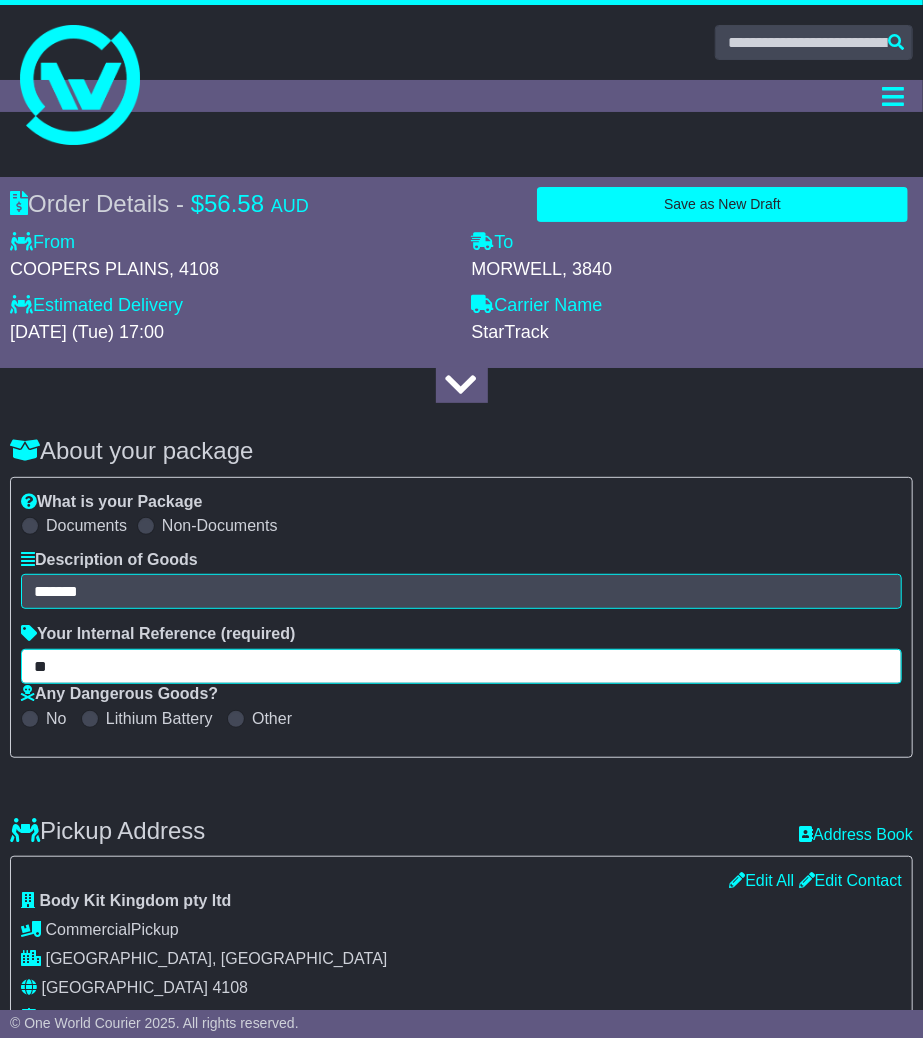 click on "**" at bounding box center [461, 666] 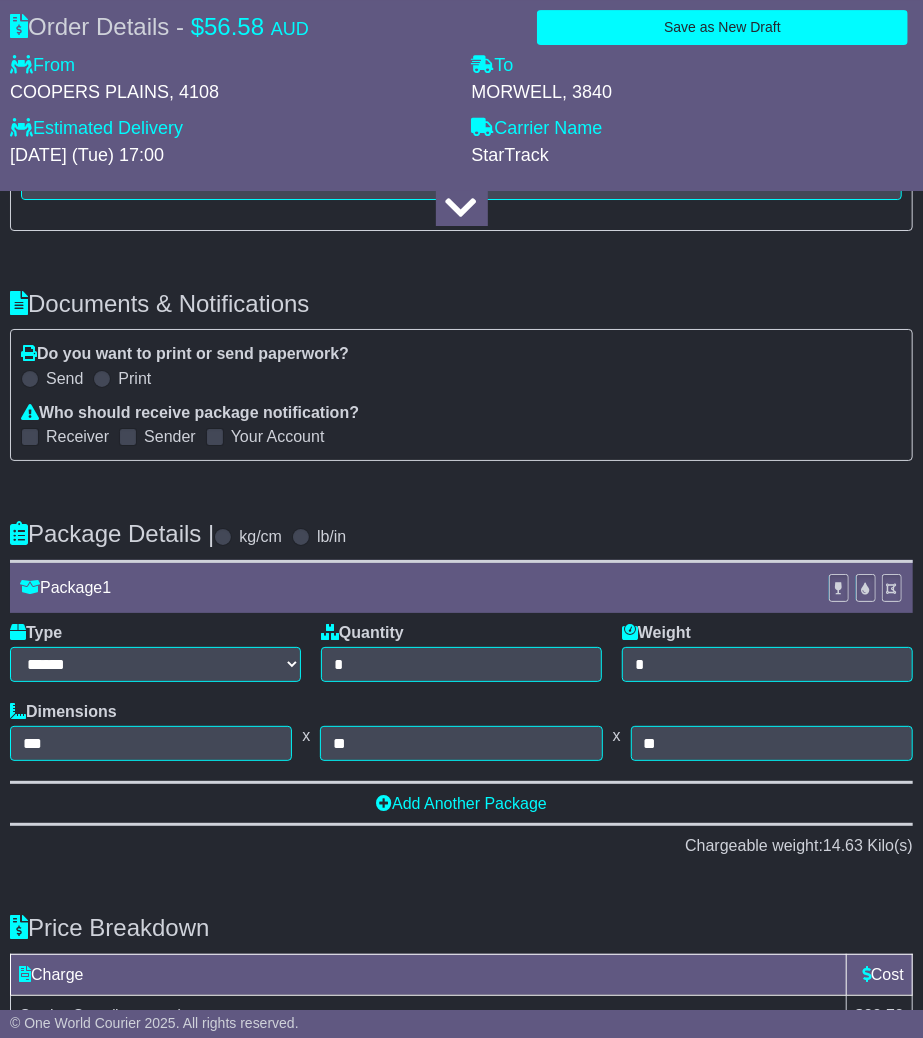 scroll, scrollTop: 2838, scrollLeft: 0, axis: vertical 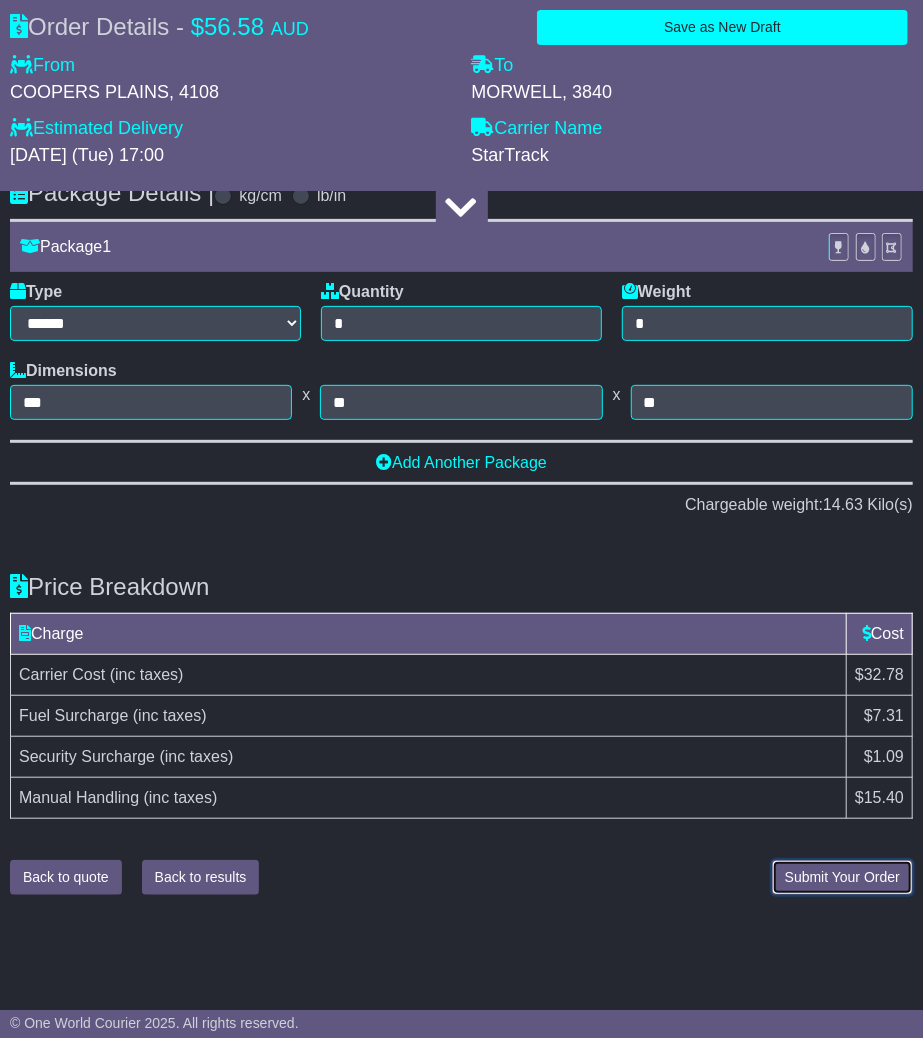 click on "Submit Your Order" at bounding box center (842, 877) 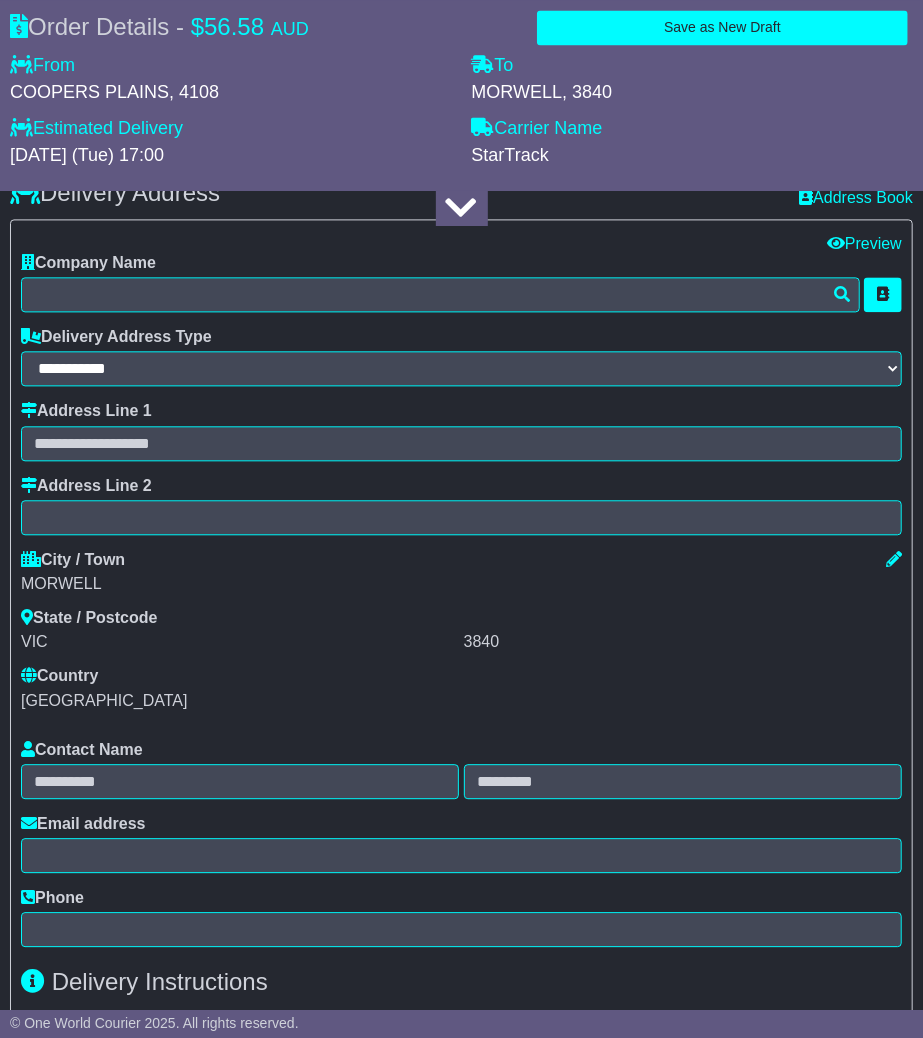 scroll, scrollTop: 1543, scrollLeft: 0, axis: vertical 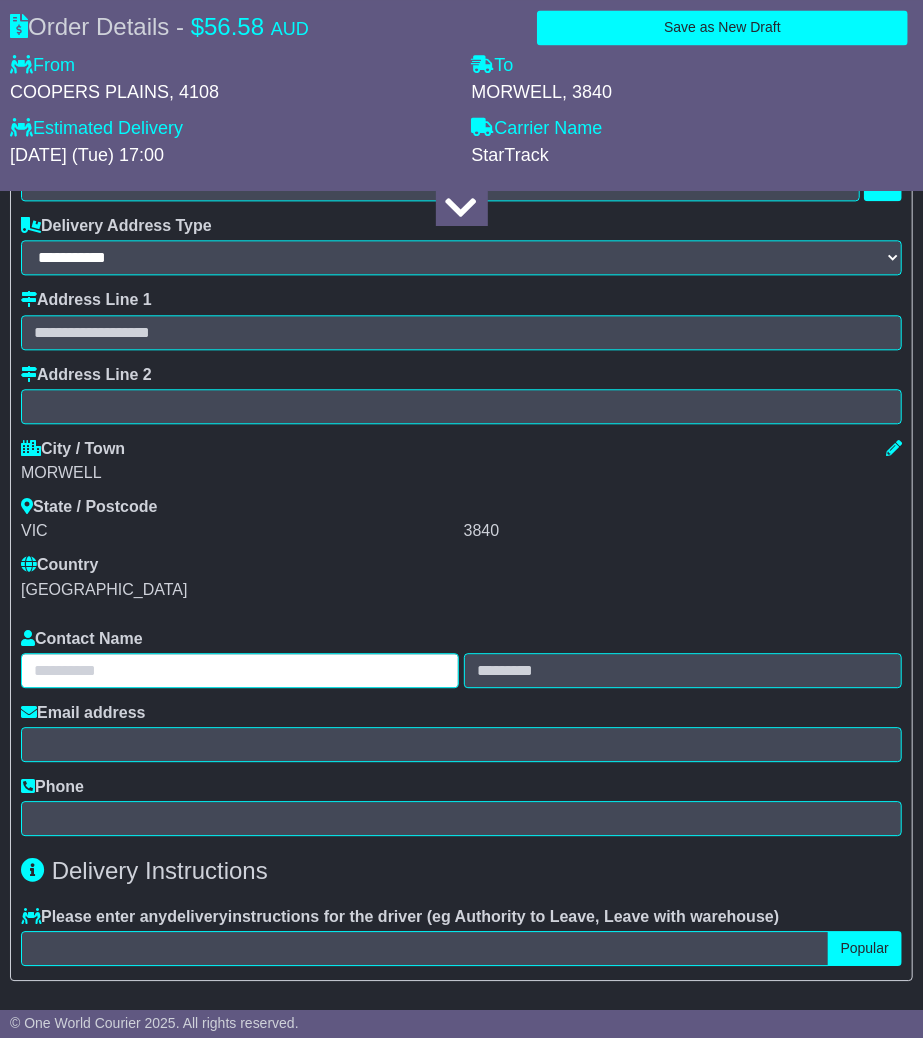 click at bounding box center (240, 670) 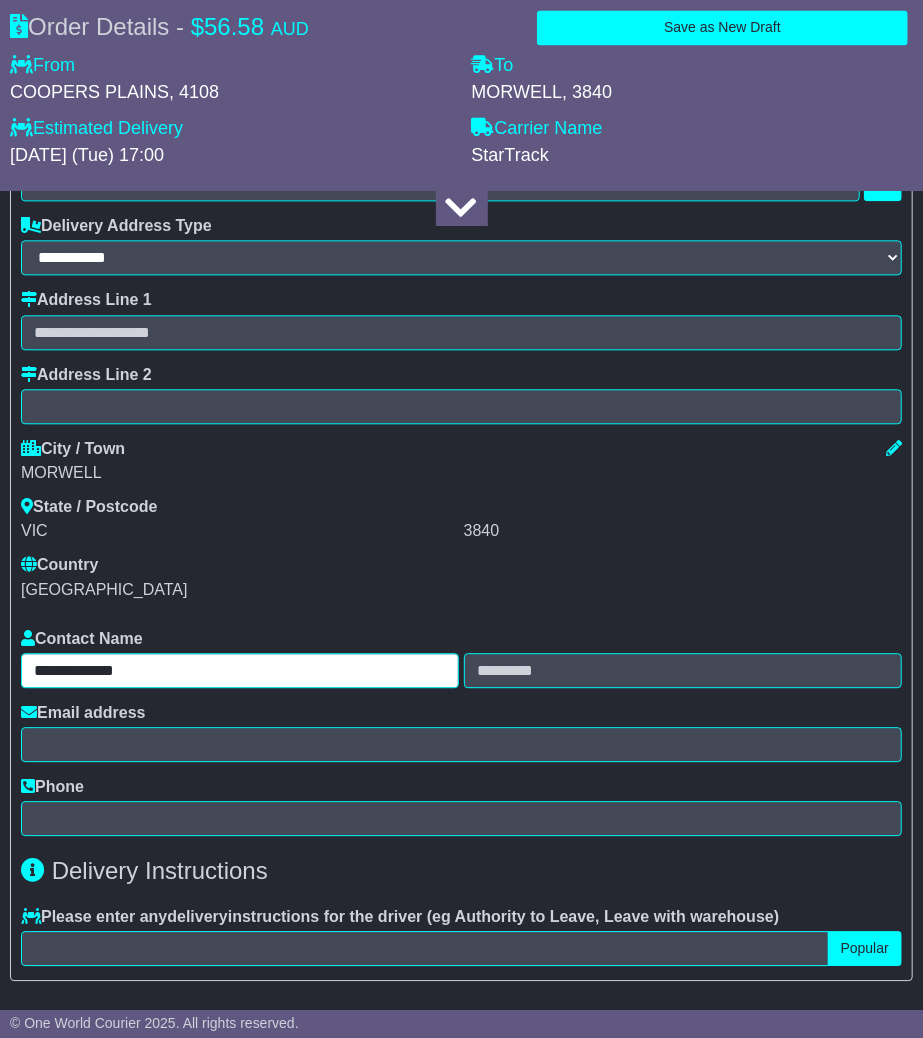 drag, startPoint x: 105, startPoint y: 670, endPoint x: 187, endPoint y: 662, distance: 82.38932 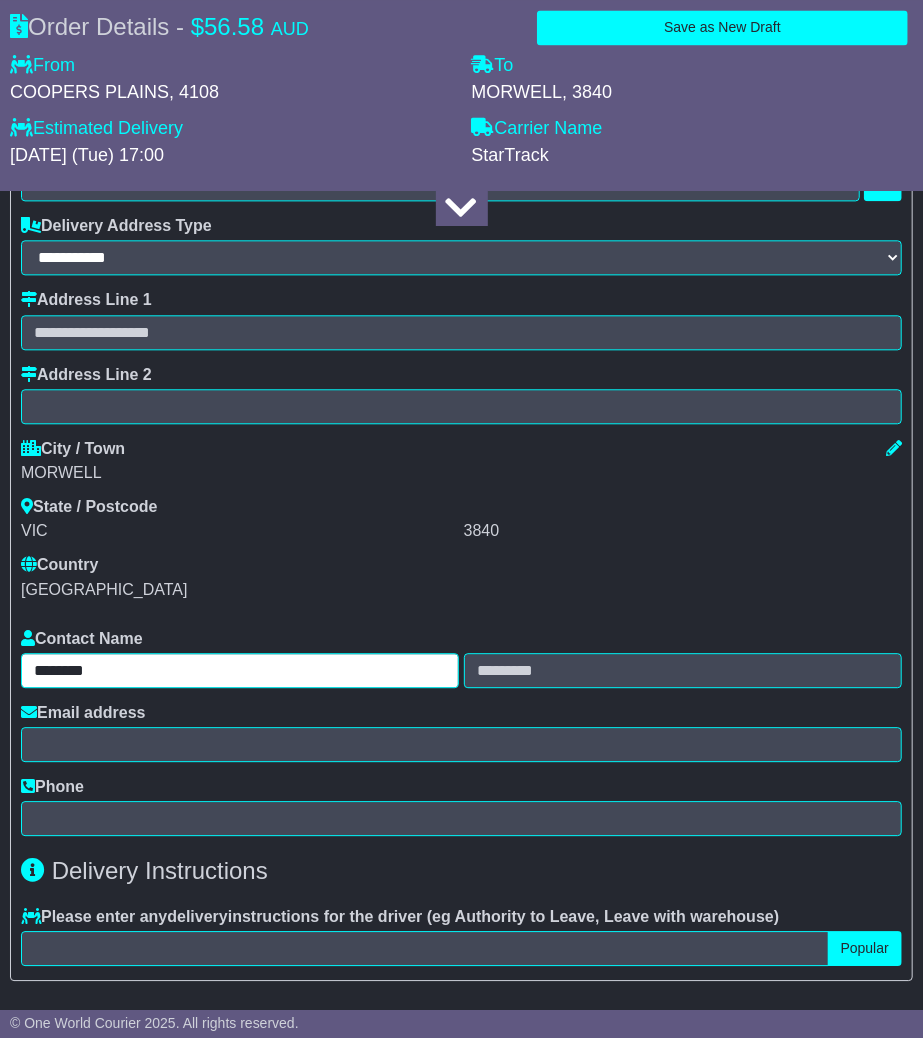 type on "*******" 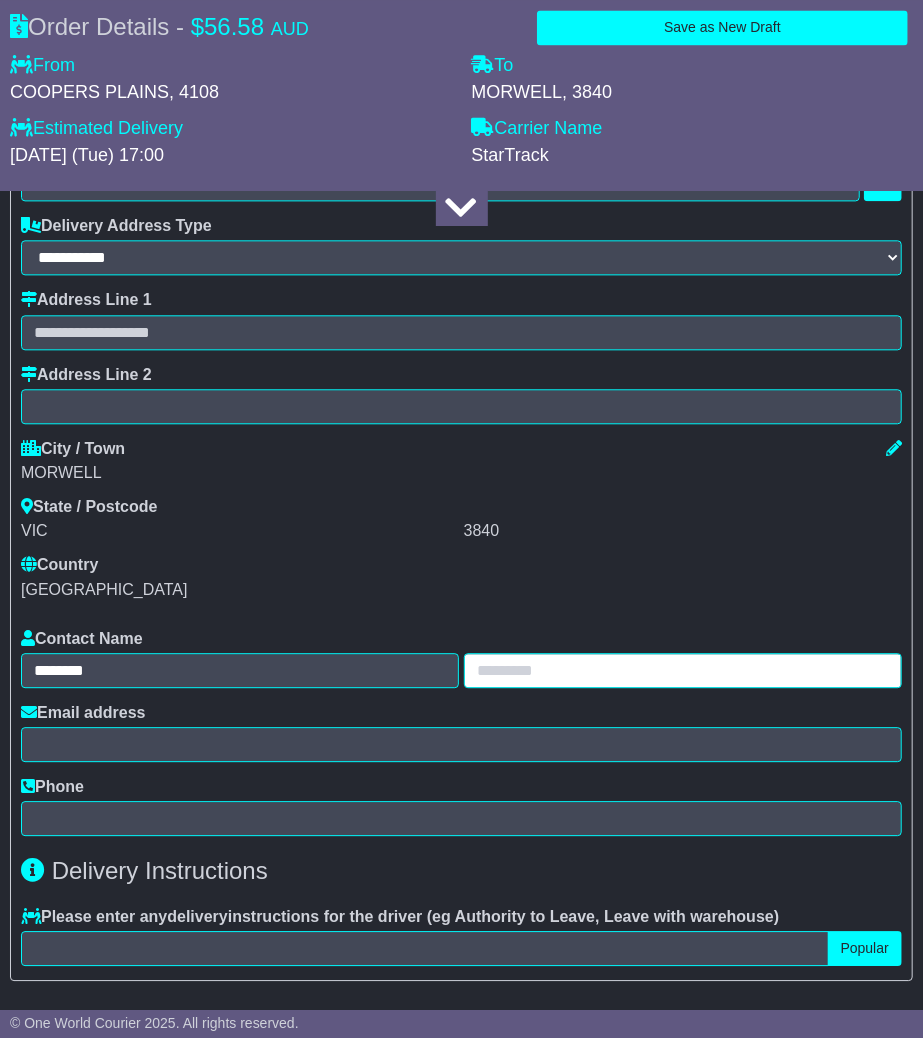 click at bounding box center [683, 670] 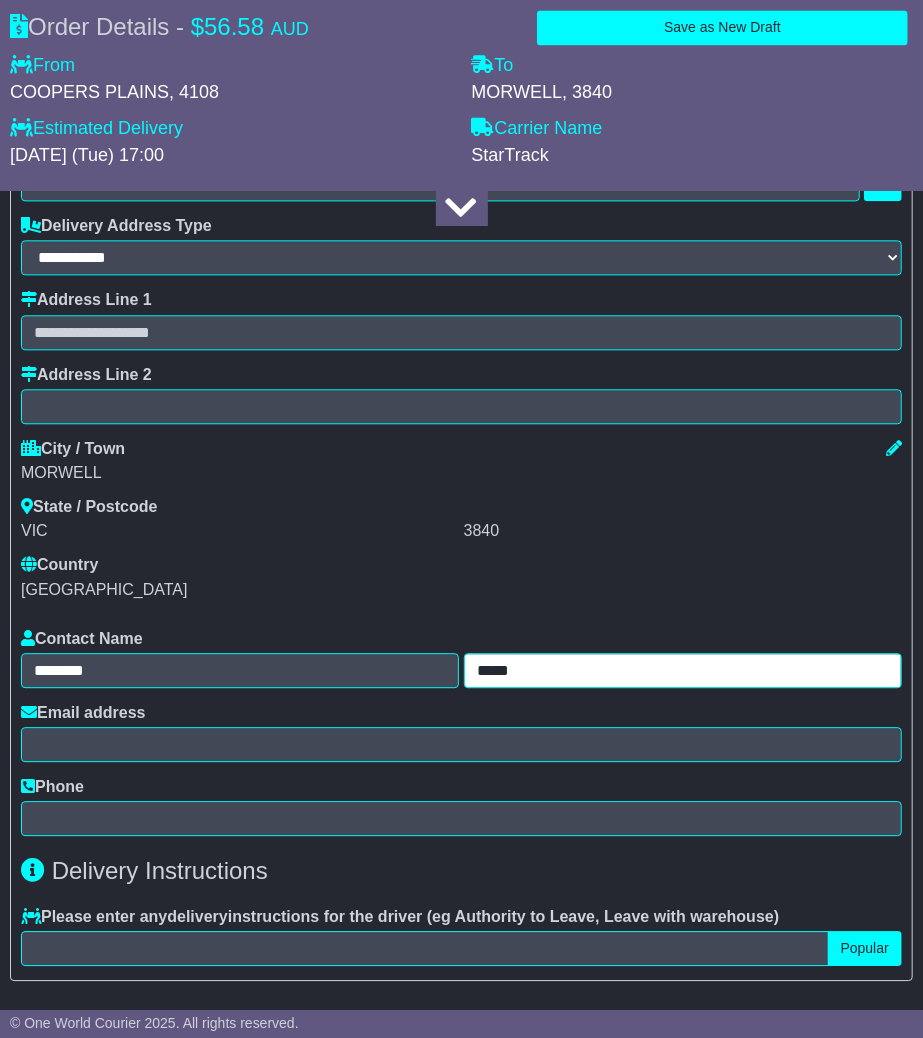 type on "*****" 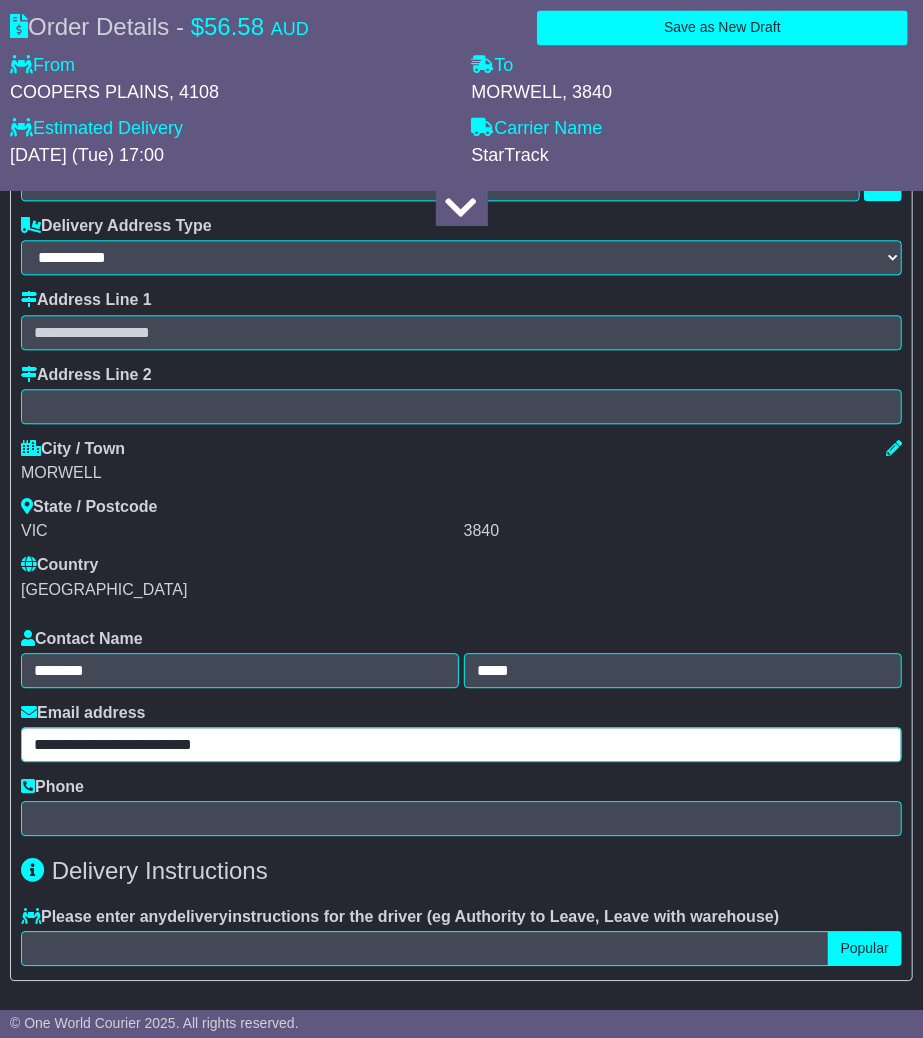 type on "**********" 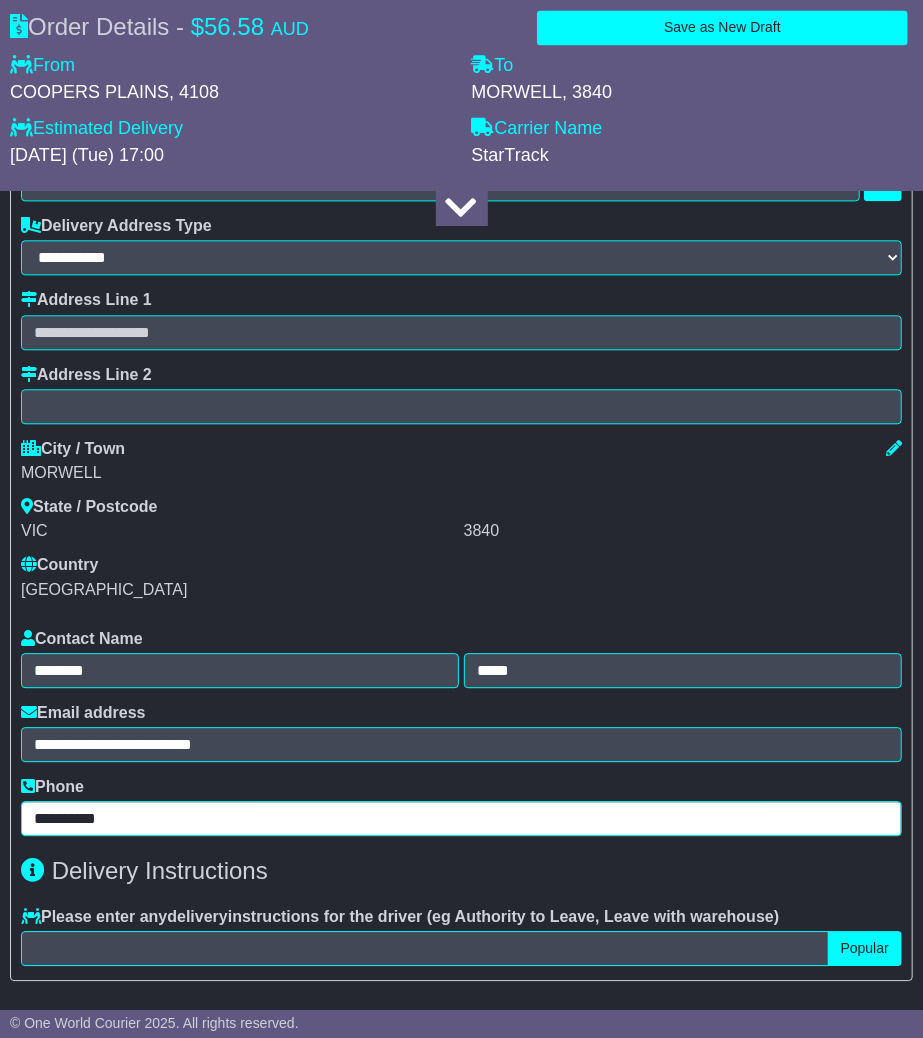 type on "**********" 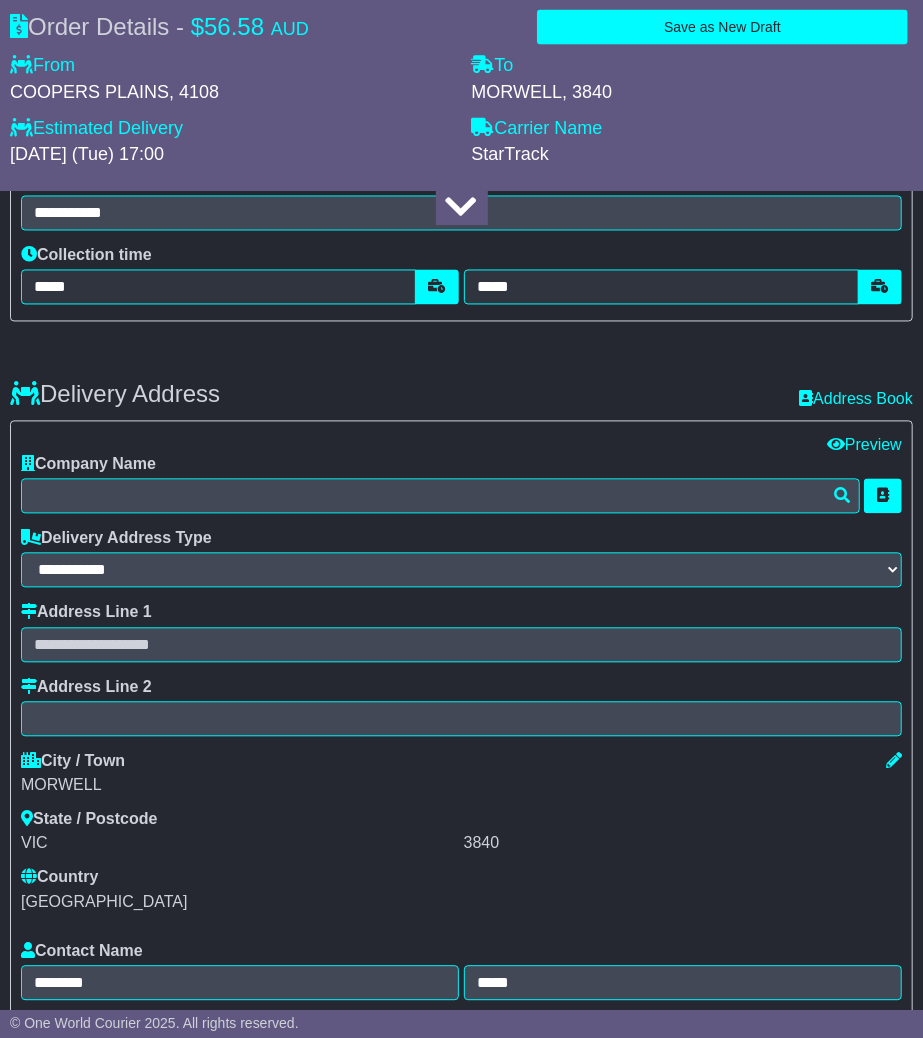 scroll, scrollTop: 1210, scrollLeft: 0, axis: vertical 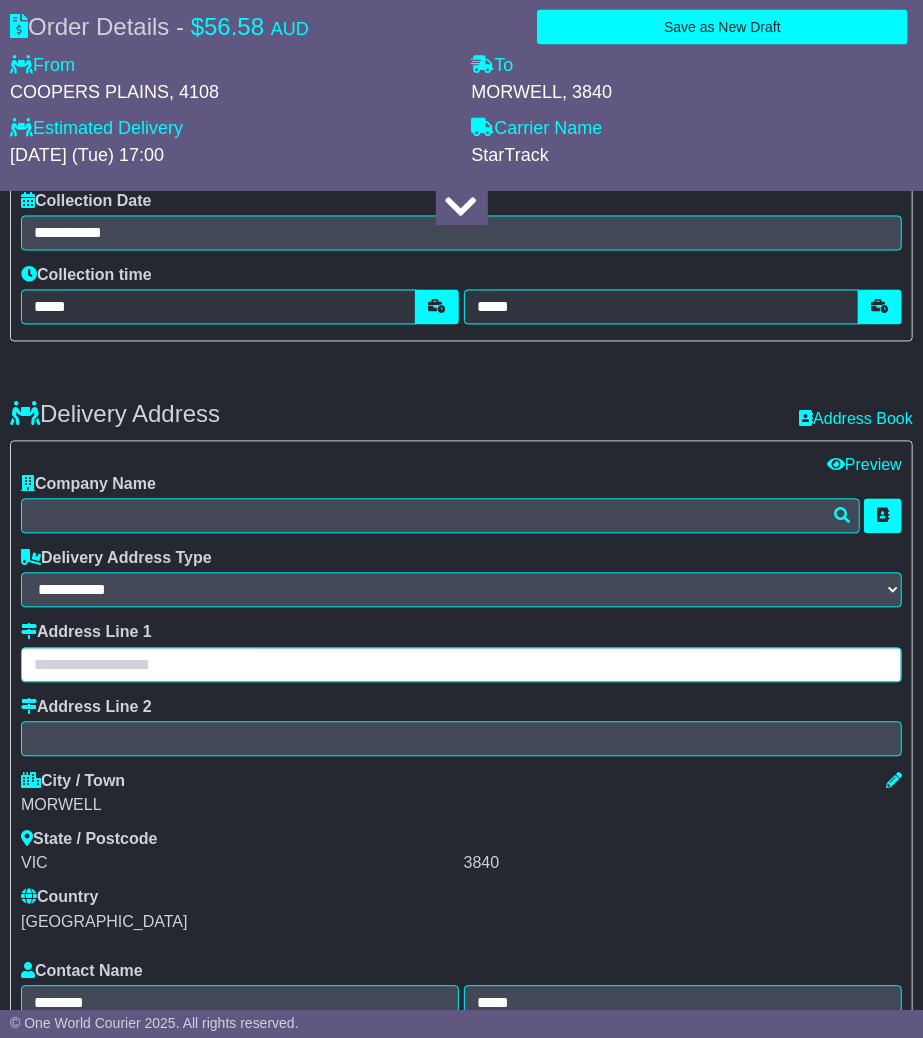 click at bounding box center (461, 665) 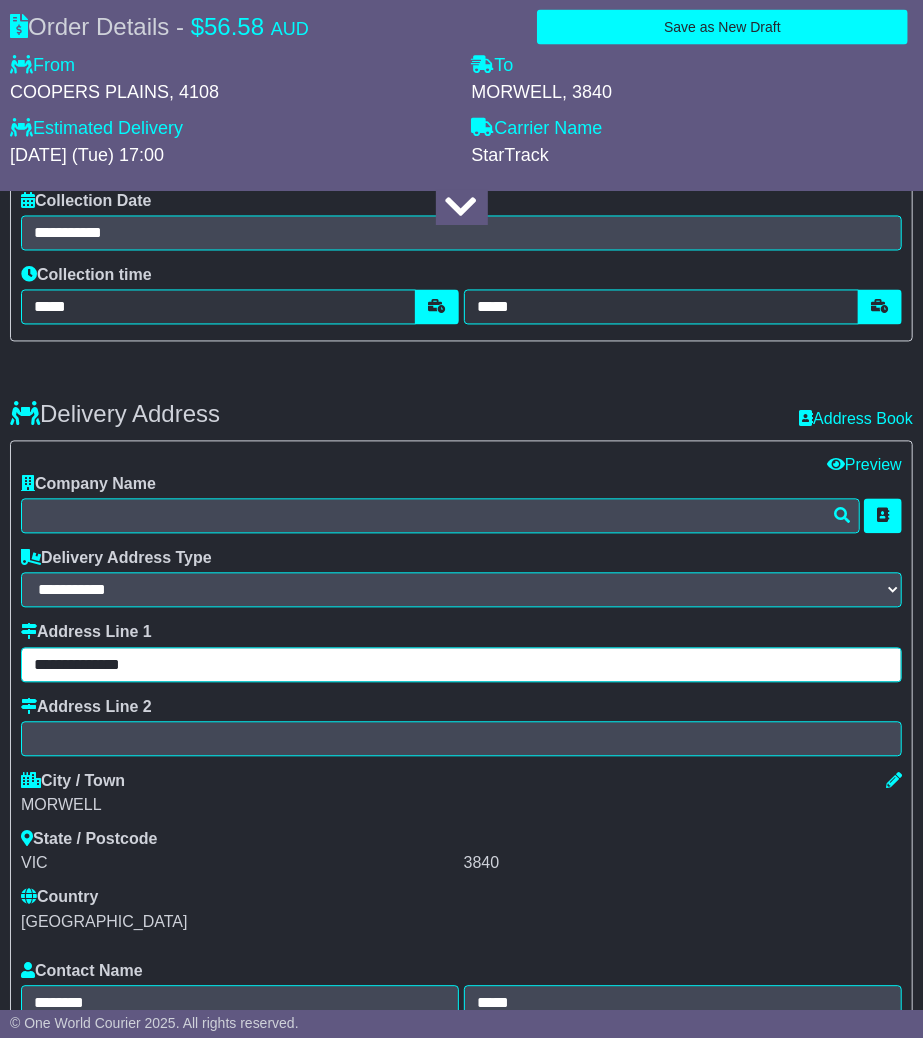 type on "**********" 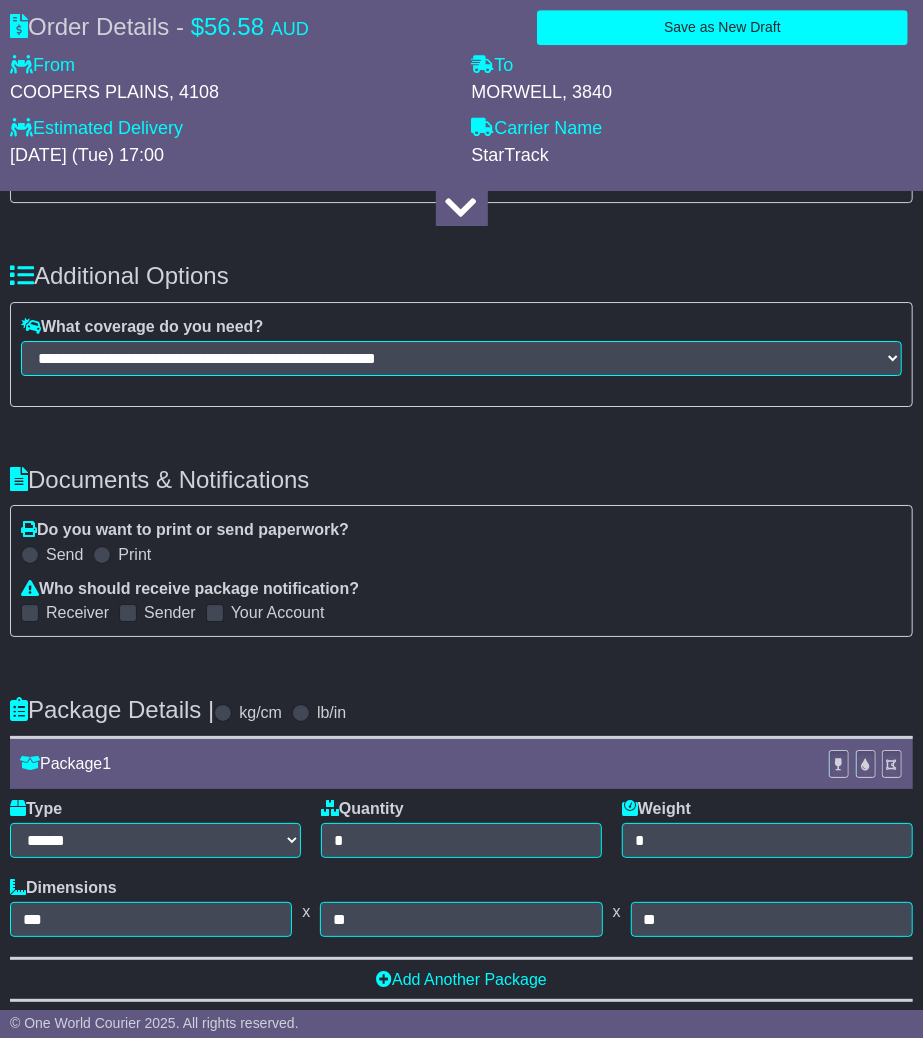 scroll, scrollTop: 2543, scrollLeft: 0, axis: vertical 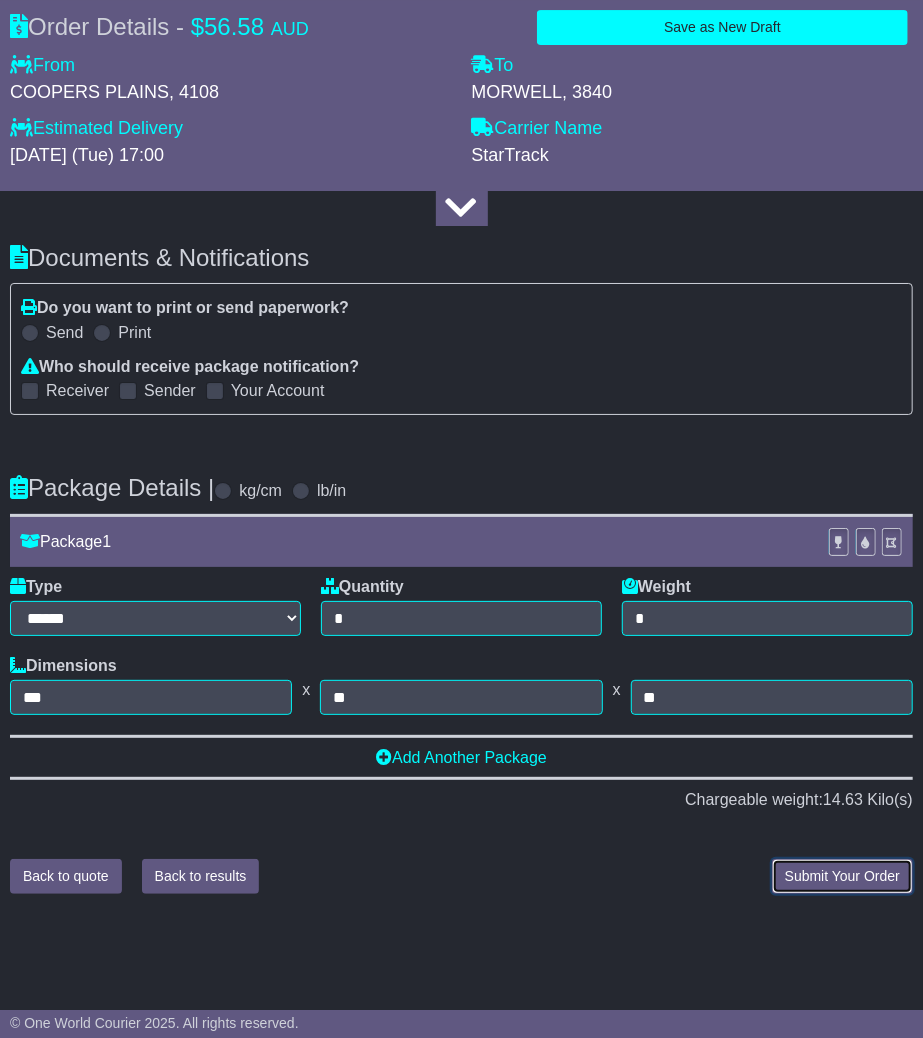 click on "Submit Your Order" at bounding box center [842, 876] 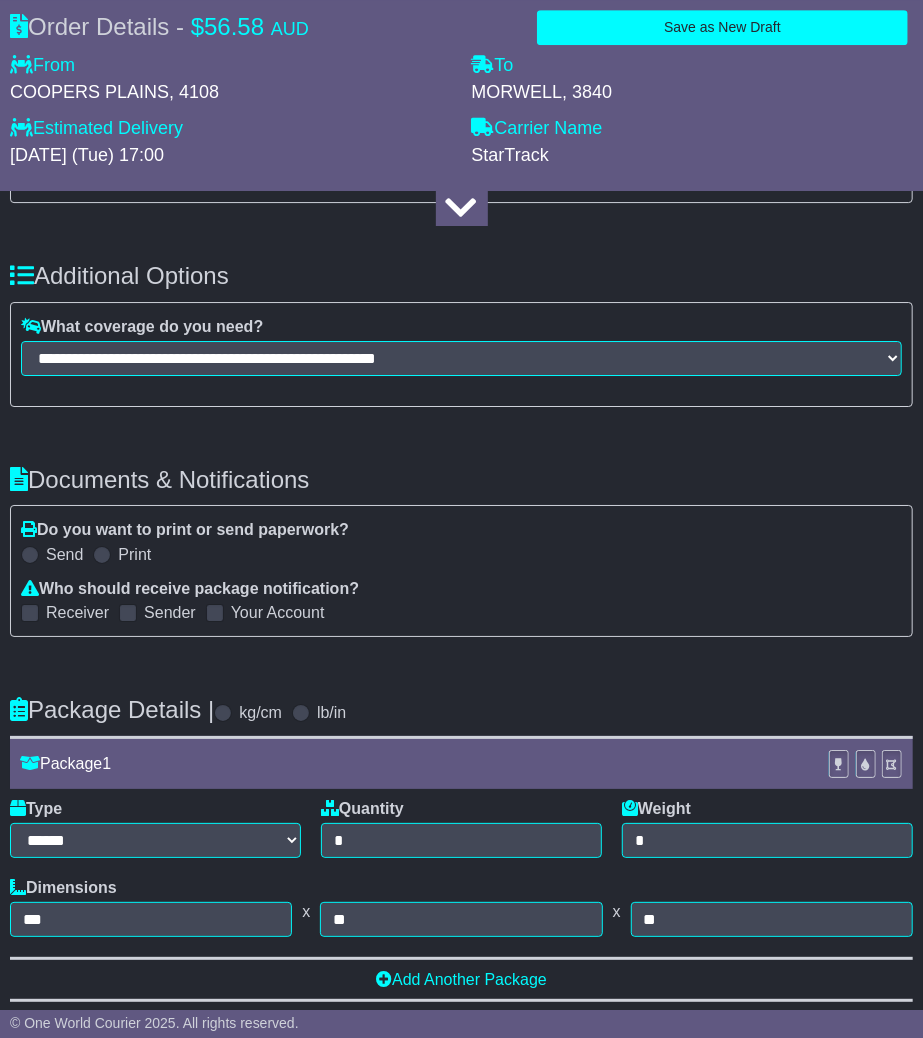 scroll, scrollTop: 2543, scrollLeft: 0, axis: vertical 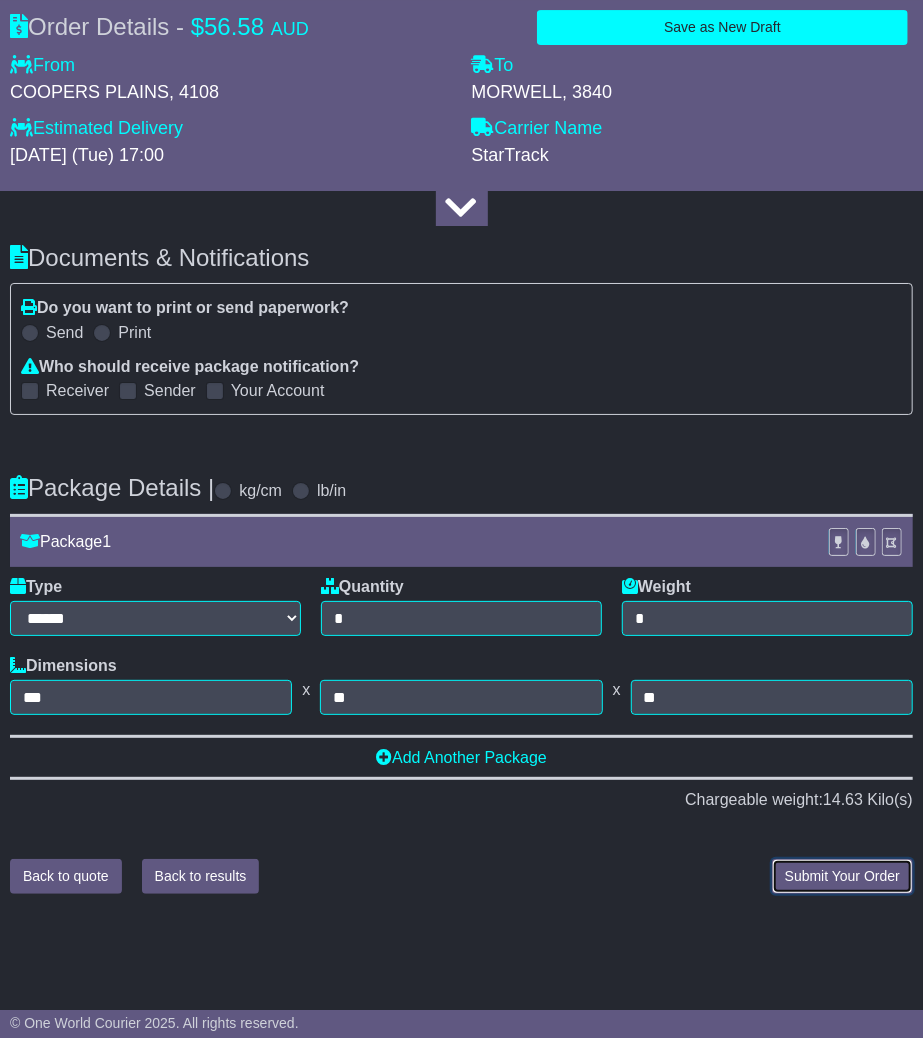 click on "Submit Your Order" at bounding box center (842, 876) 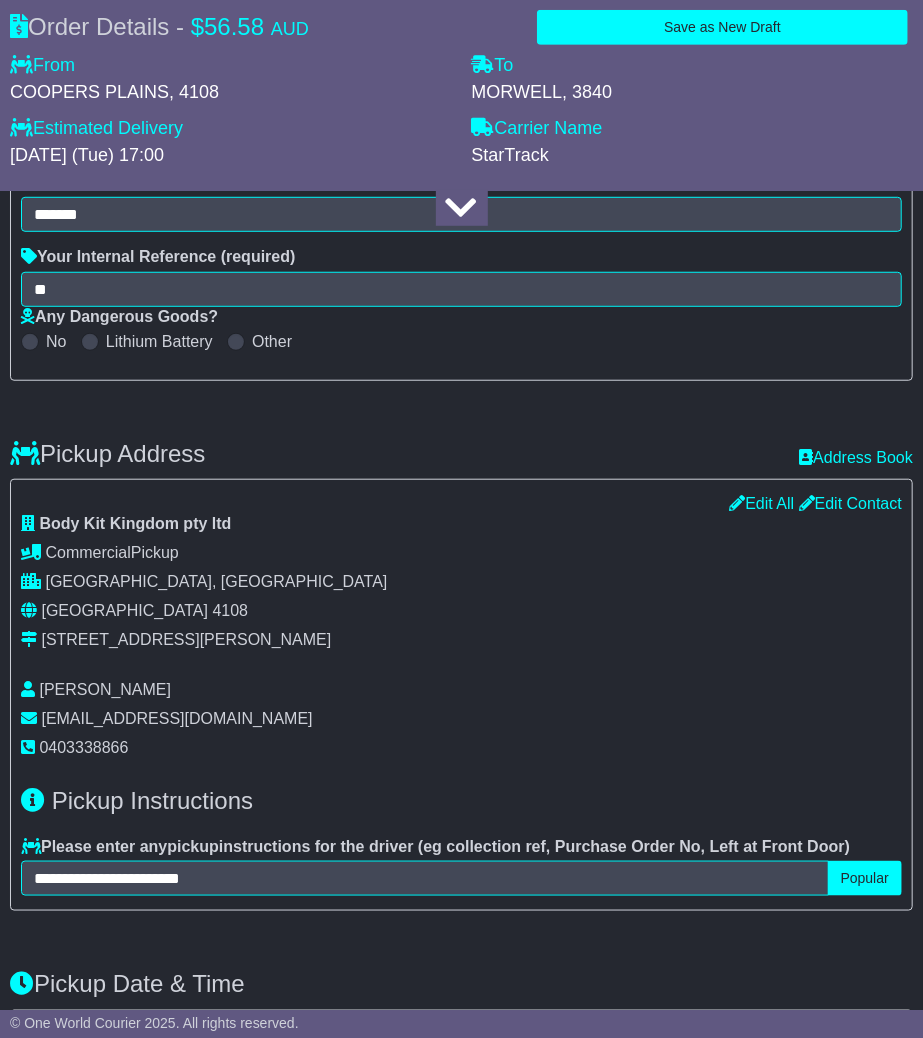 scroll, scrollTop: 0, scrollLeft: 0, axis: both 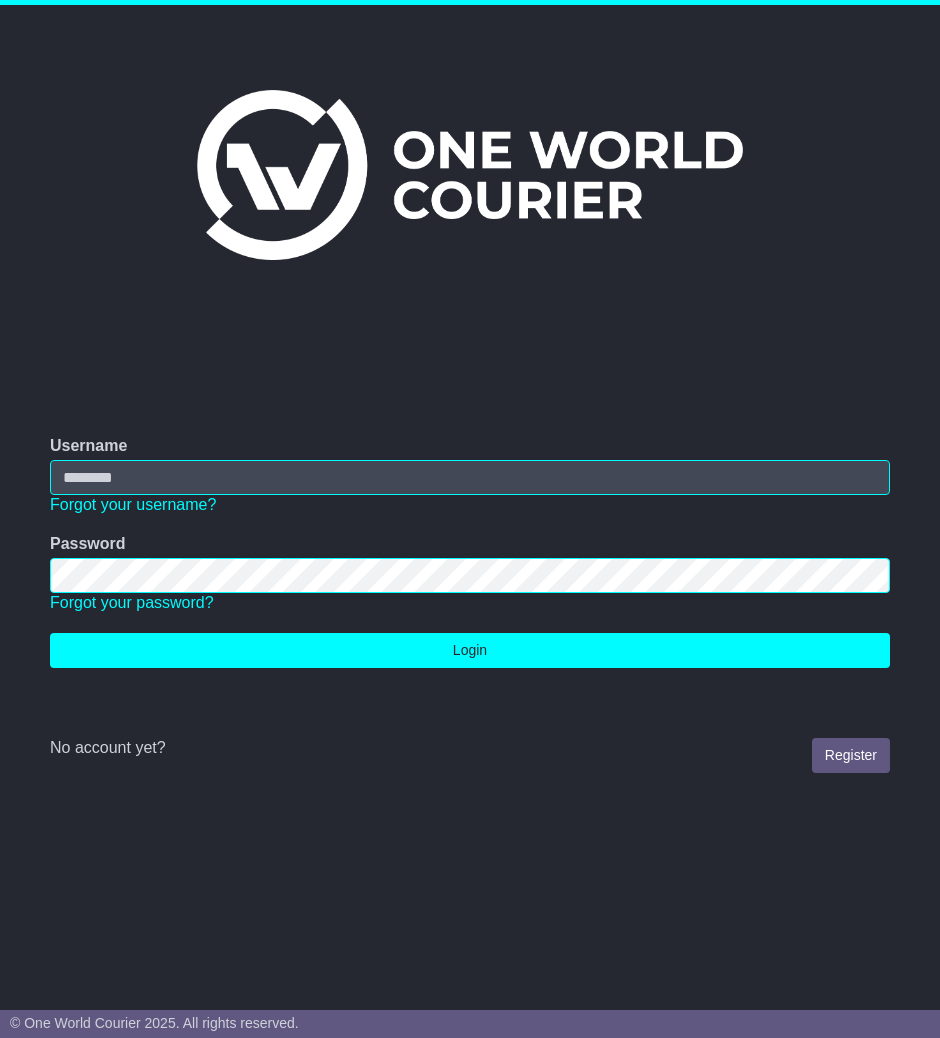type on "**********" 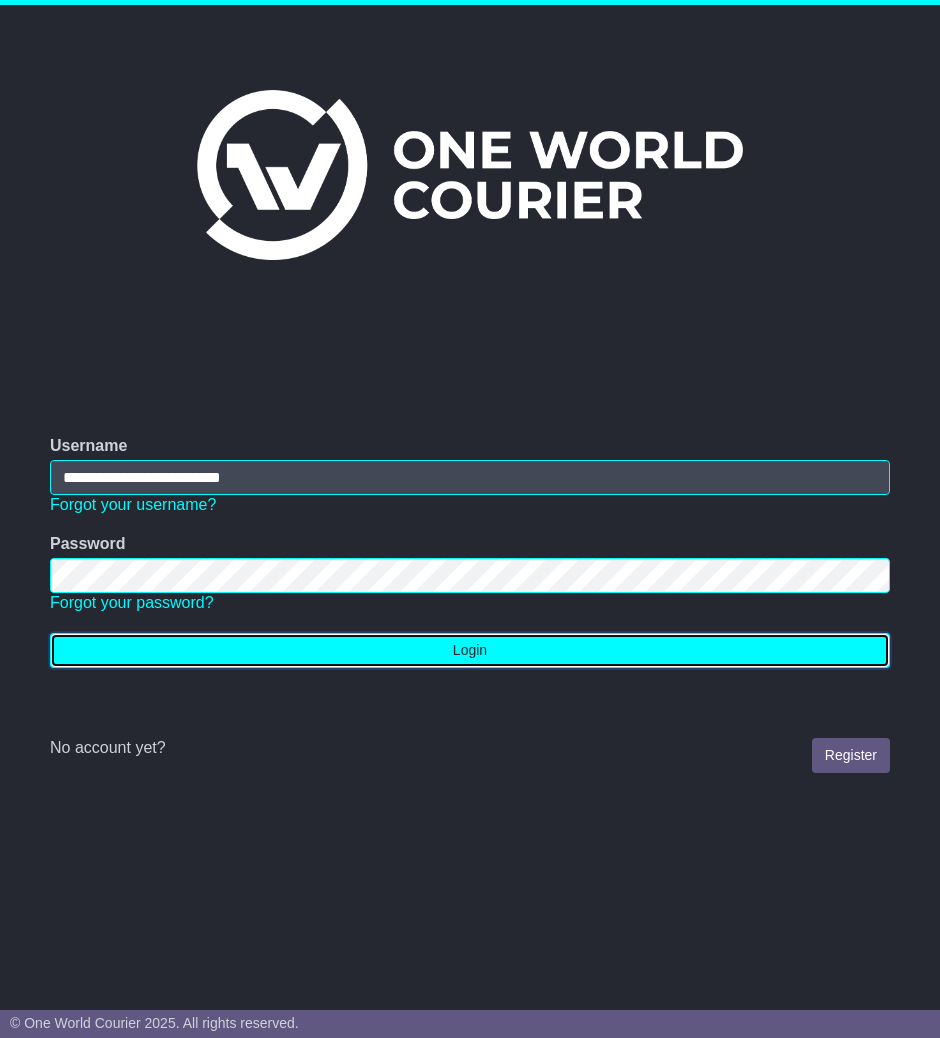 click on "Login" at bounding box center (470, 650) 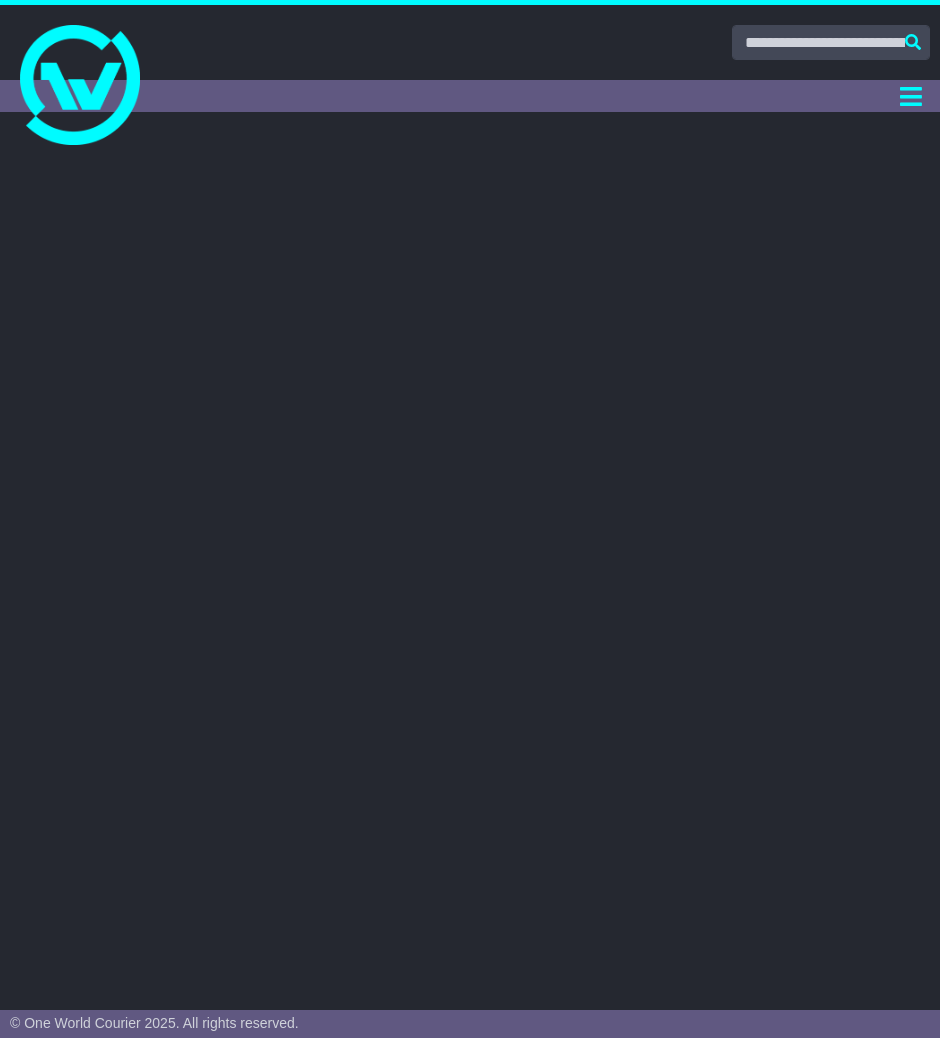 scroll, scrollTop: 0, scrollLeft: 0, axis: both 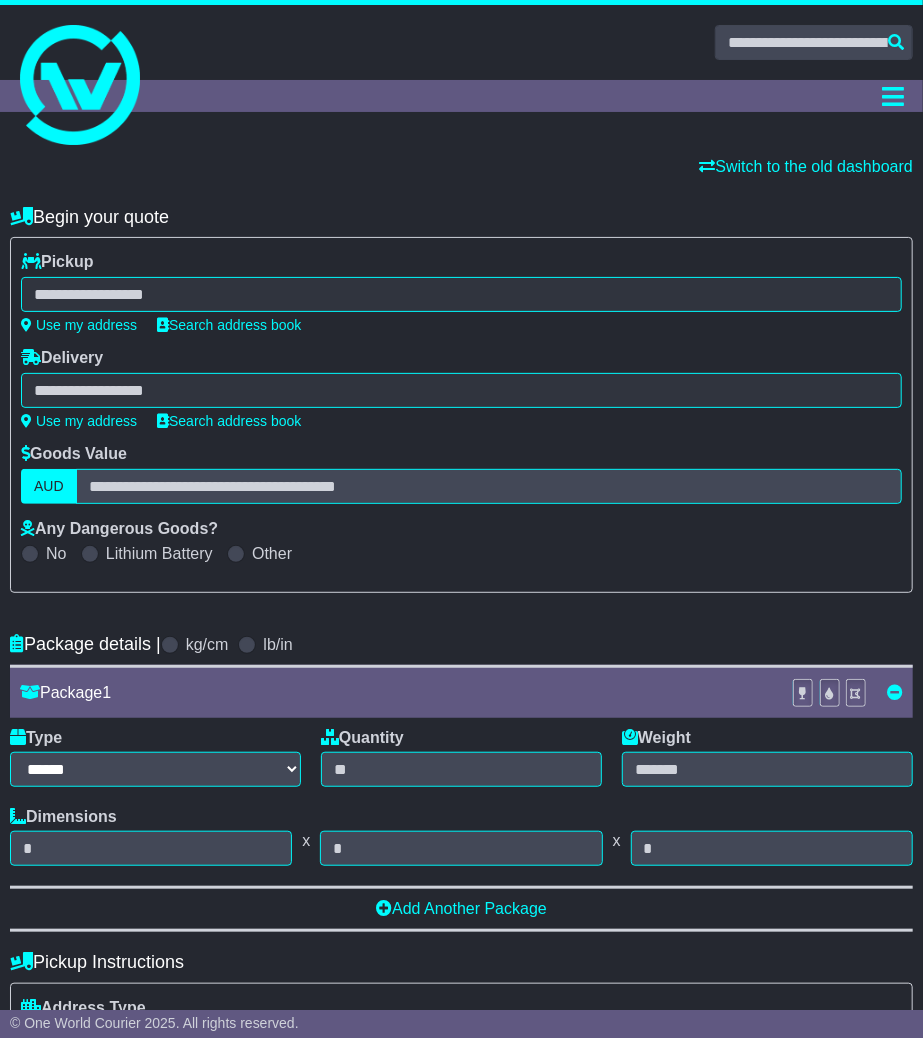 click at bounding box center [461, 294] 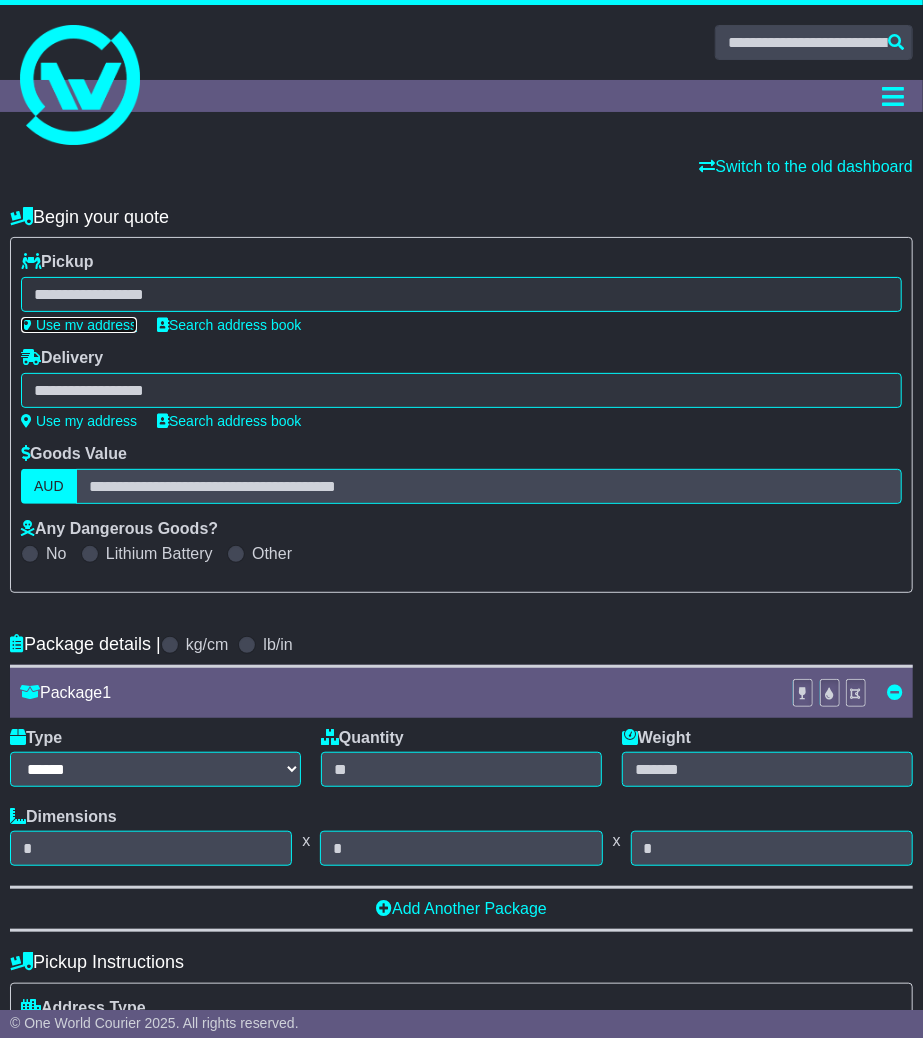 click on "Use my address" at bounding box center [79, 325] 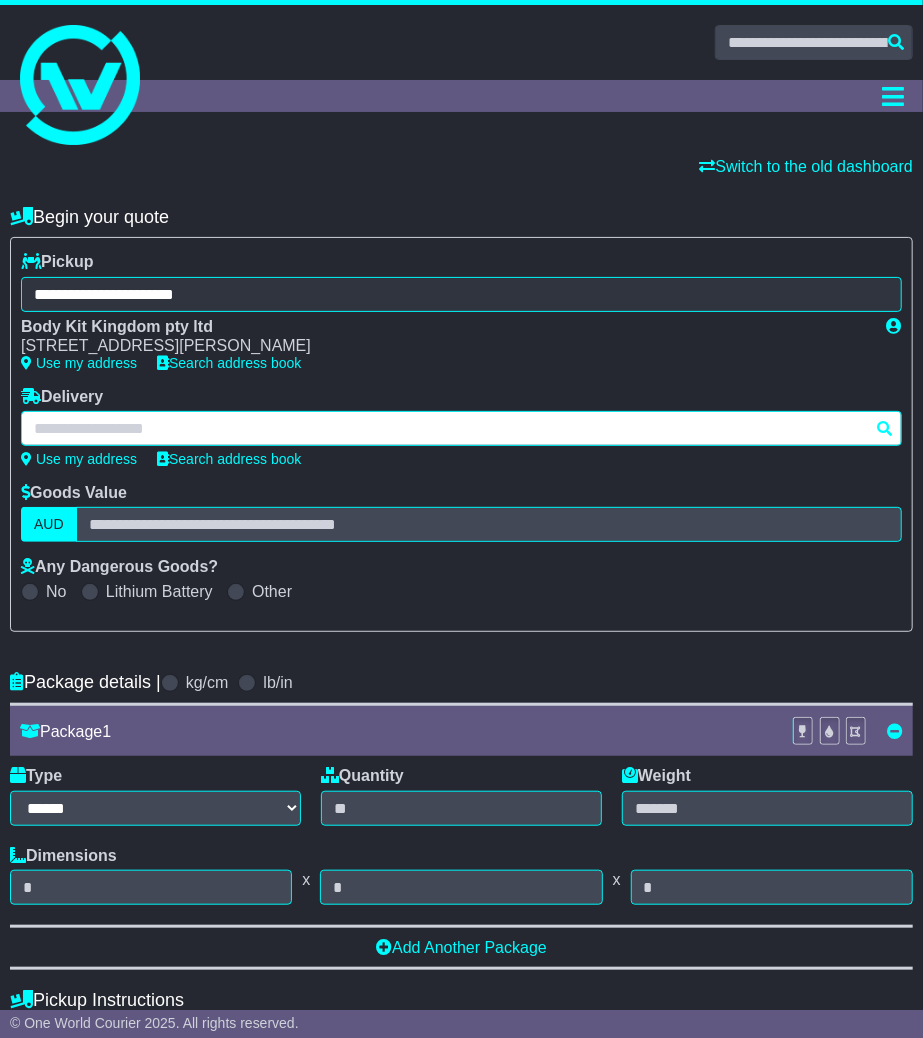 click at bounding box center [461, 428] 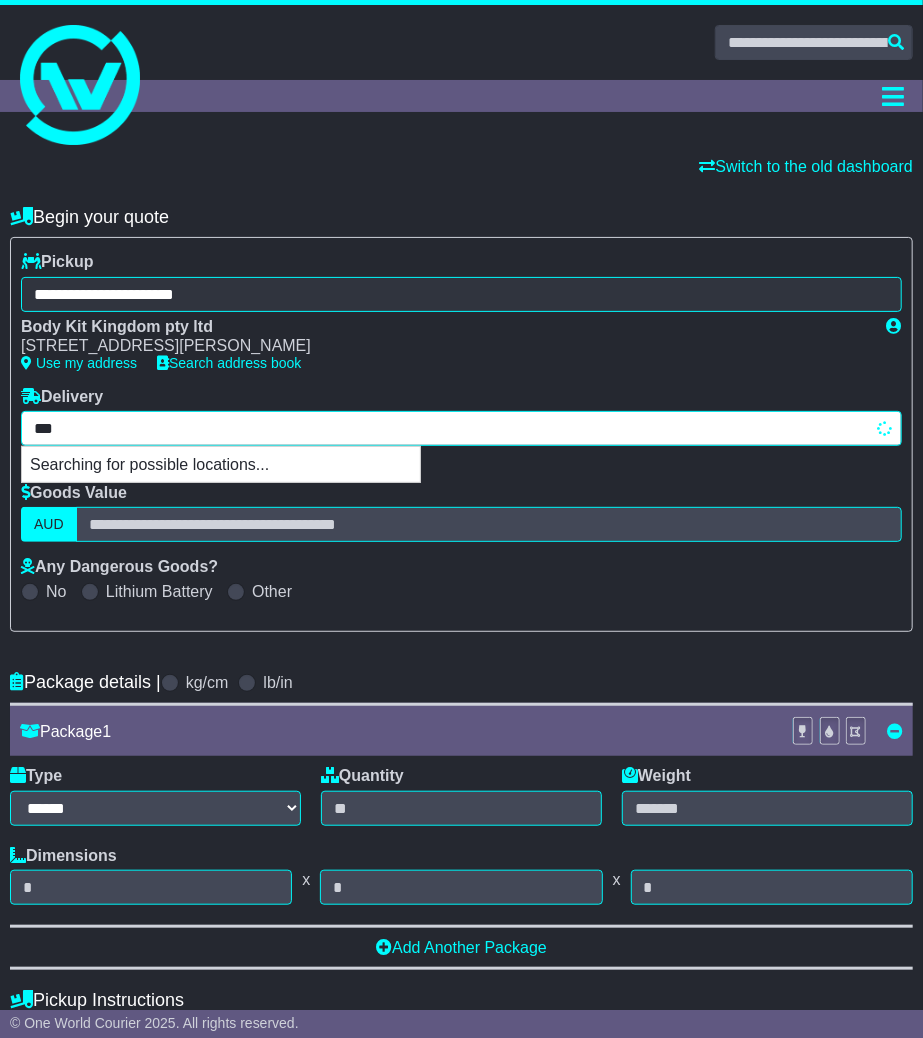 type on "****" 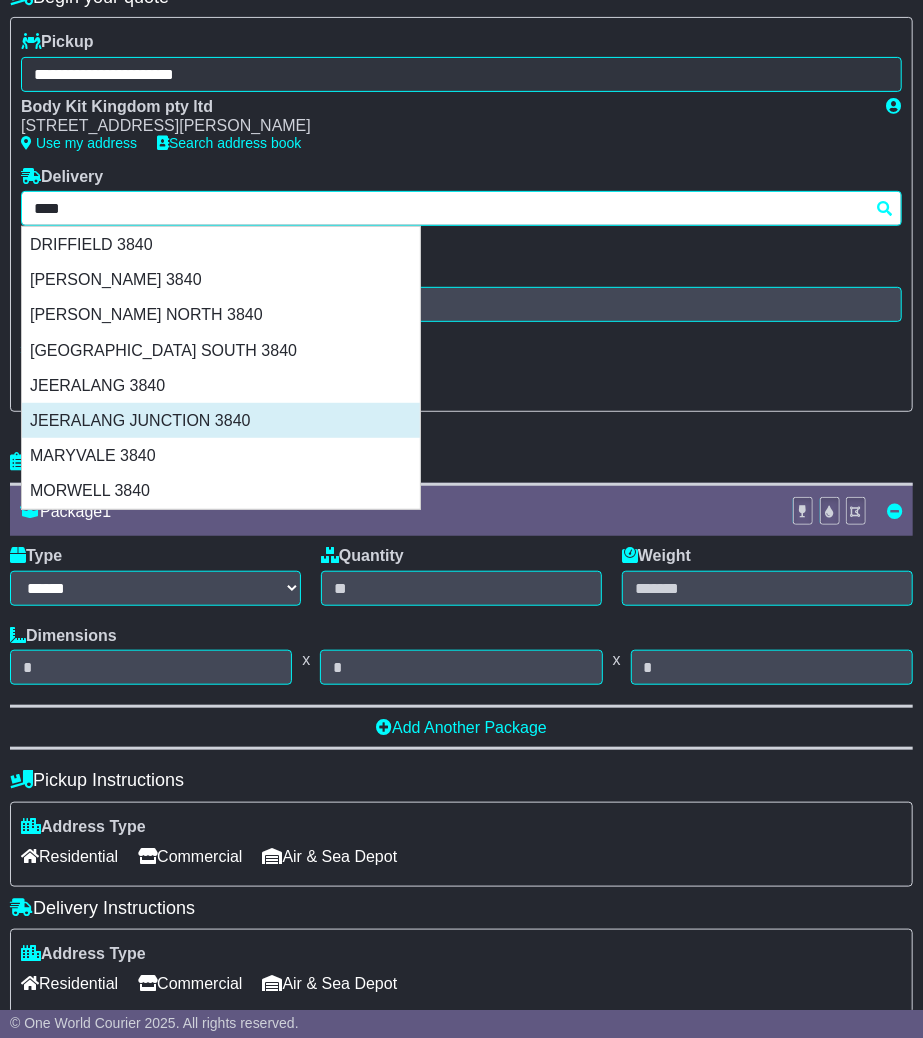 scroll, scrollTop: 222, scrollLeft: 0, axis: vertical 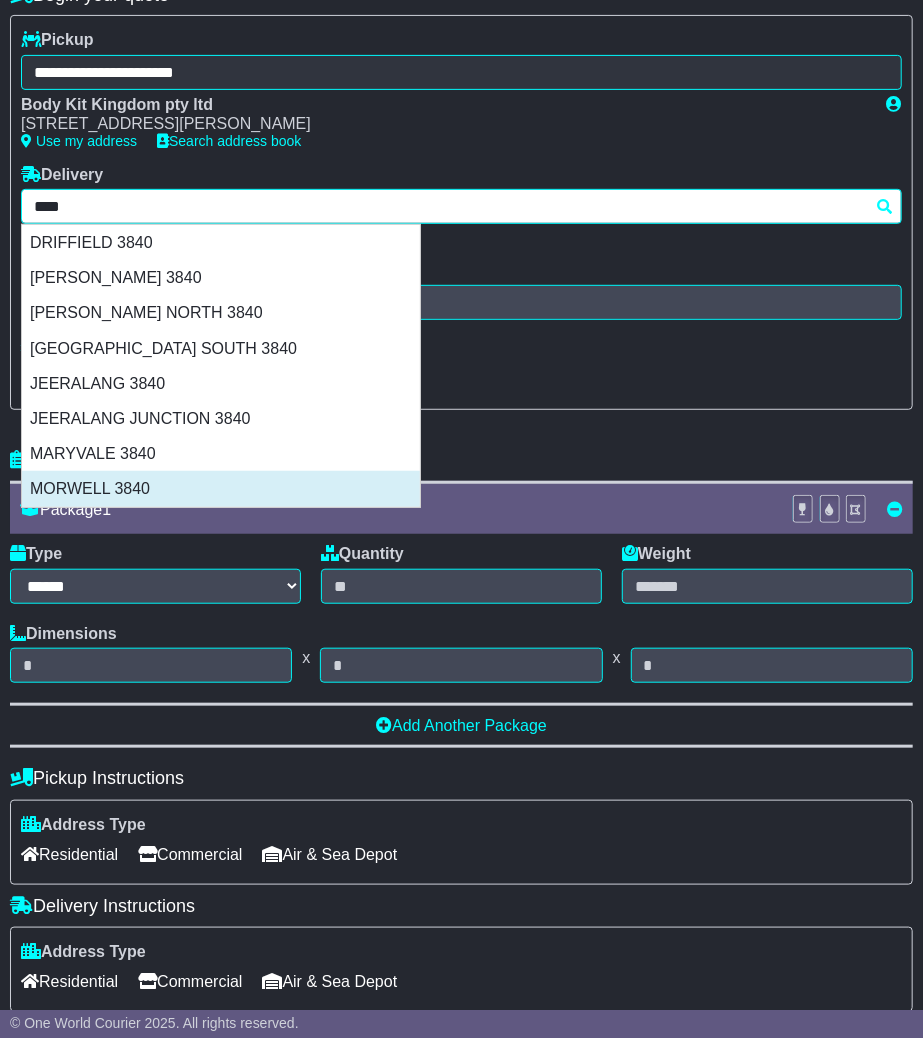 click on "MORWELL 3840" at bounding box center (221, 488) 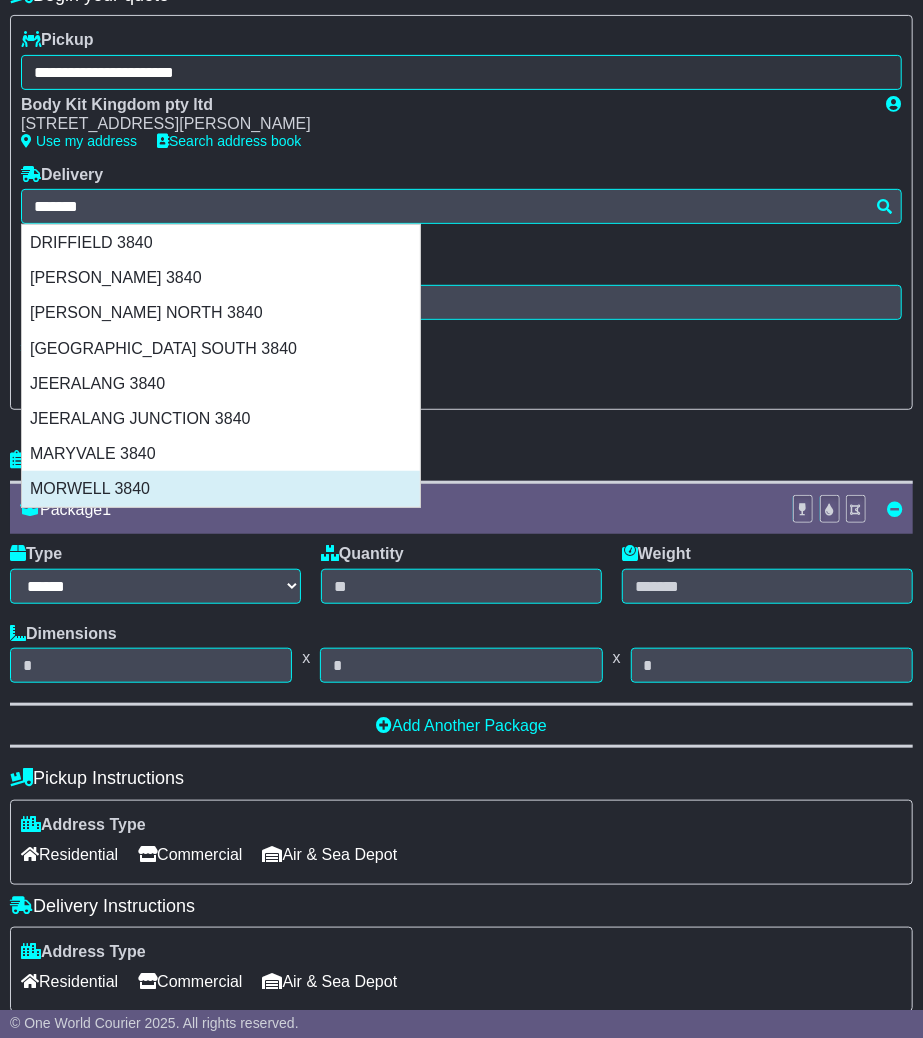 type on "**********" 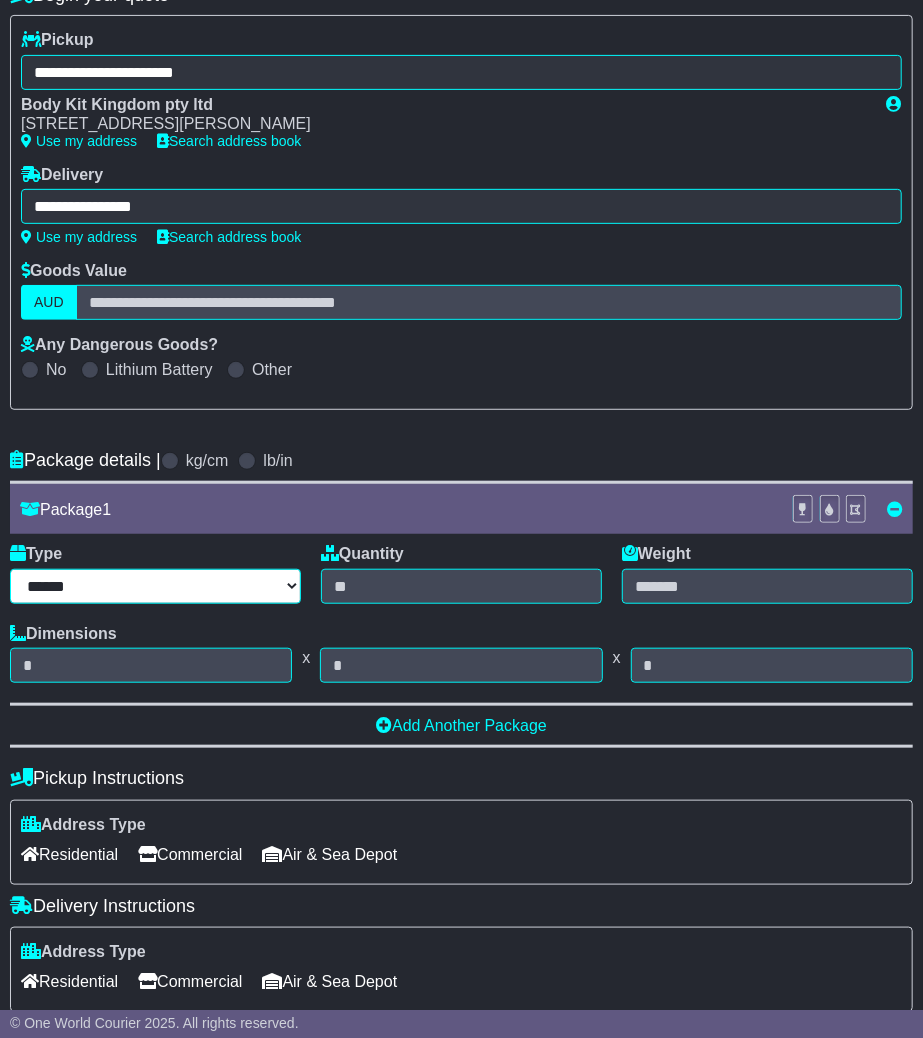 click on "****** ****** *** ******** ***** **** **** ****** *** *******" at bounding box center [155, 586] 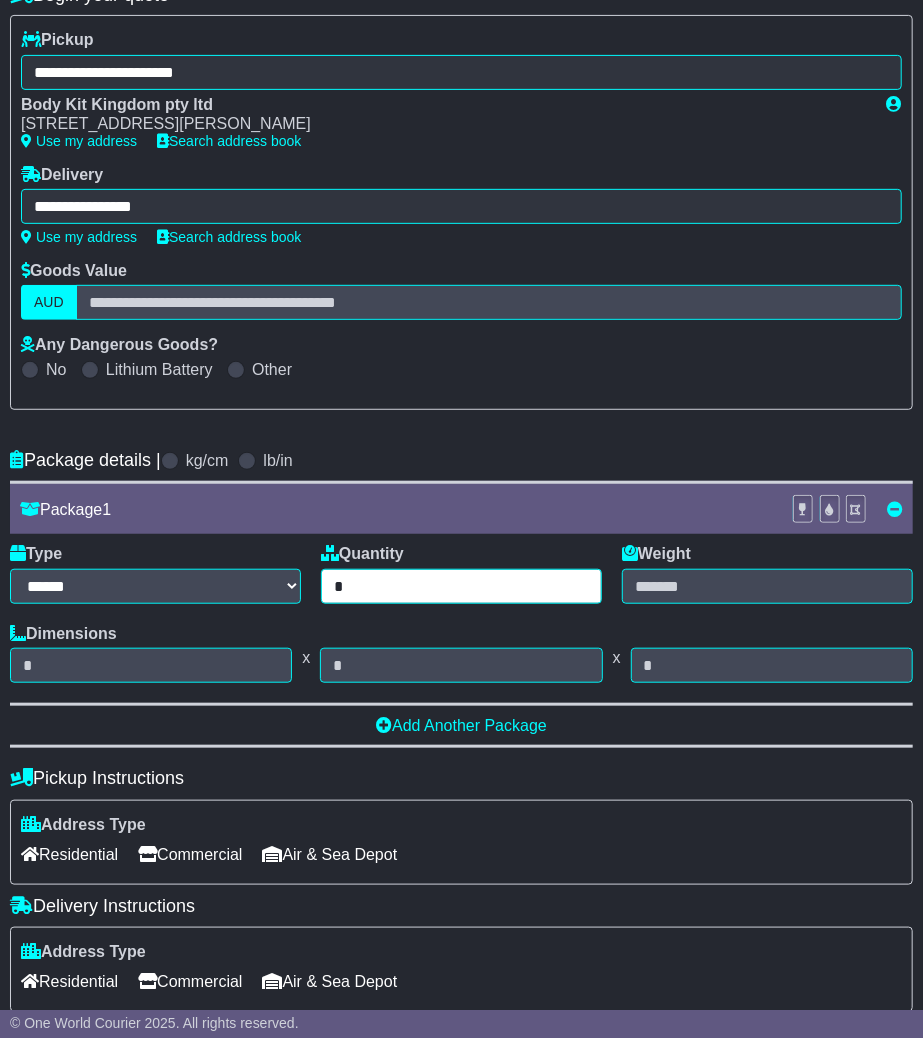 type on "*" 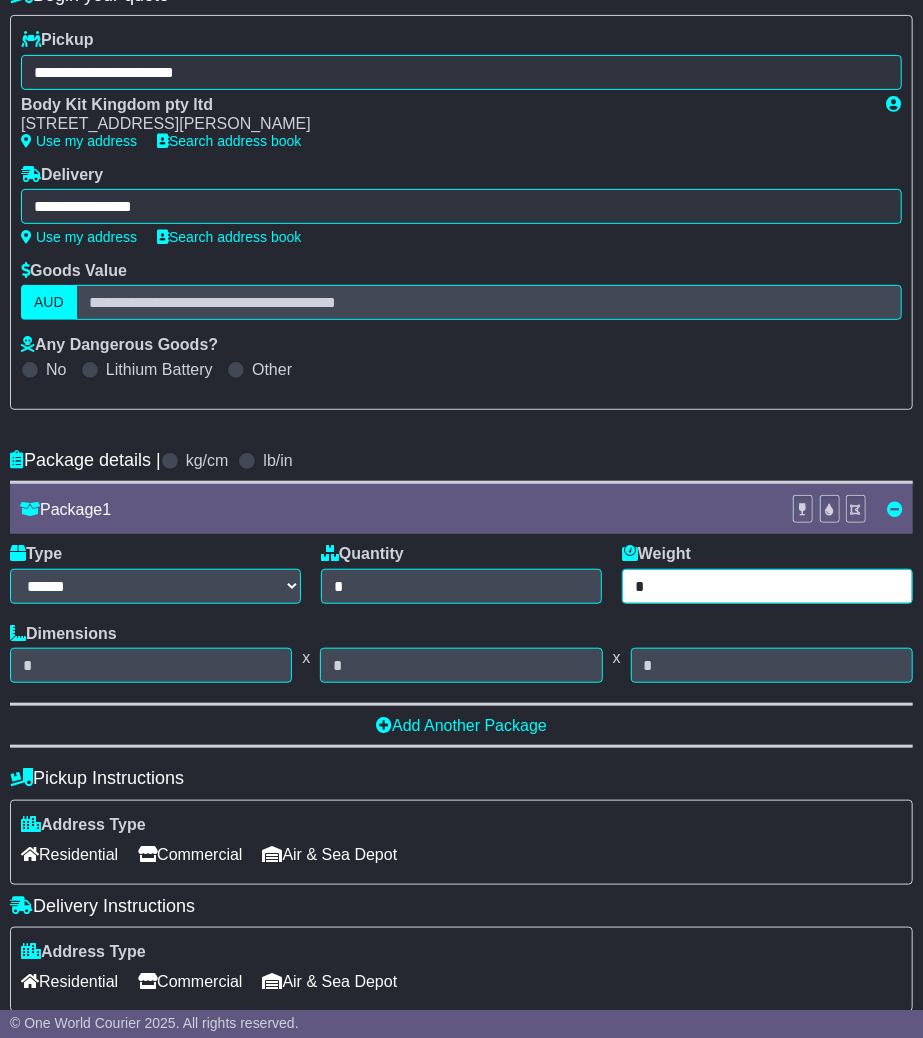 type on "*" 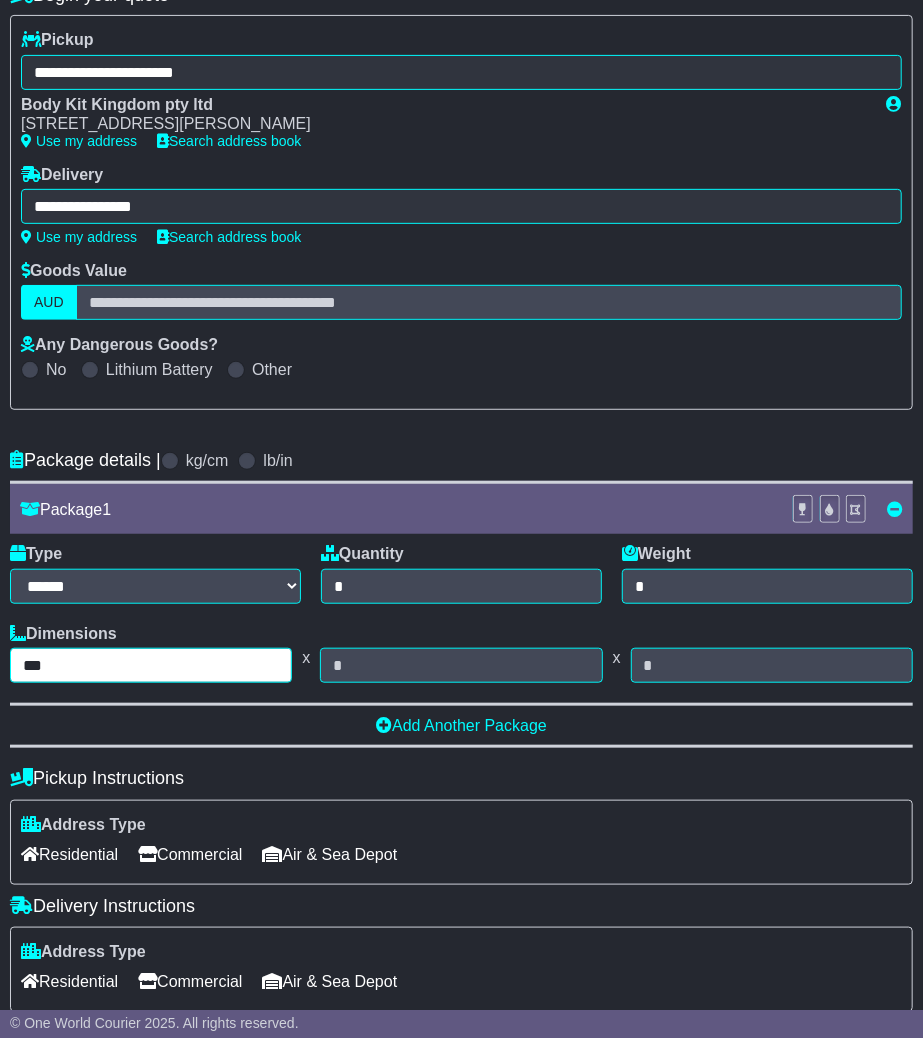 type on "***" 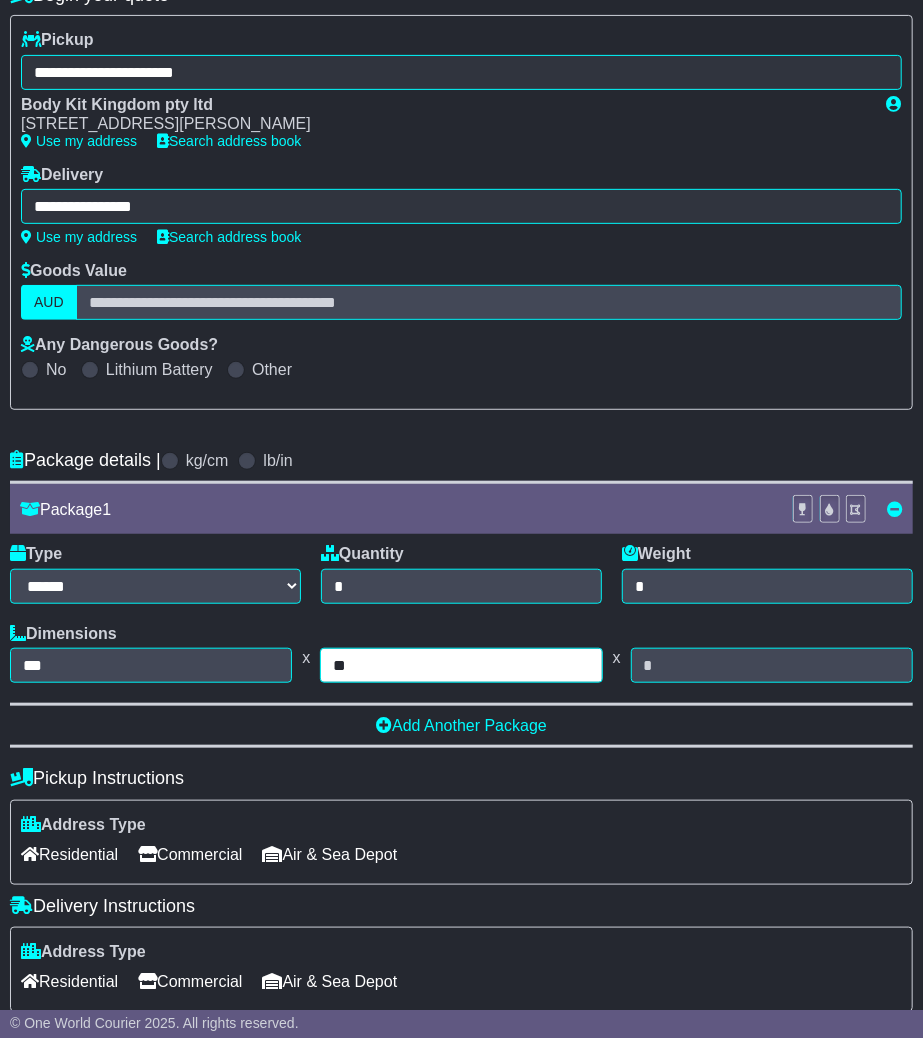 type on "**" 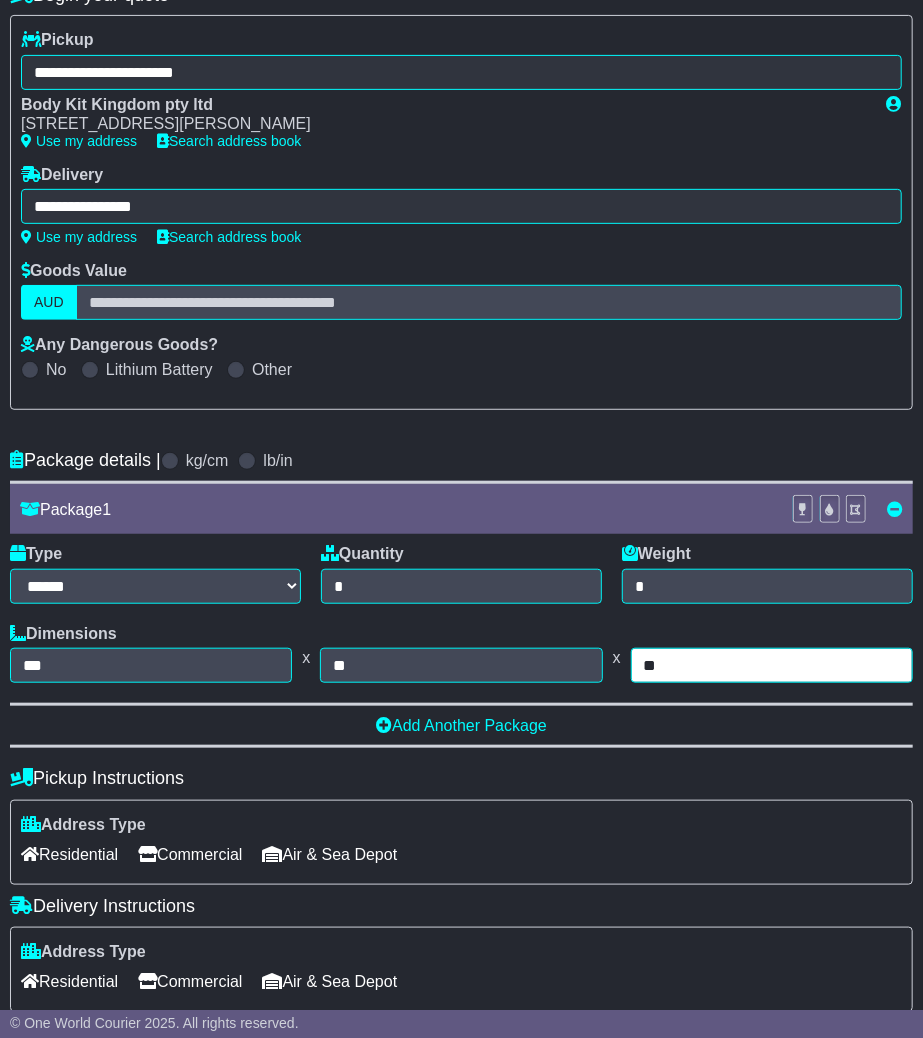 type on "**" 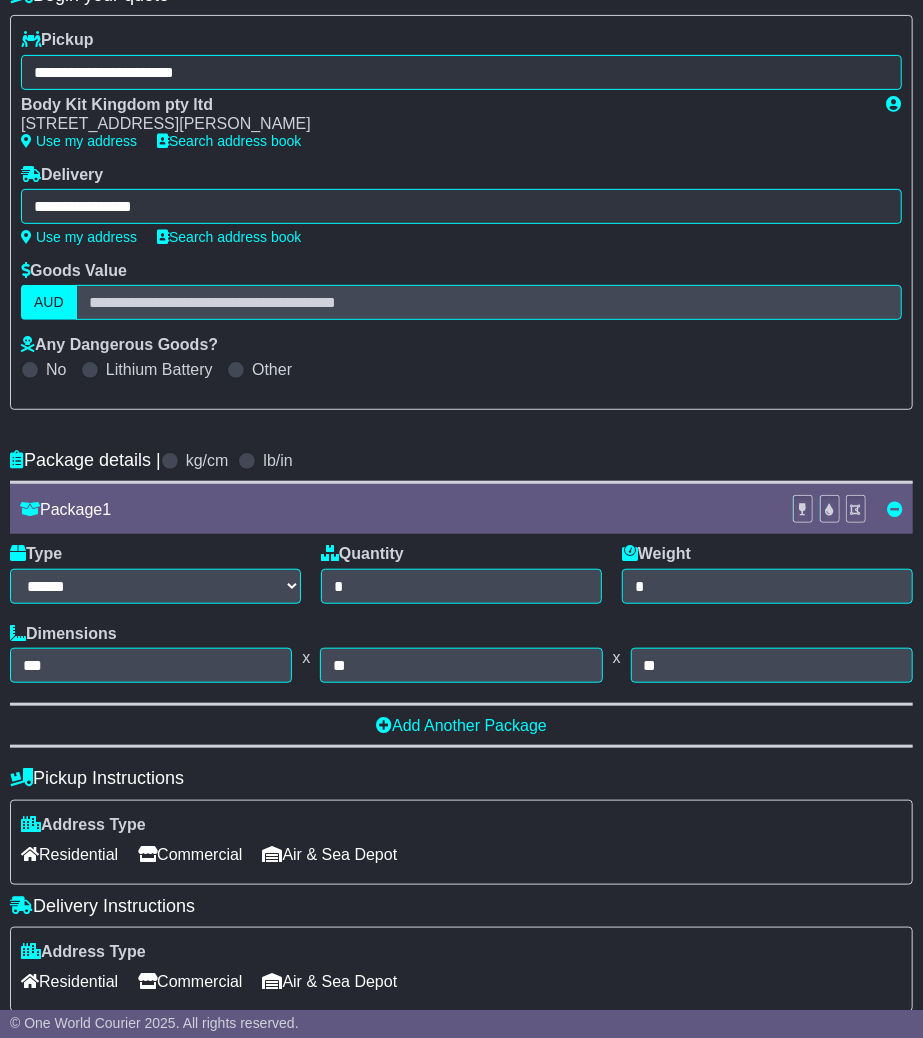 type 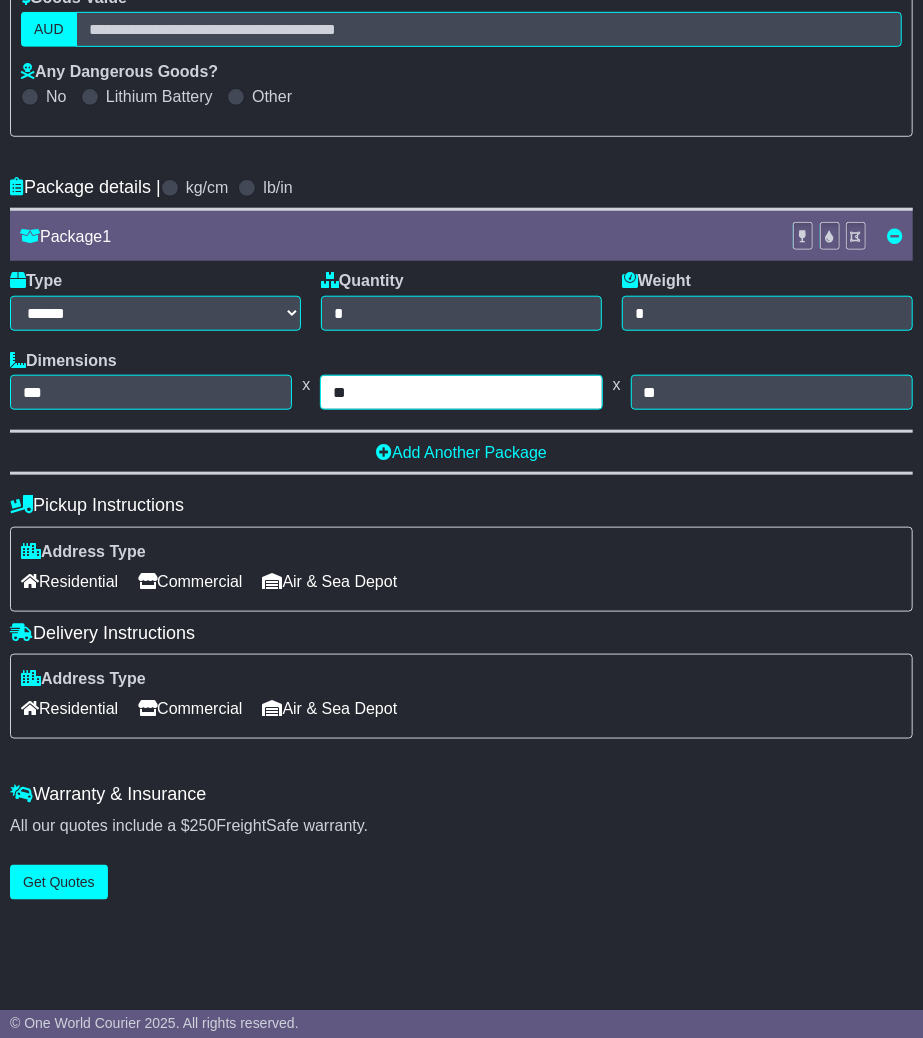 type on "**" 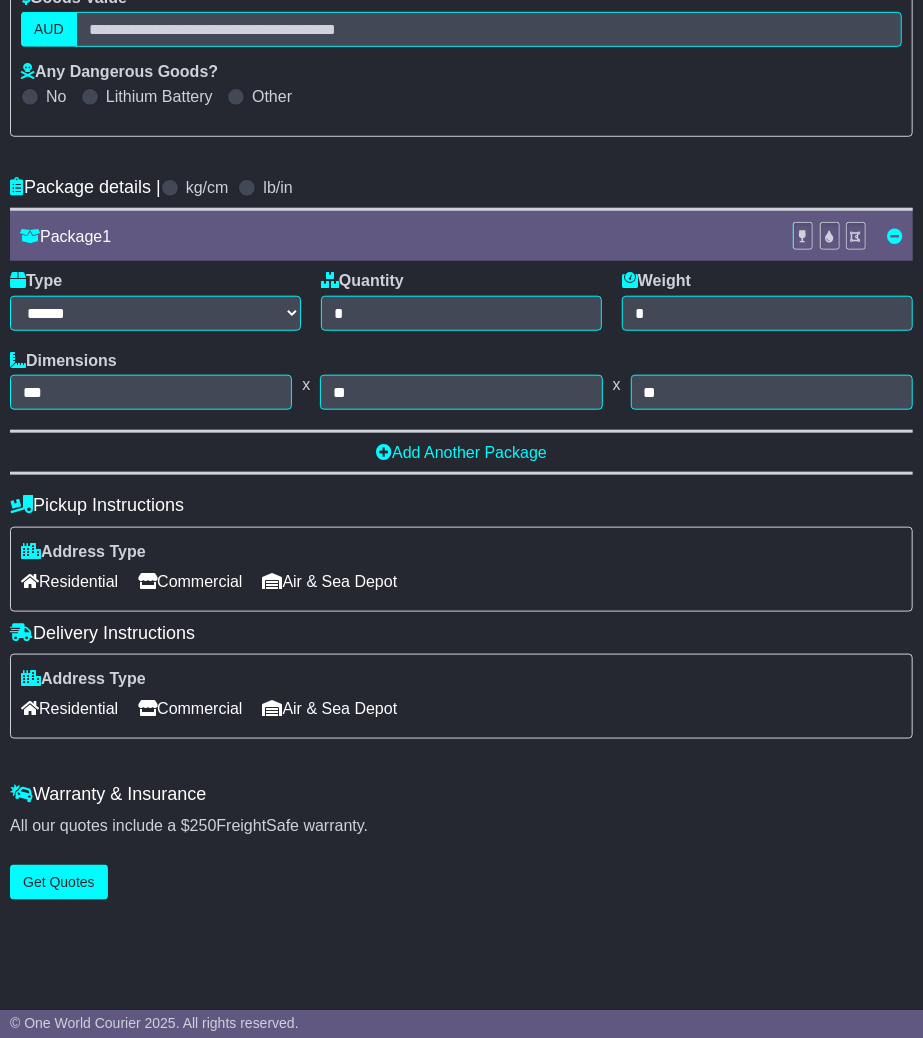 click on "Residential" at bounding box center (69, 708) 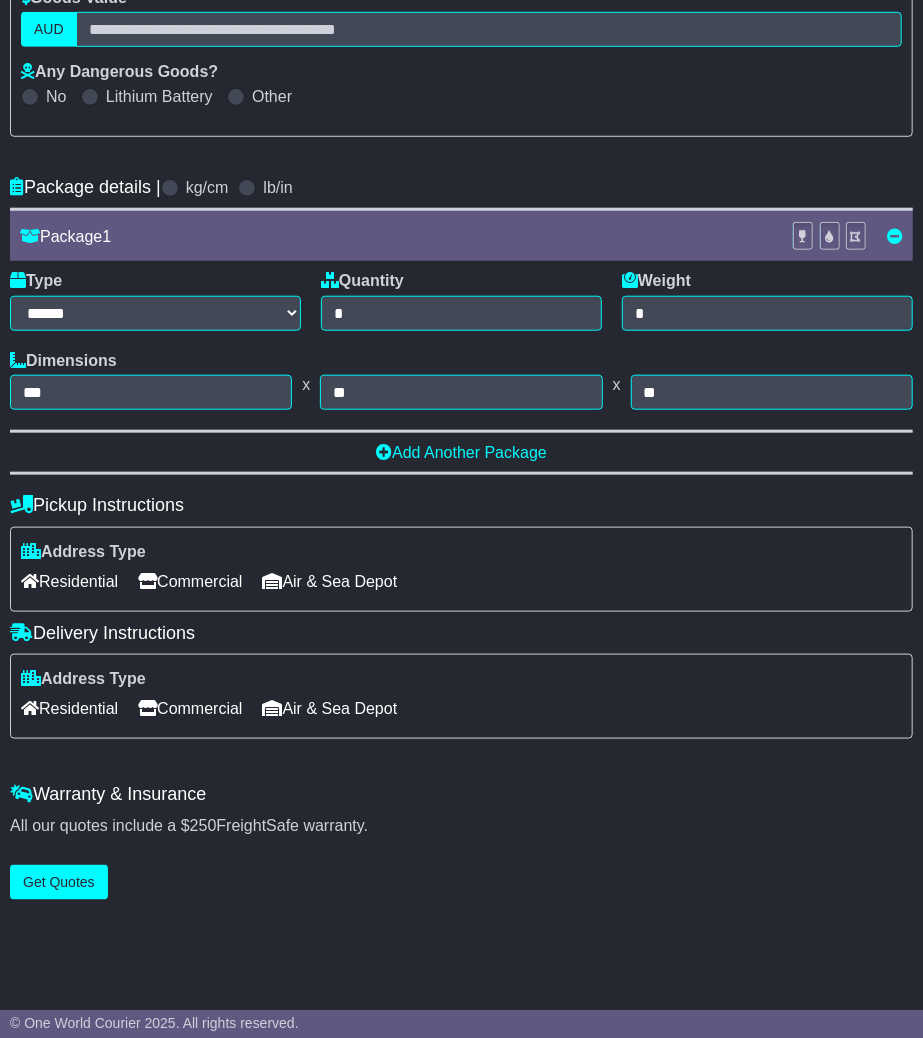 scroll, scrollTop: 497, scrollLeft: 0, axis: vertical 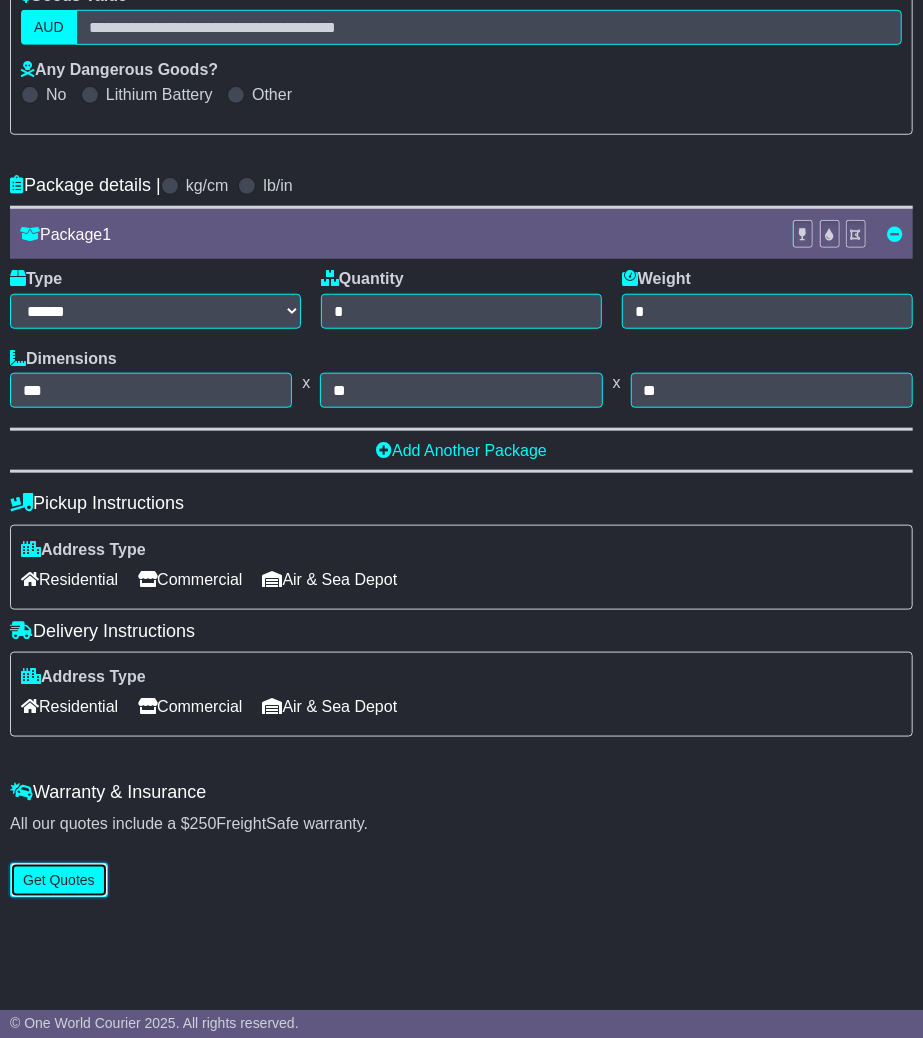 click on "Get Quotes" at bounding box center [59, 880] 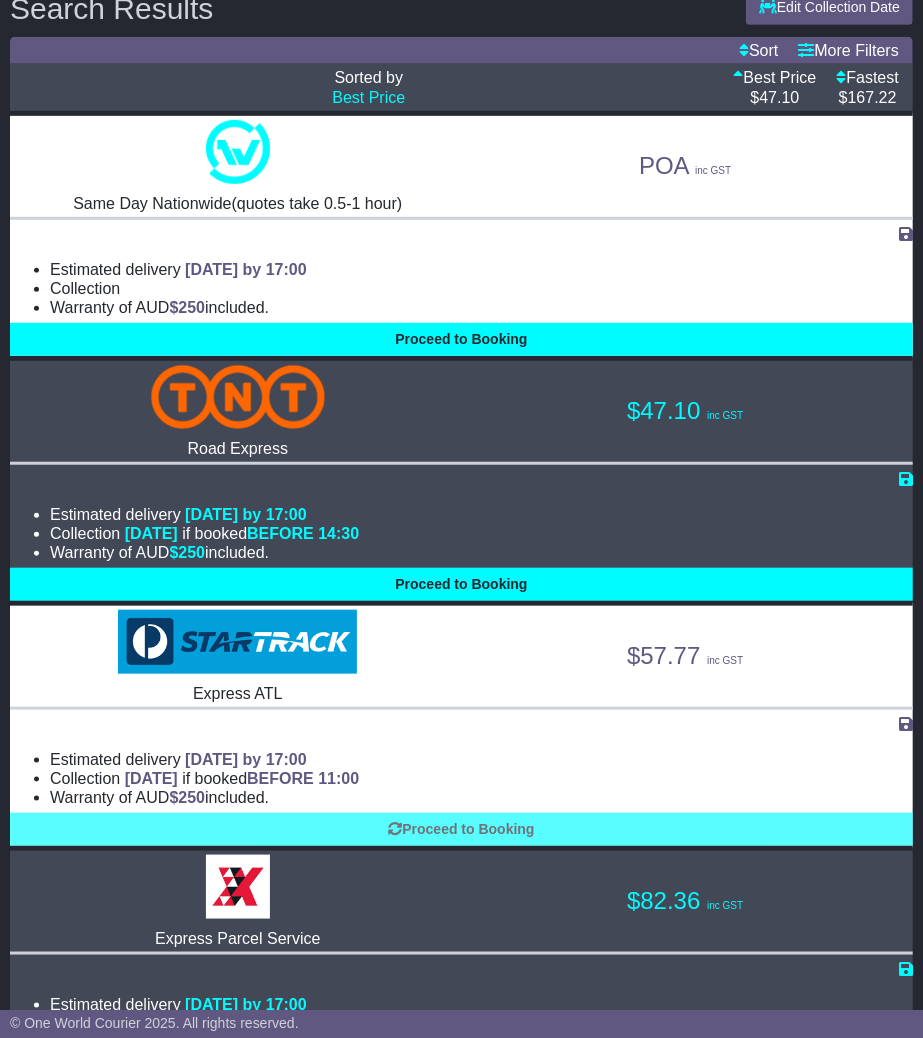 scroll, scrollTop: 291, scrollLeft: 0, axis: vertical 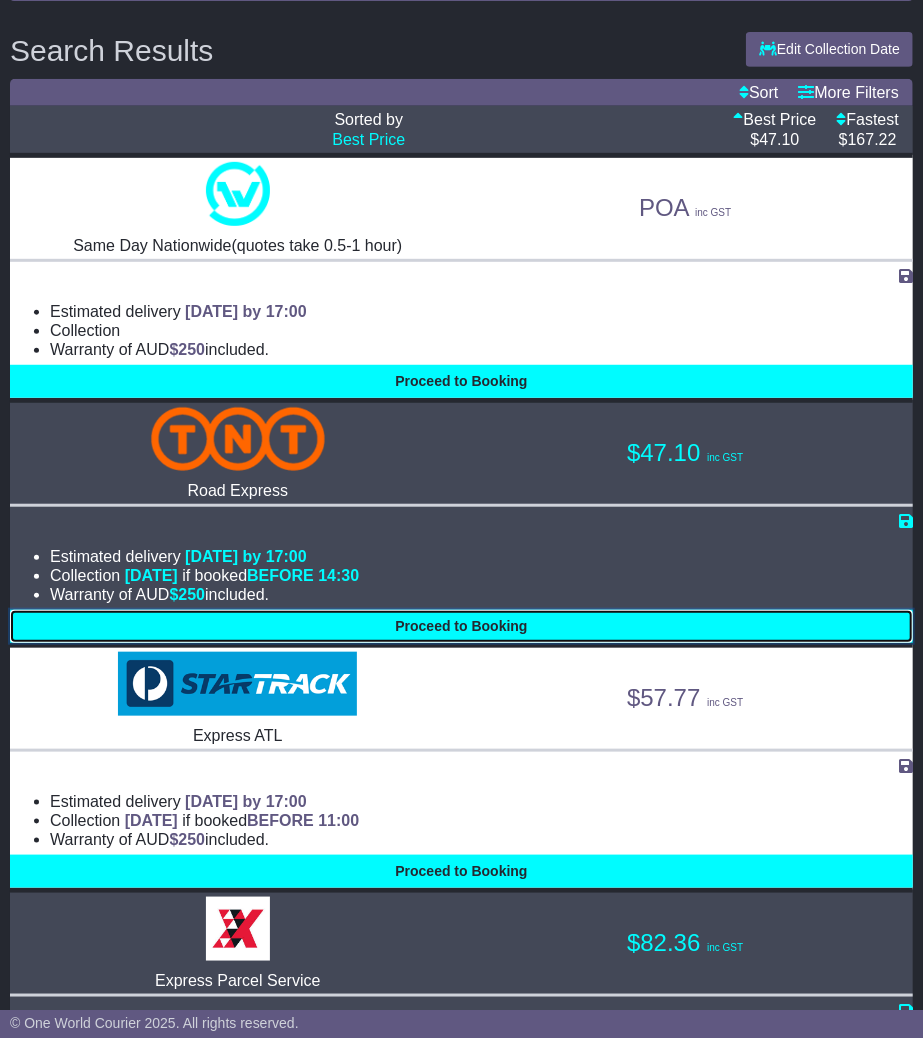 click on "Proceed to Booking" at bounding box center (461, 626) 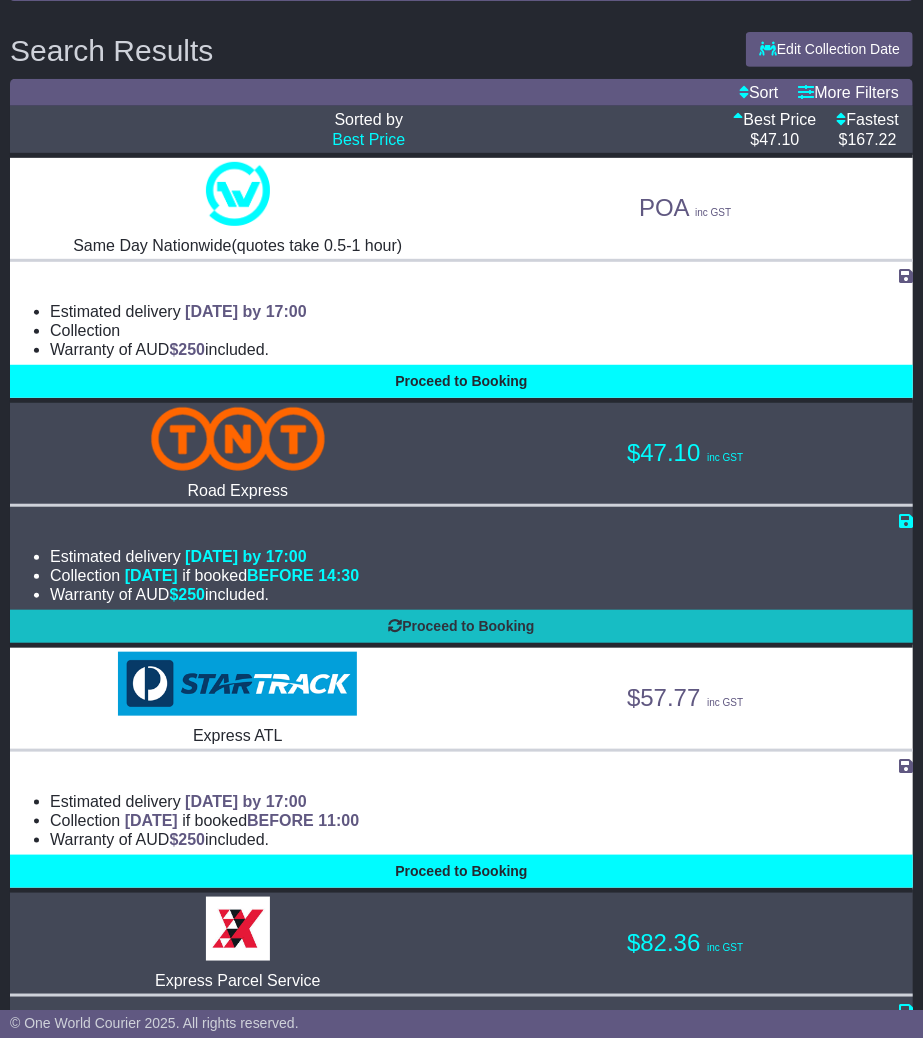 select on "**********" 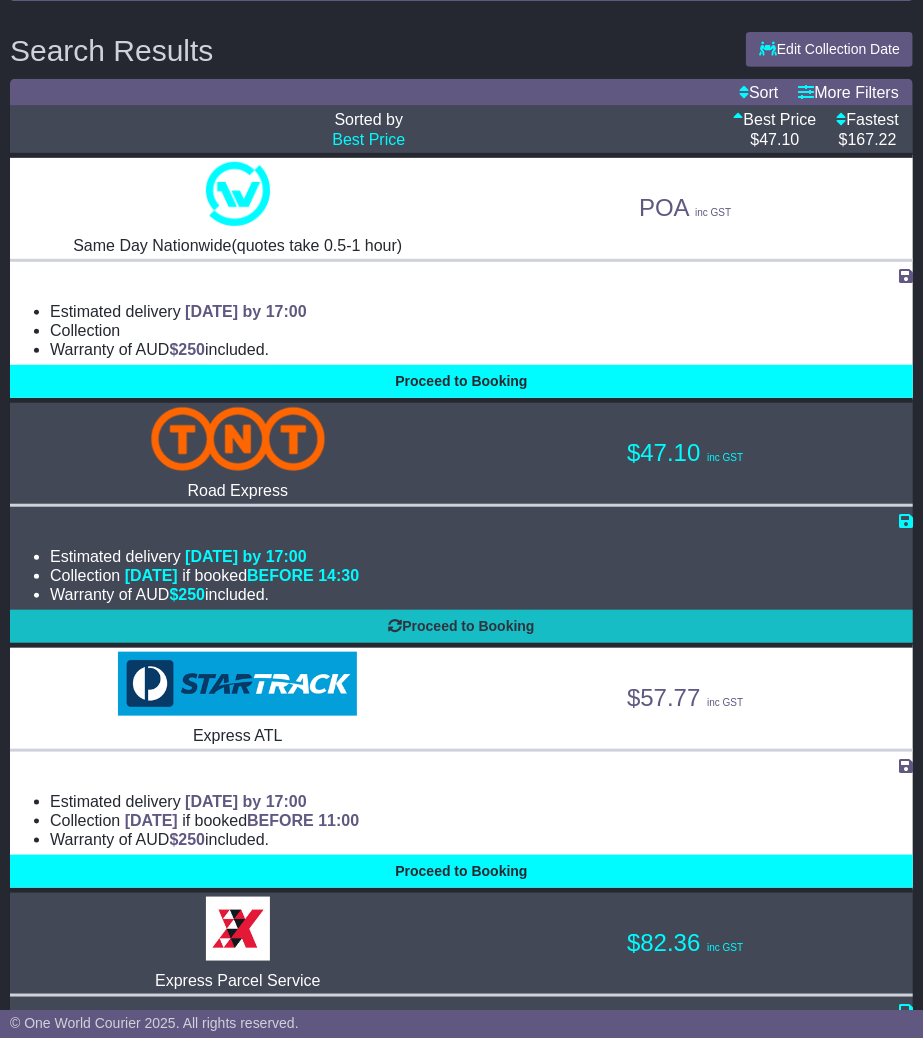 select on "*****" 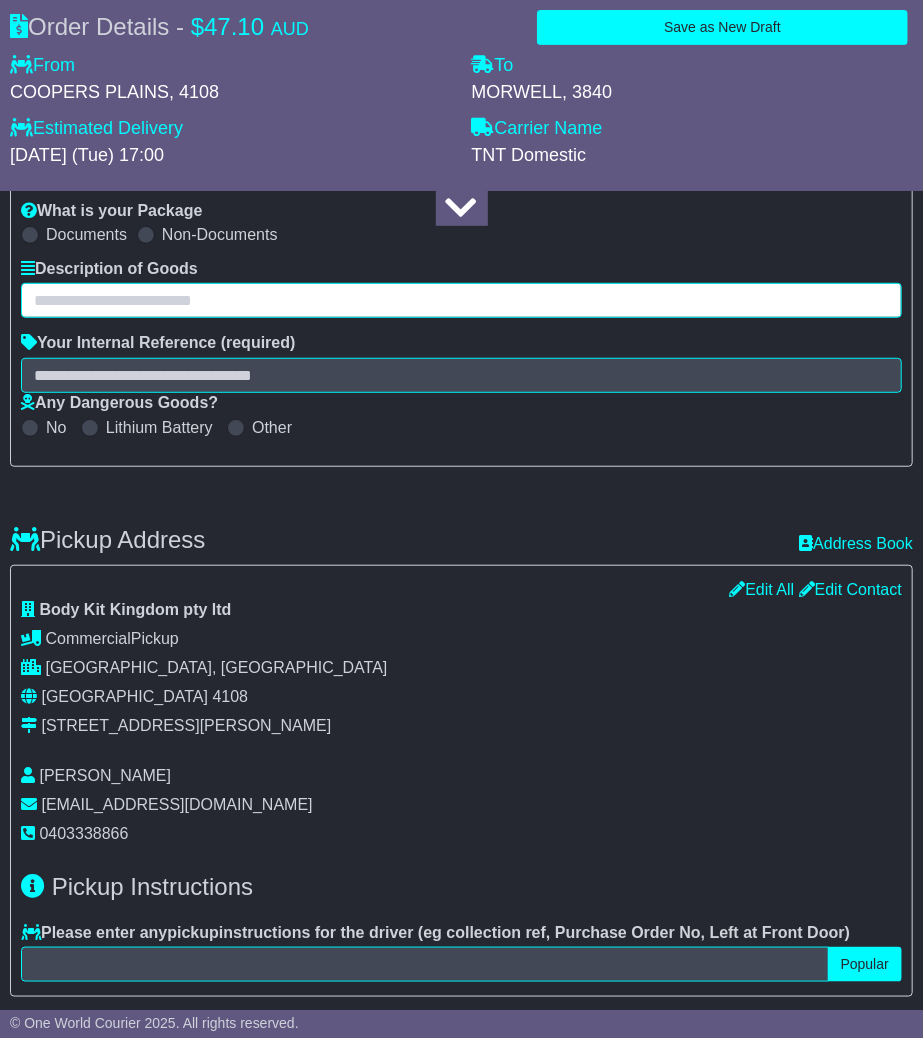 click at bounding box center (461, 300) 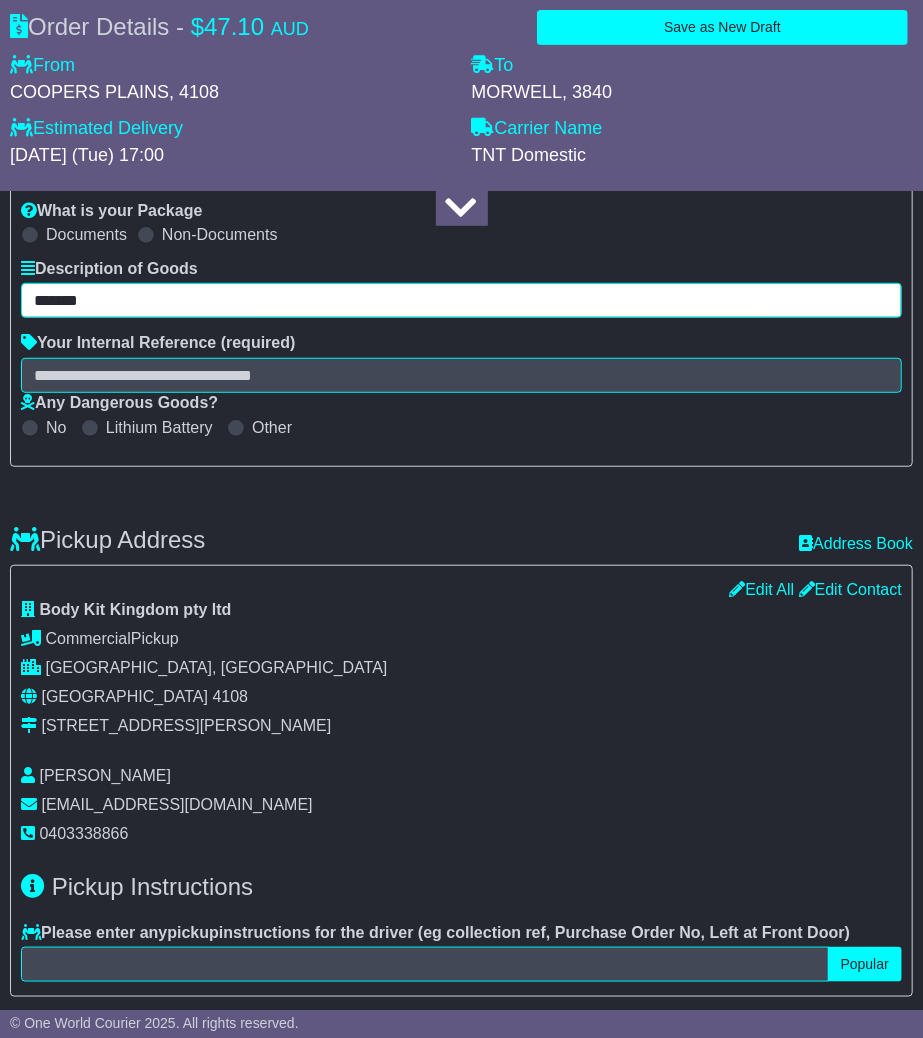 type on "*******" 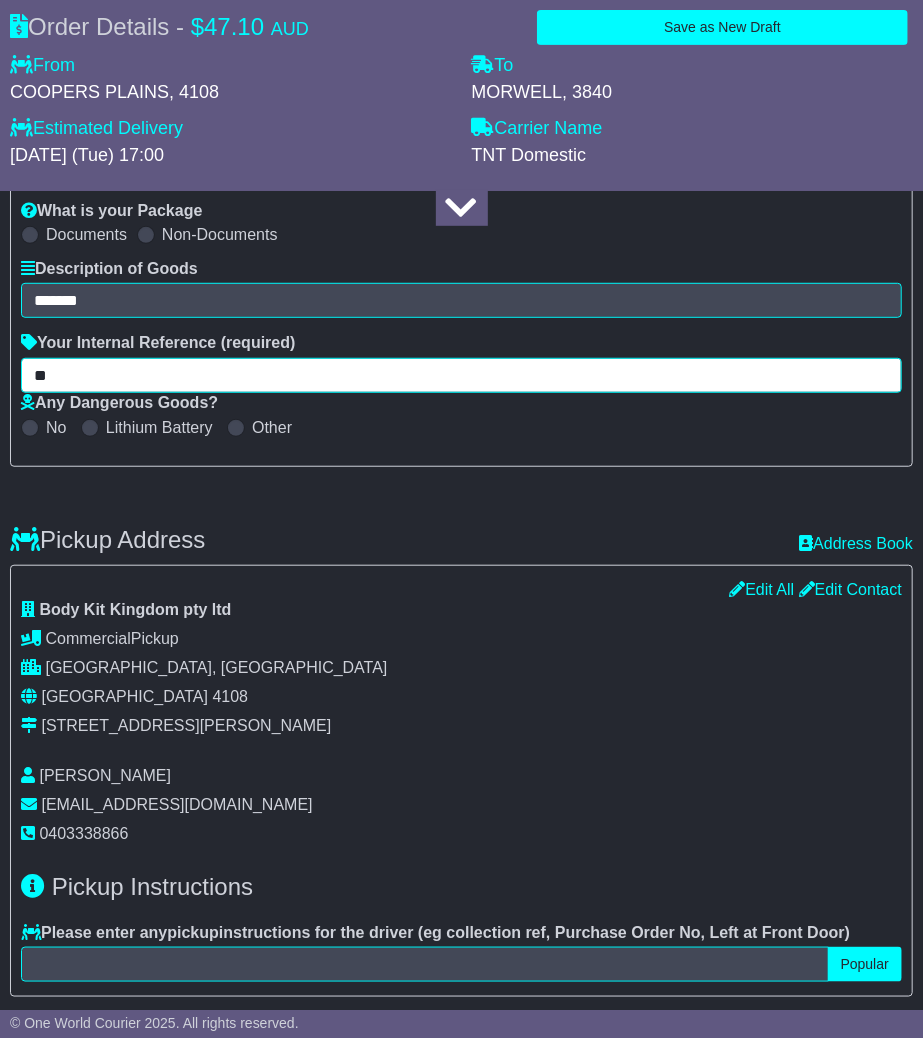 type on "**" 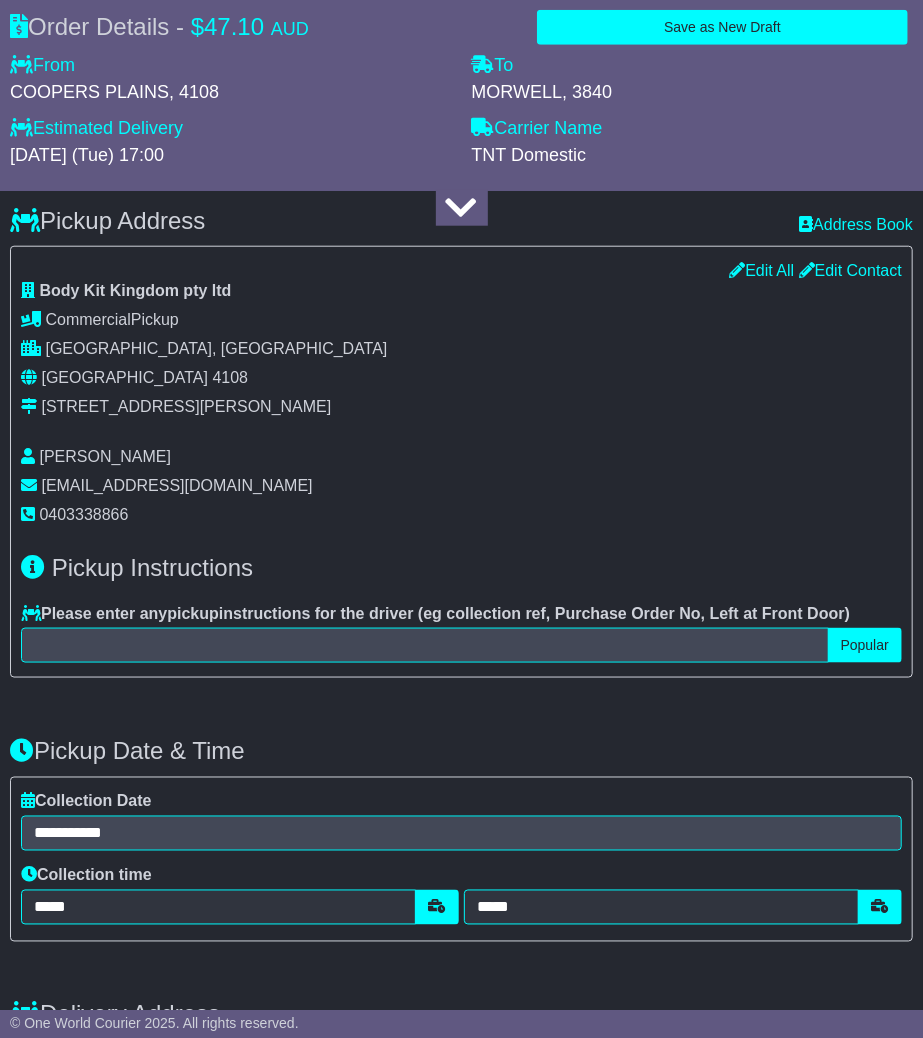 scroll, scrollTop: 624, scrollLeft: 0, axis: vertical 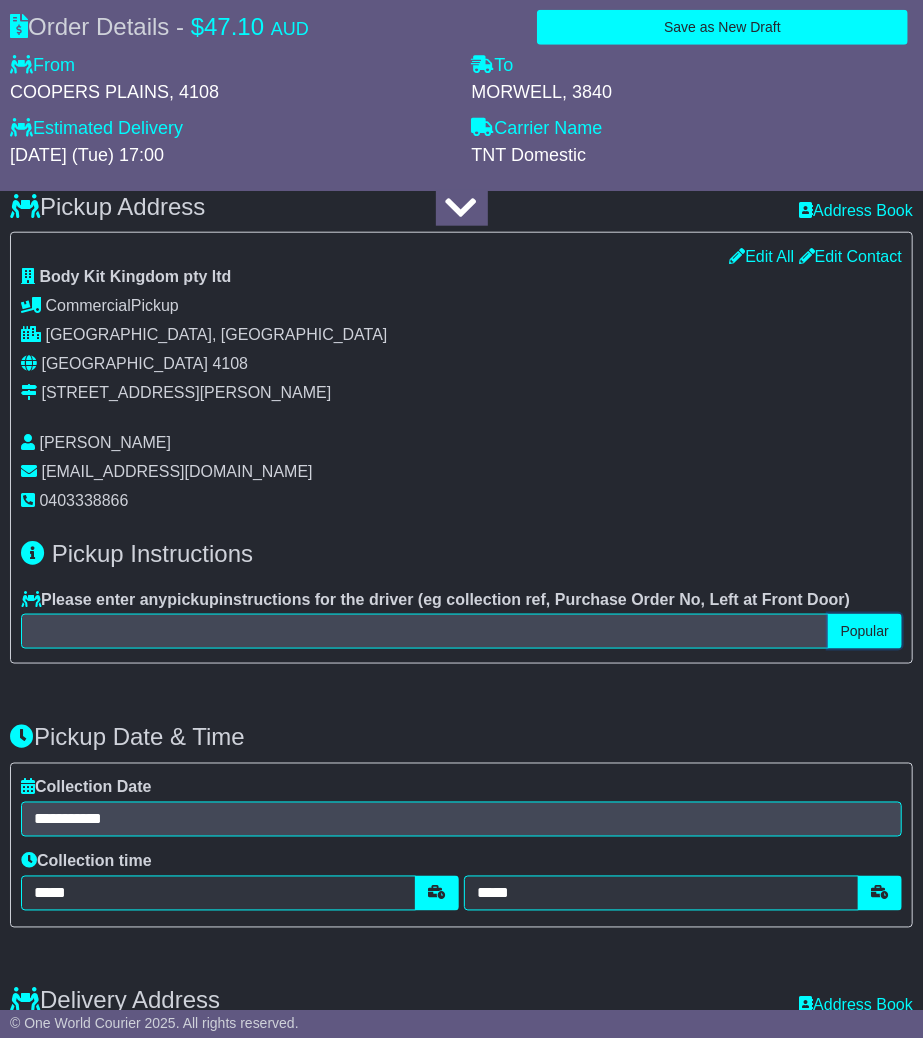 click on "Popular" at bounding box center (865, 631) 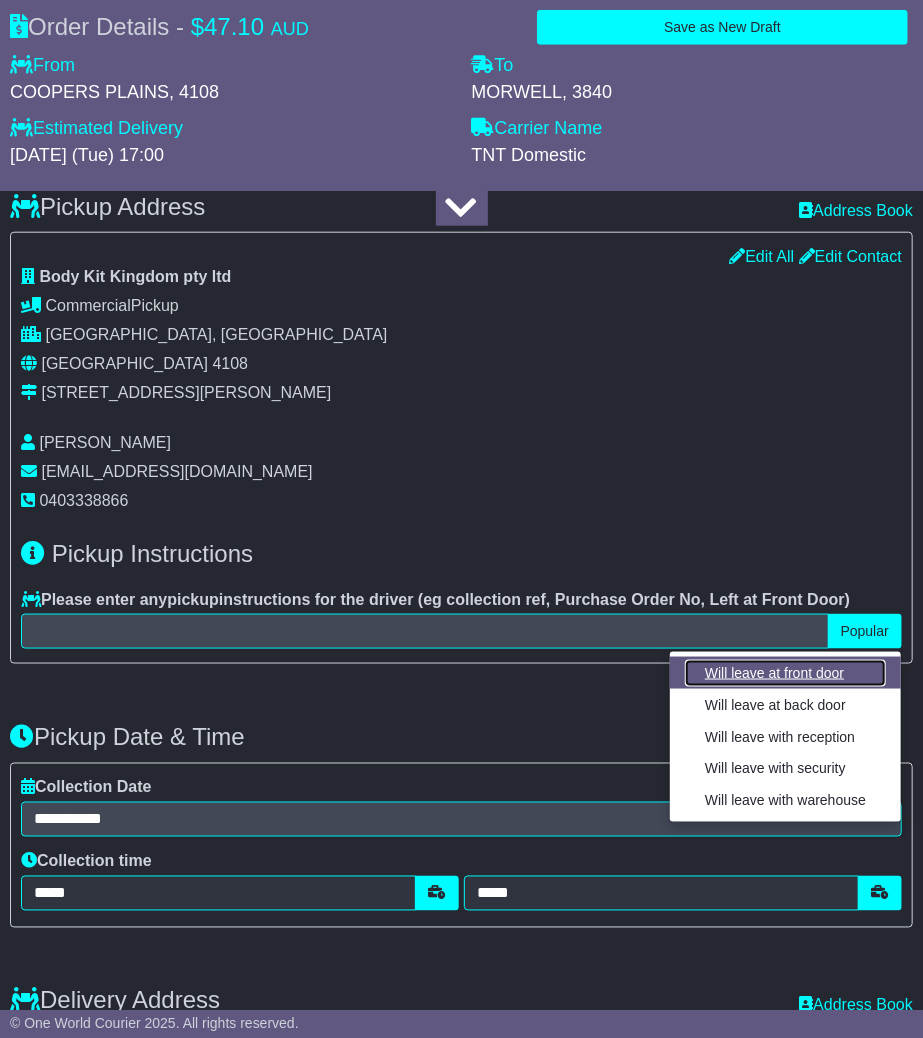 click on "Will leave at front door" at bounding box center [785, 673] 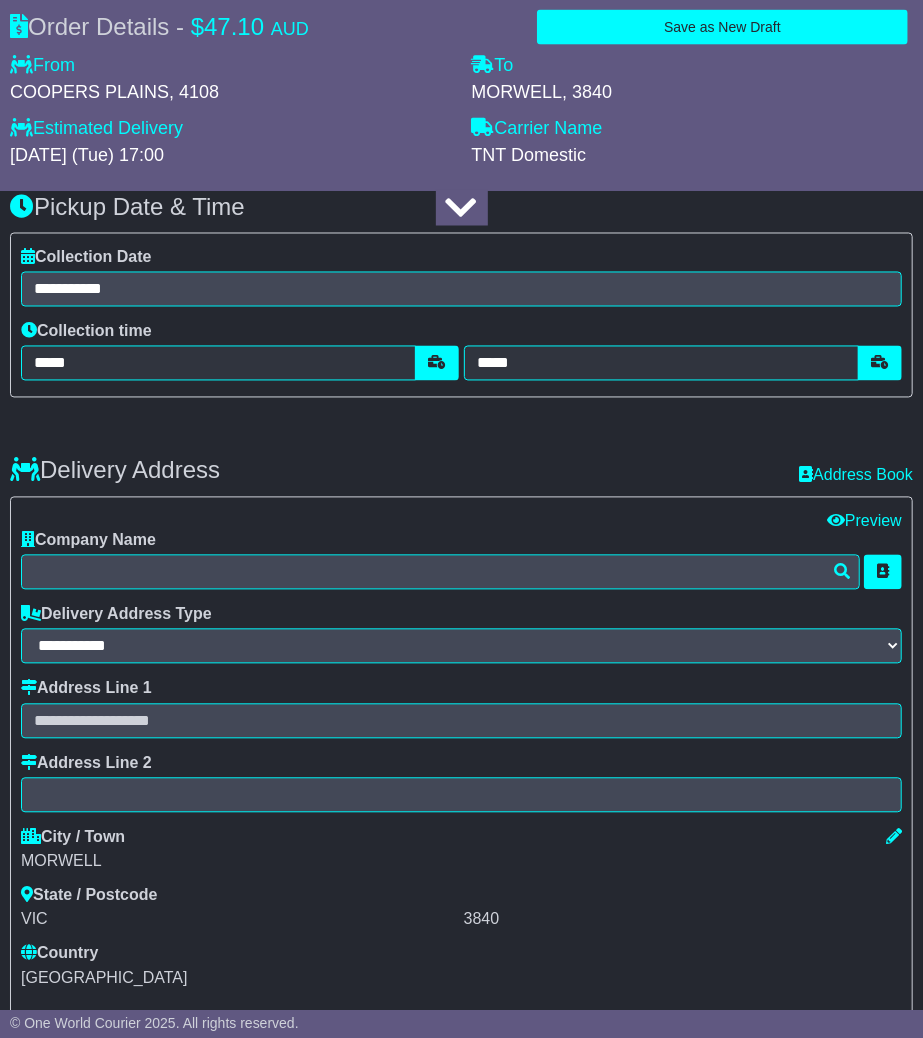 scroll, scrollTop: 1180, scrollLeft: 0, axis: vertical 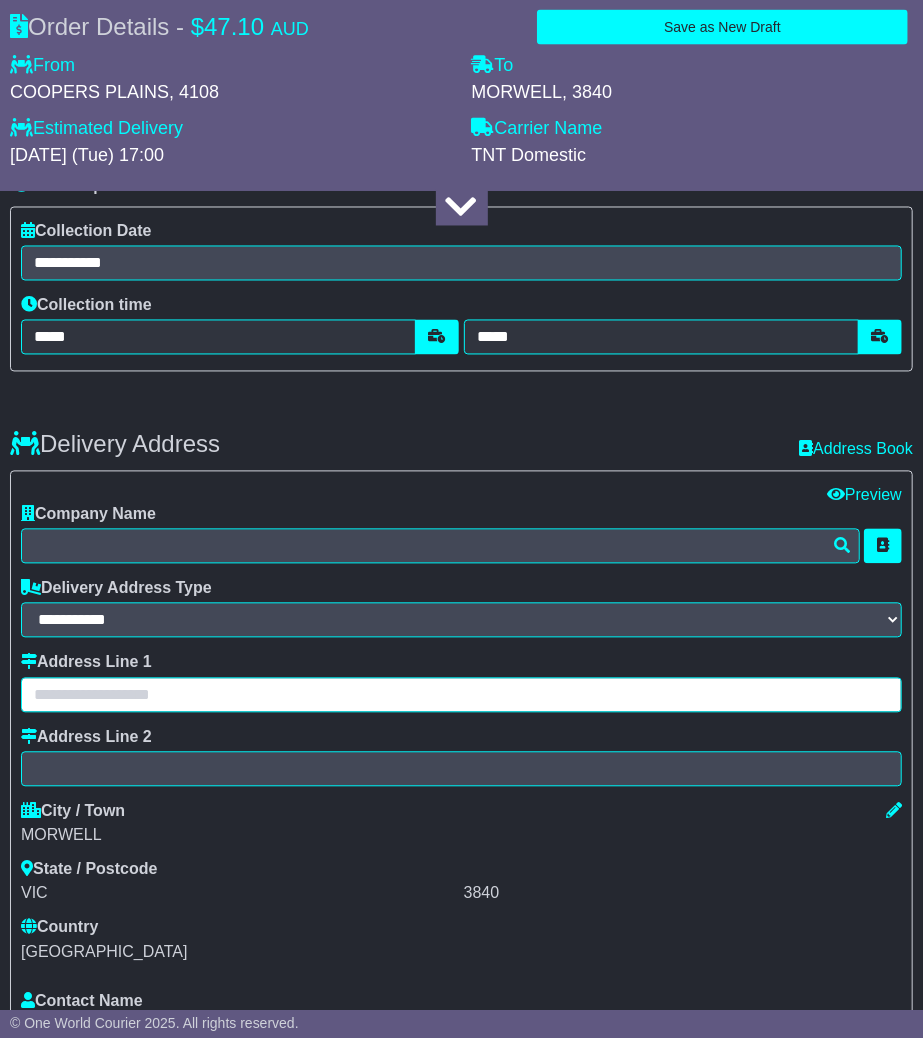 click at bounding box center (461, 695) 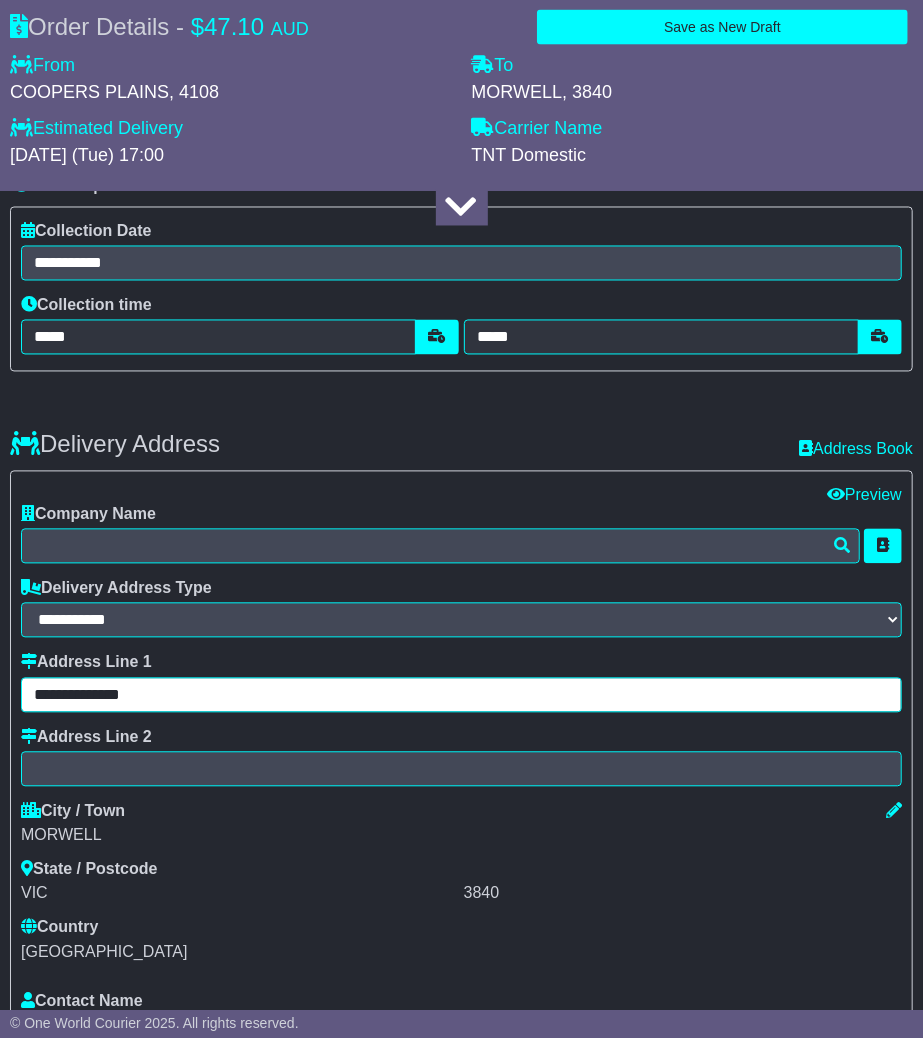 type on "**********" 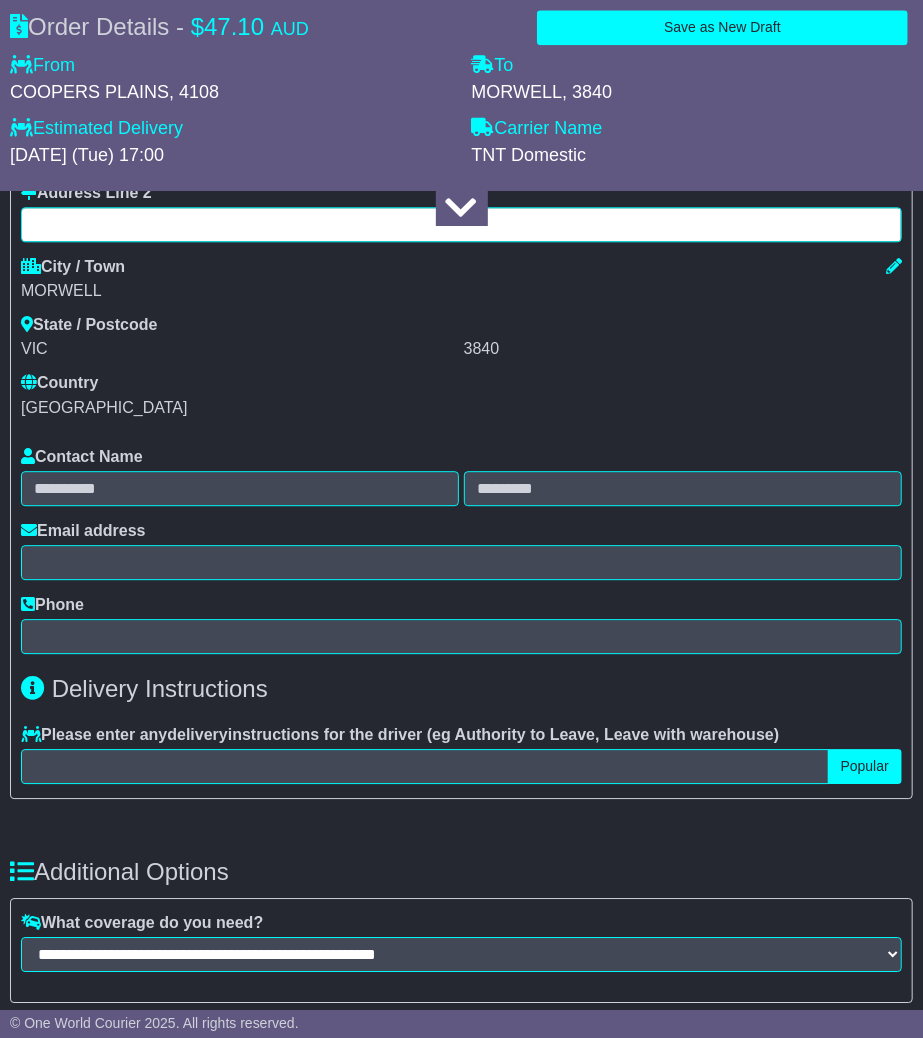 scroll, scrollTop: 1735, scrollLeft: 0, axis: vertical 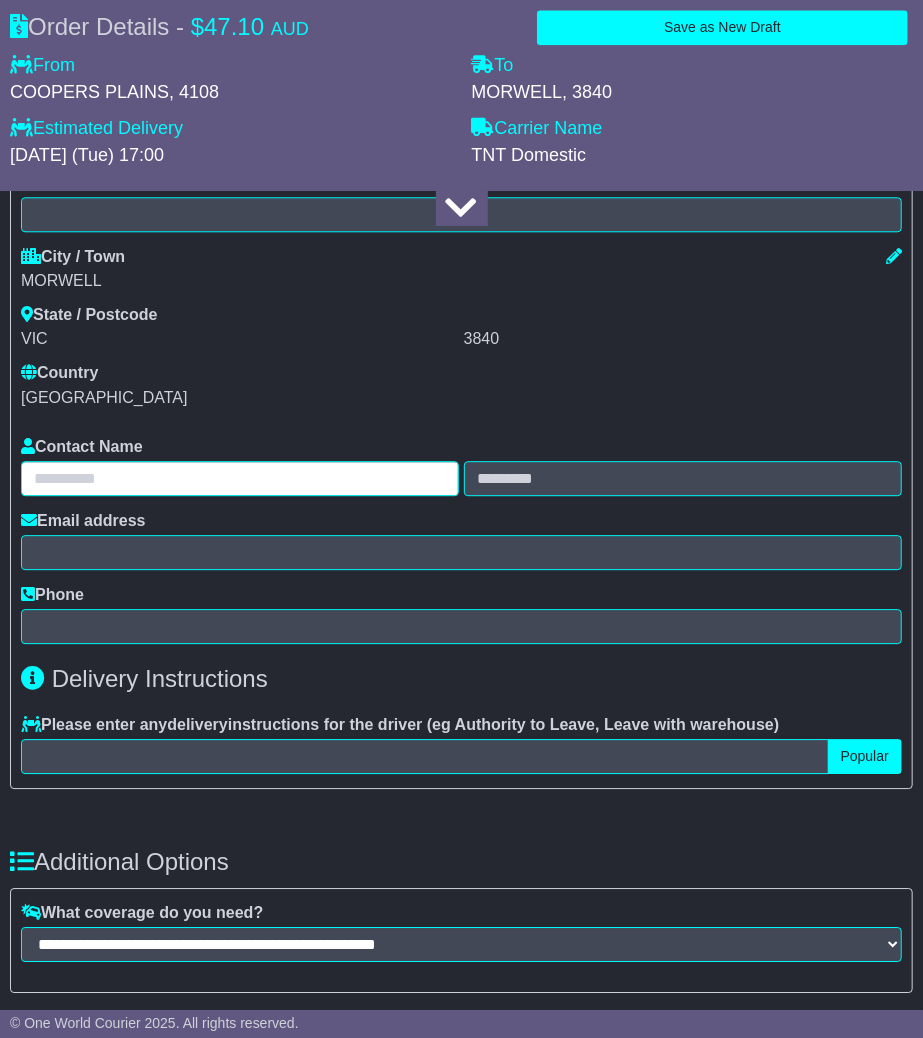 click at bounding box center (240, 478) 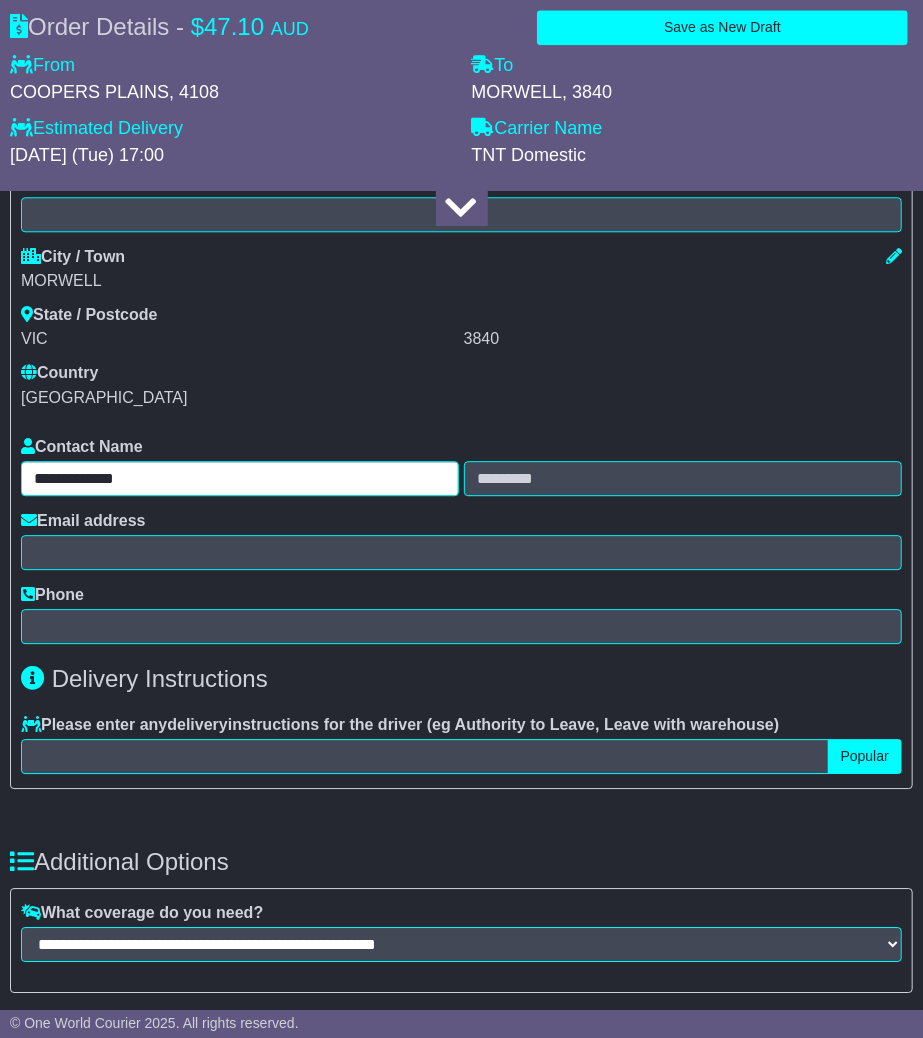 drag, startPoint x: 108, startPoint y: 477, endPoint x: 178, endPoint y: 470, distance: 70.34913 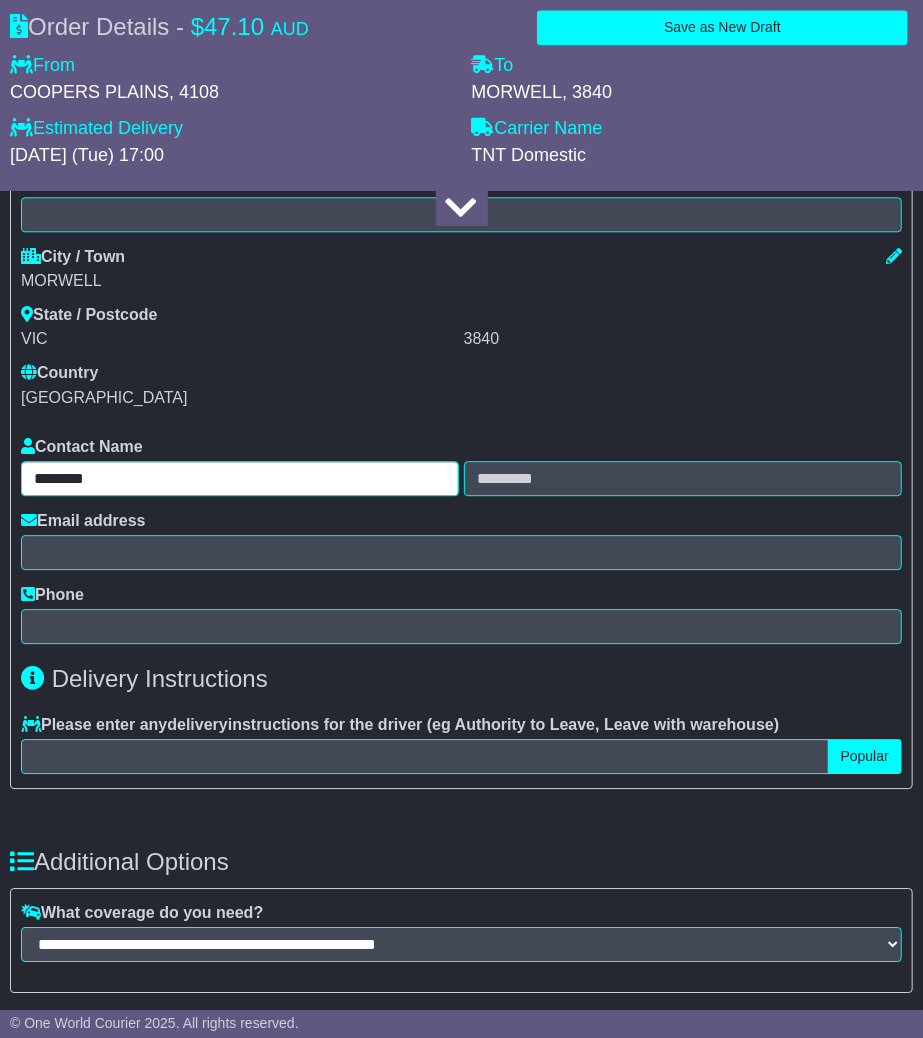 type on "*******" 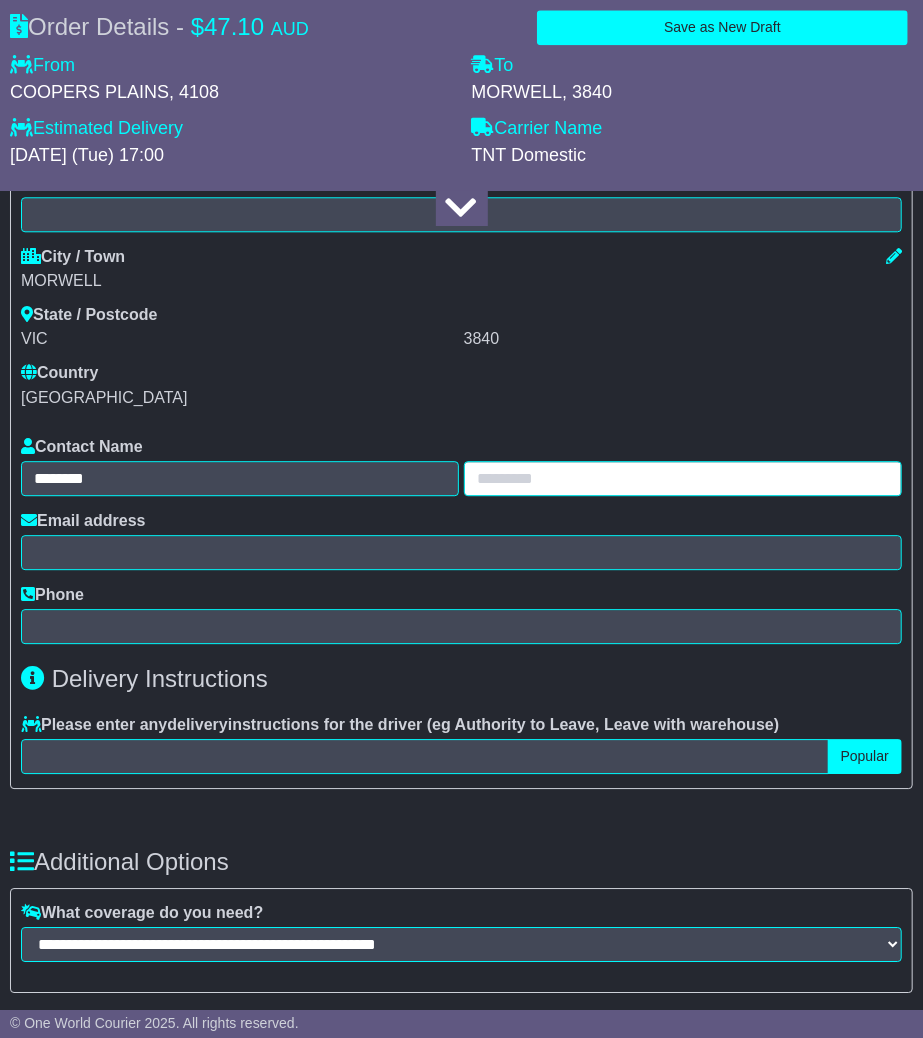 paste on "*****" 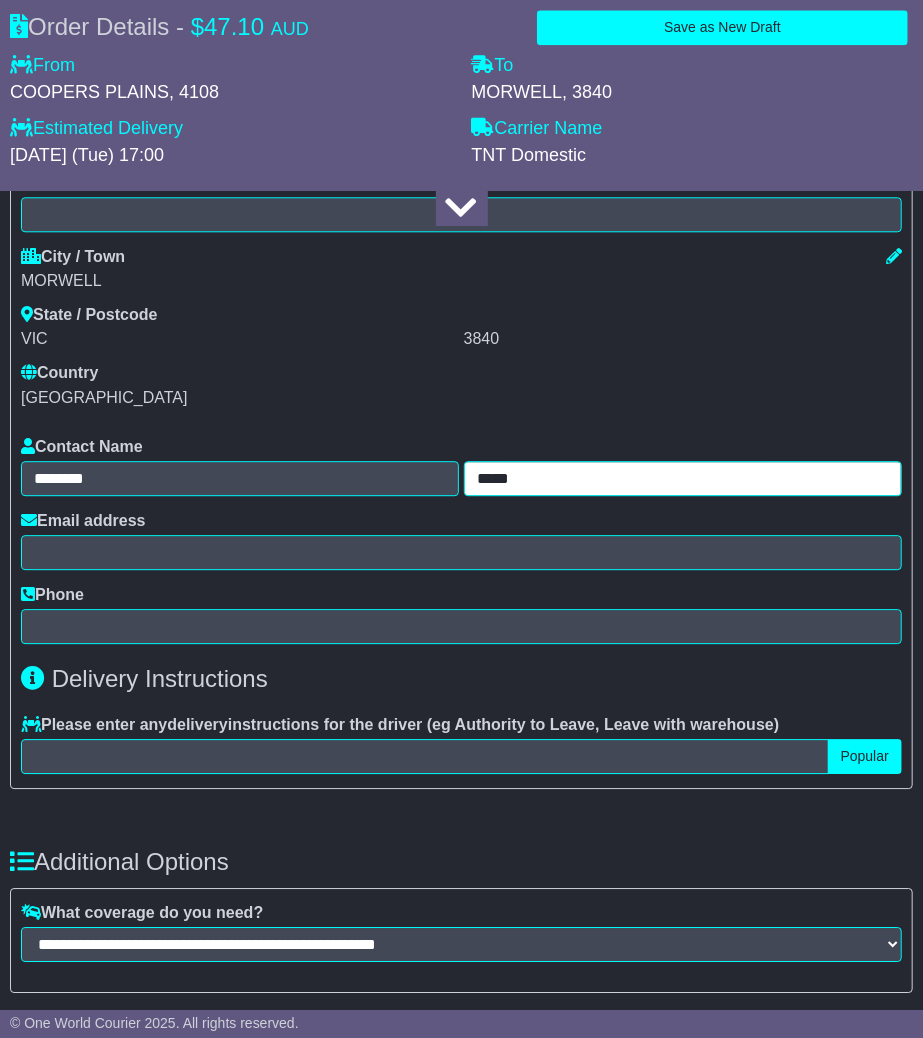 click on "*****" at bounding box center [683, 478] 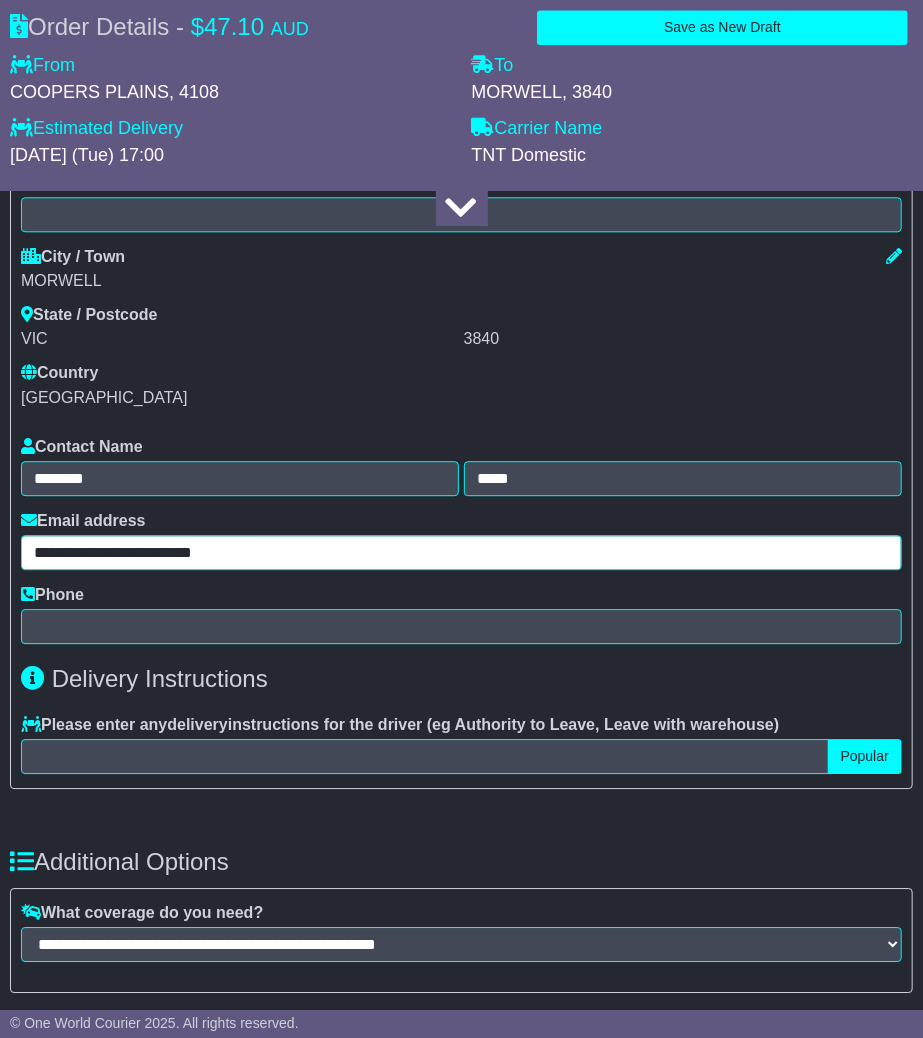 type on "**********" 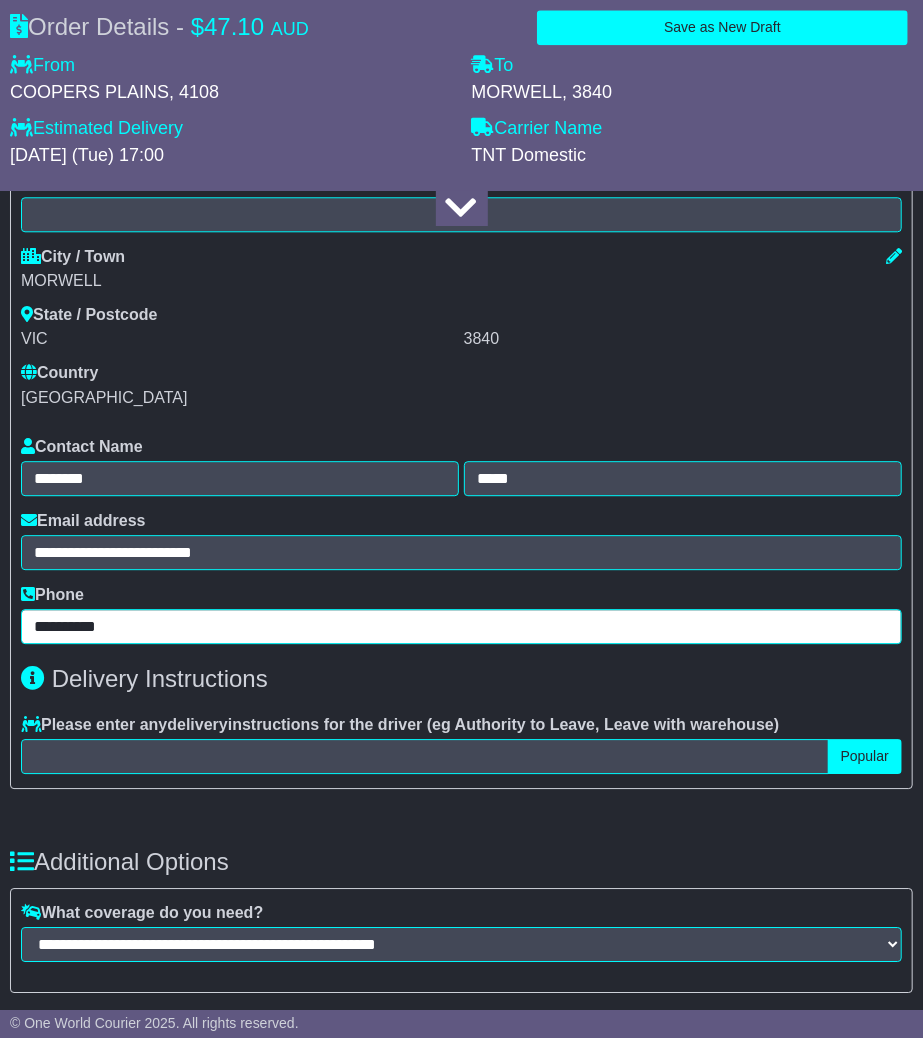 type on "**********" 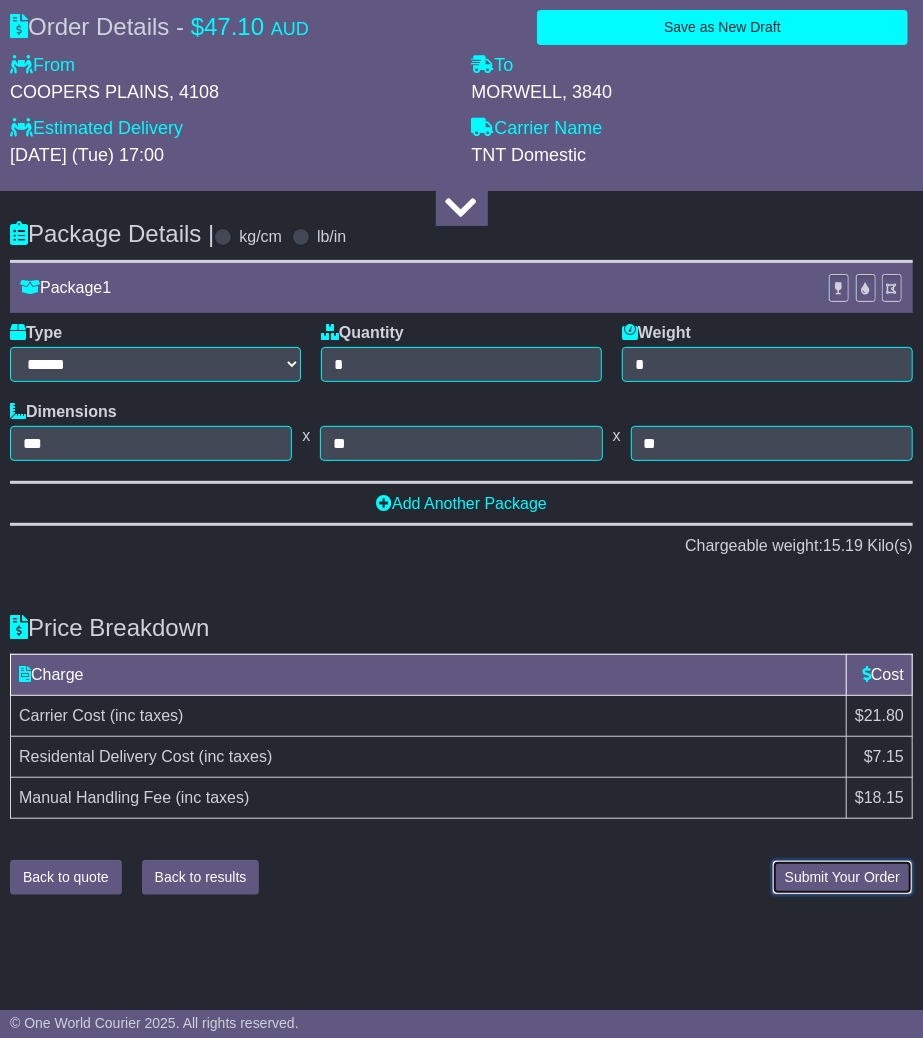 click on "Submit Your Order" at bounding box center (842, 877) 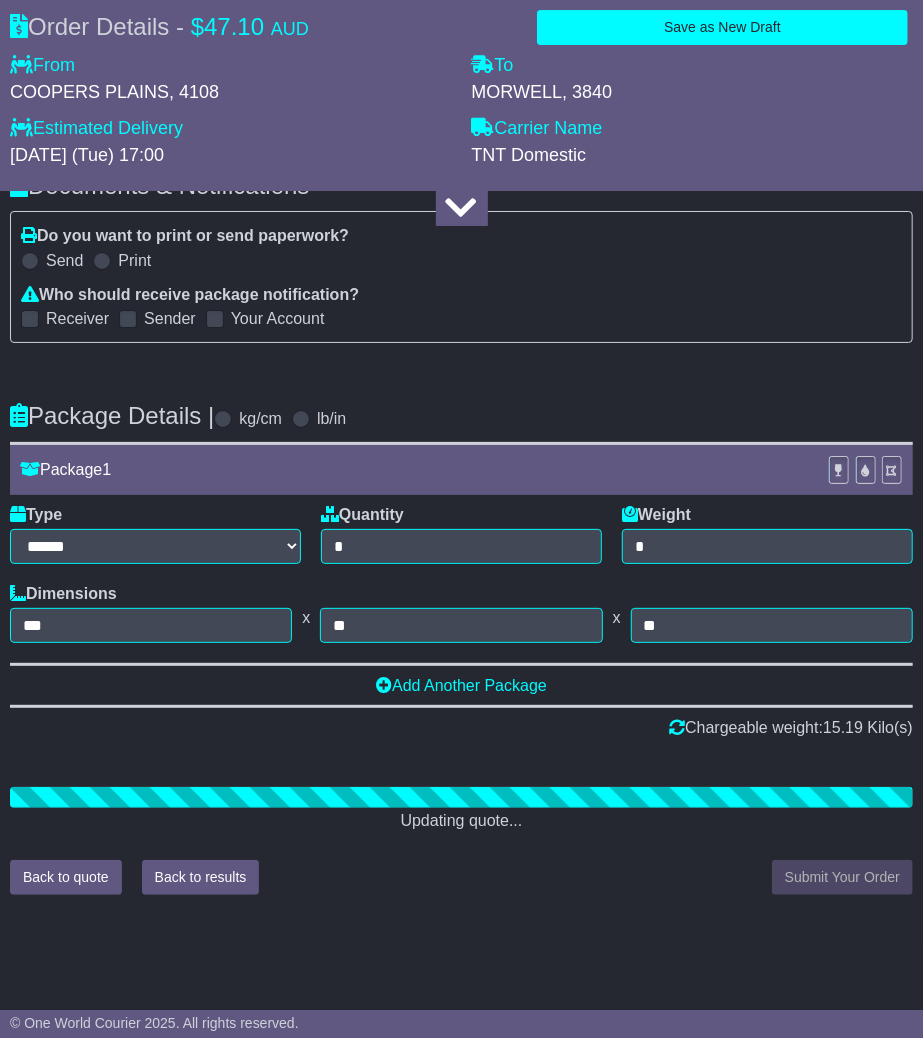 scroll, scrollTop: 2797, scrollLeft: 0, axis: vertical 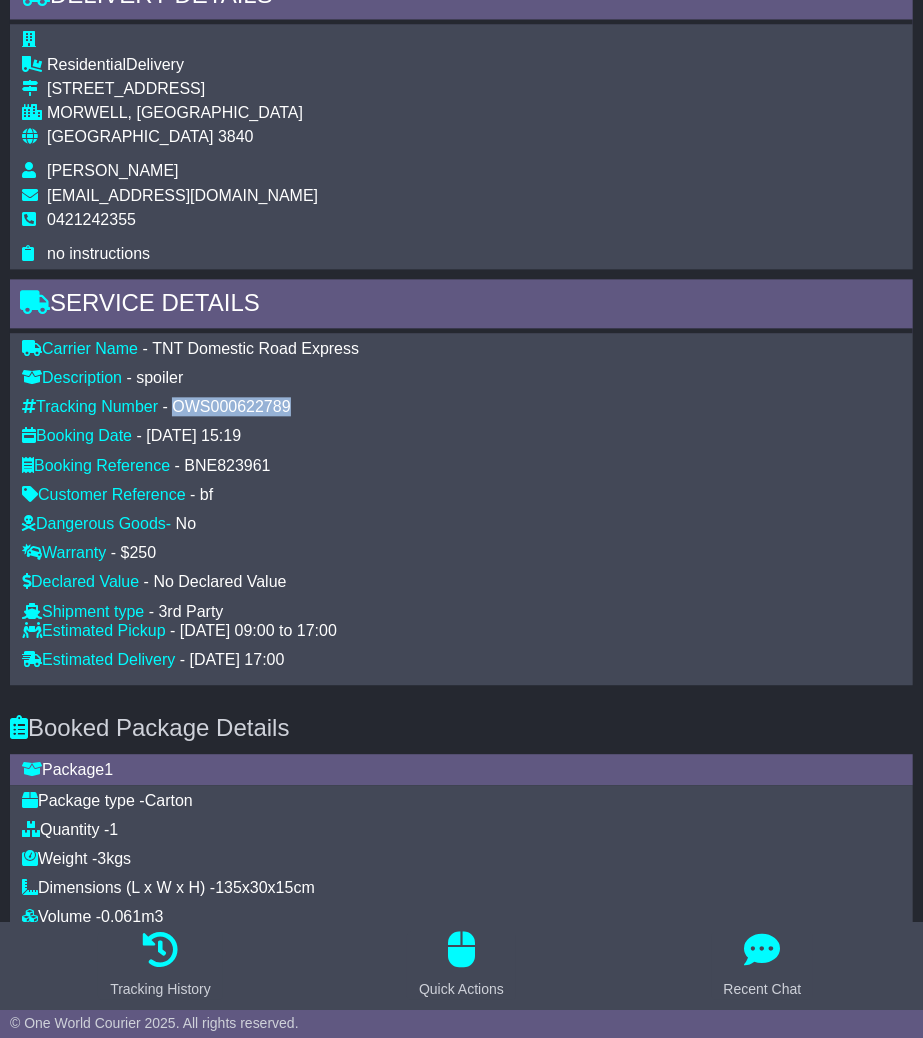 drag, startPoint x: 298, startPoint y: 396, endPoint x: 177, endPoint y: 397, distance: 121.004135 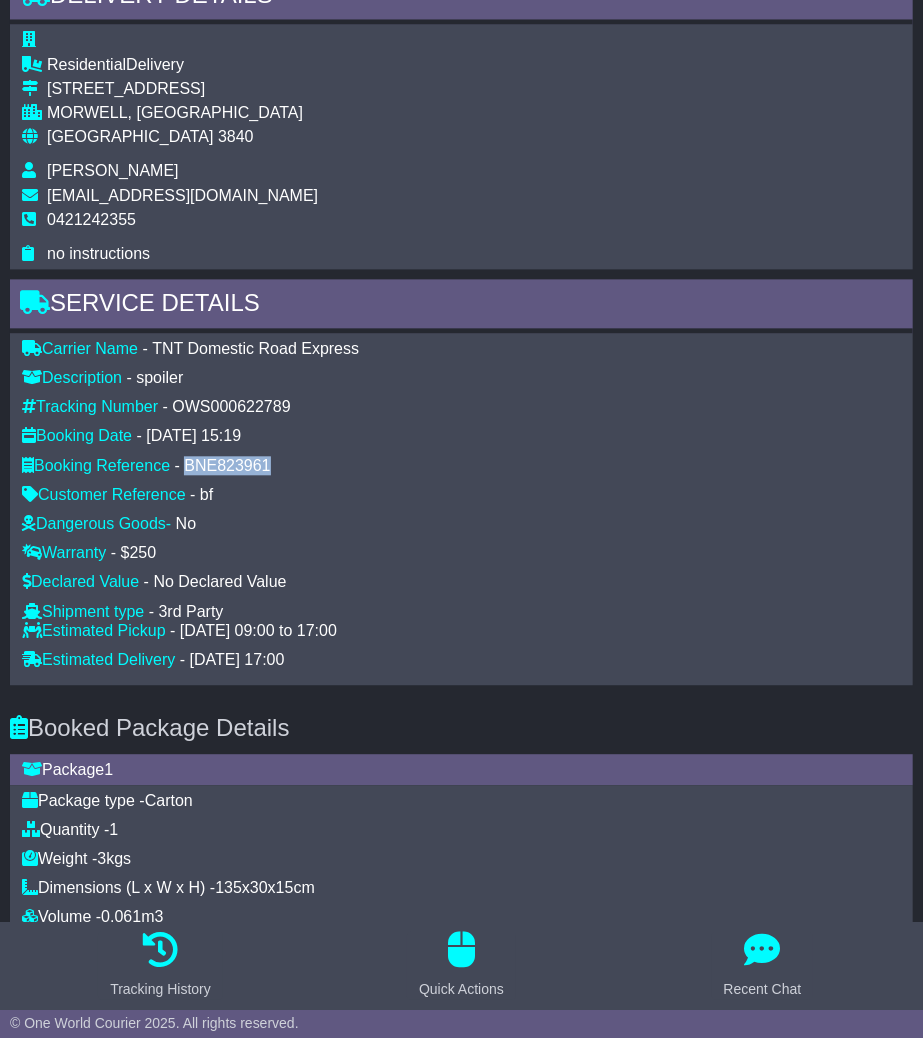 drag, startPoint x: 298, startPoint y: 457, endPoint x: 191, endPoint y: 455, distance: 107.01869 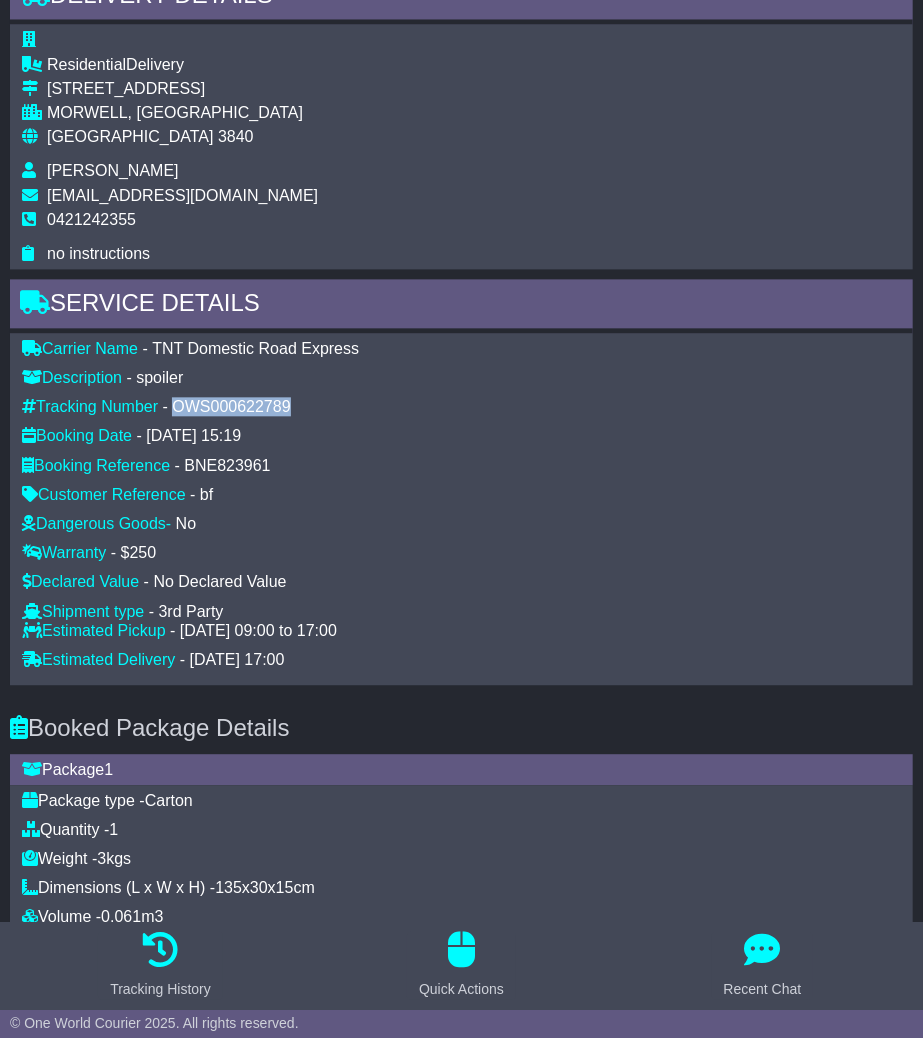 drag, startPoint x: 178, startPoint y: 406, endPoint x: 292, endPoint y: 410, distance: 114.07015 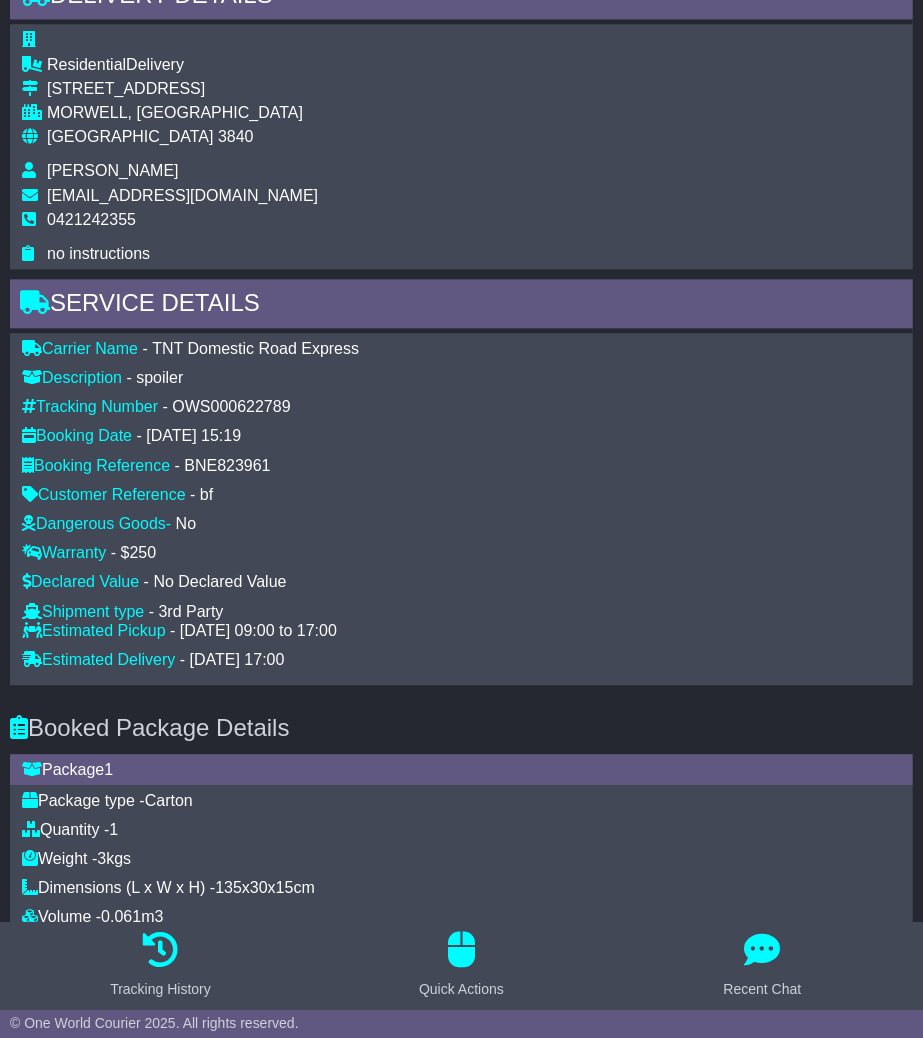 click on "Residential  Delivery
55 Vary Street
MORWELL, VIC
Australia
3840
Cameron Gudge
mail@bodykitkingdom.com.au
0421242355
no instructions" at bounding box center (461, 146) 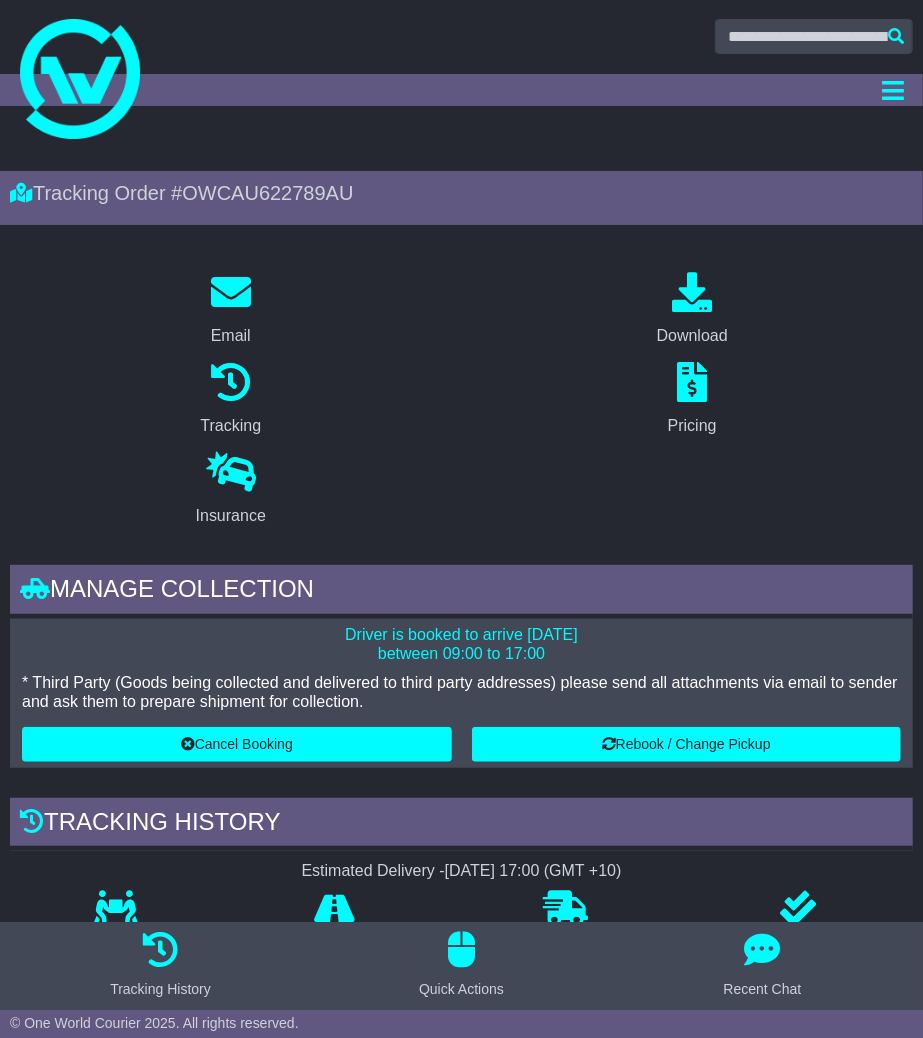 scroll, scrollTop: 0, scrollLeft: 0, axis: both 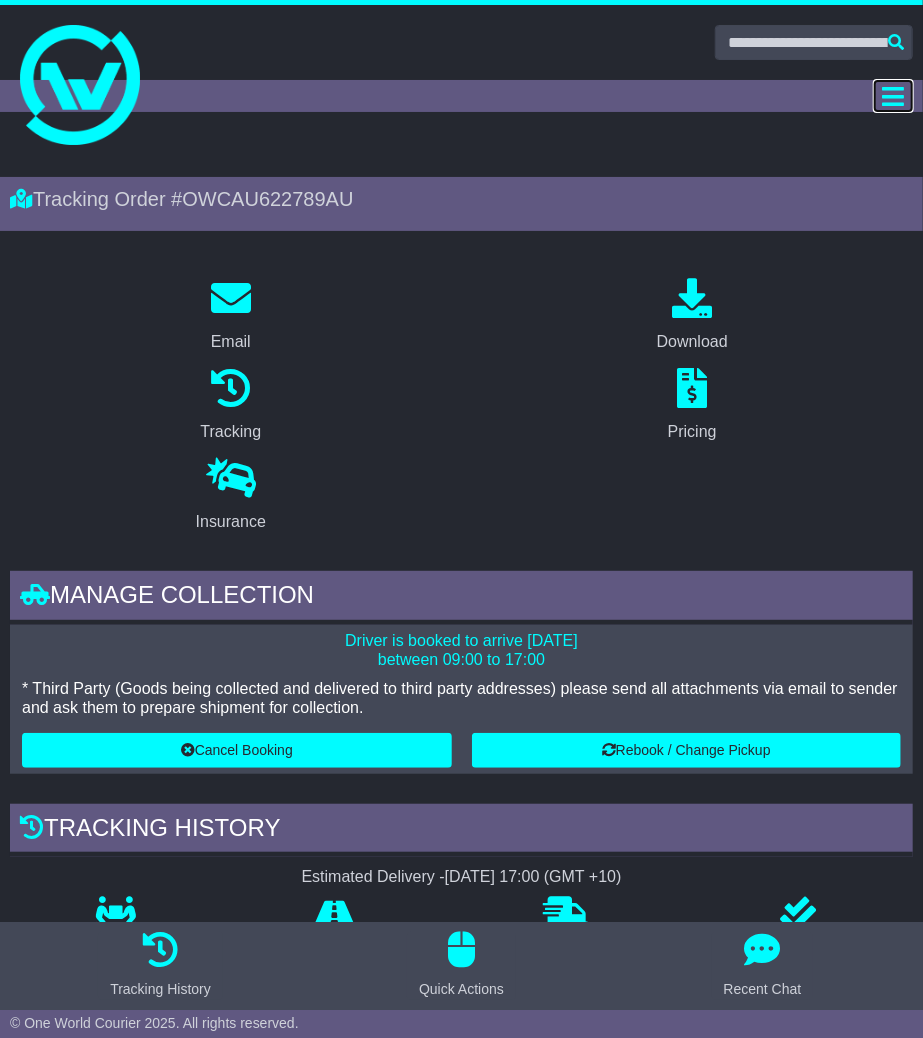 click at bounding box center [893, 96] 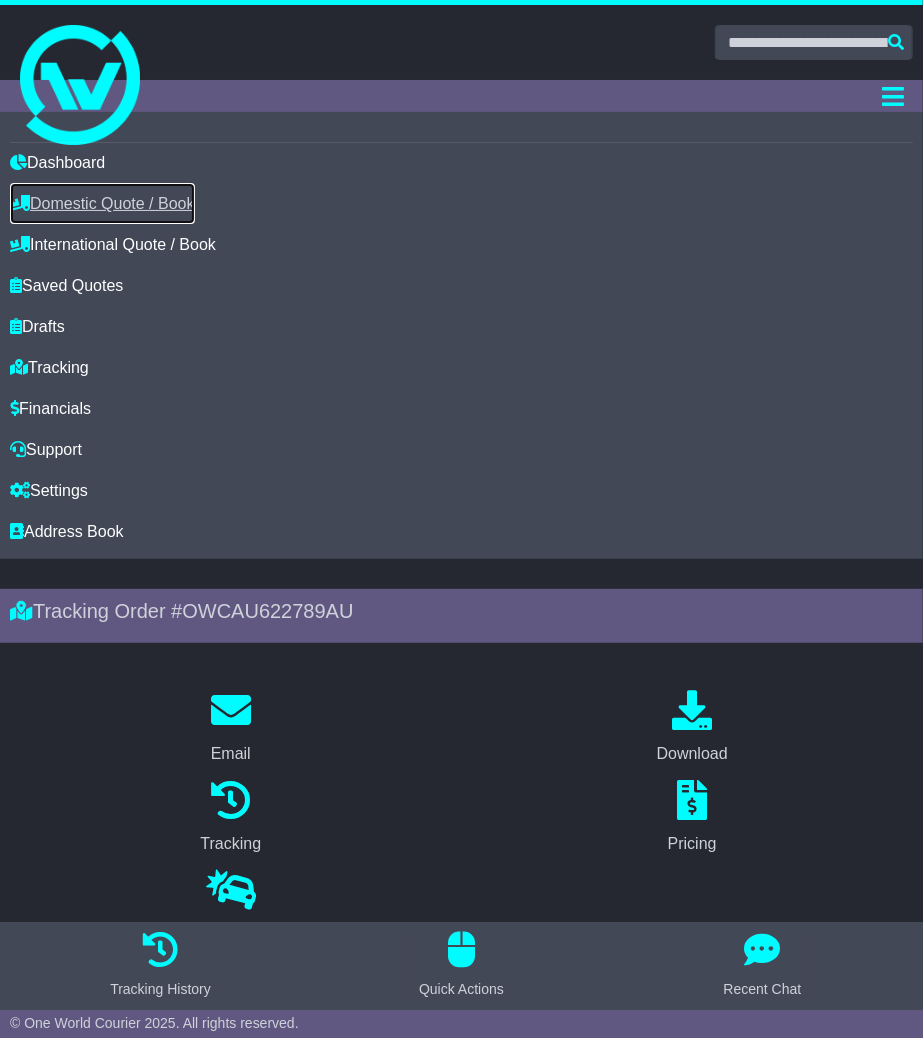 click on "Domestic Quote / Book" at bounding box center [102, 203] 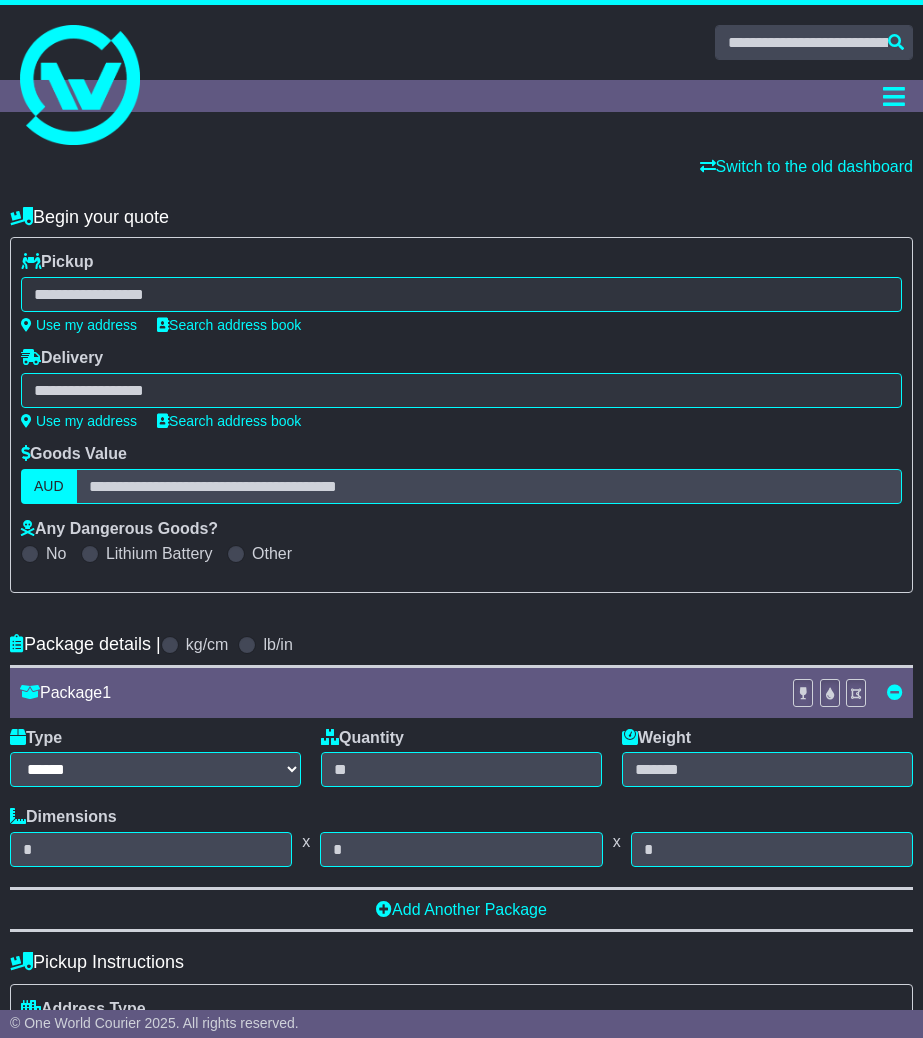 scroll, scrollTop: 0, scrollLeft: 0, axis: both 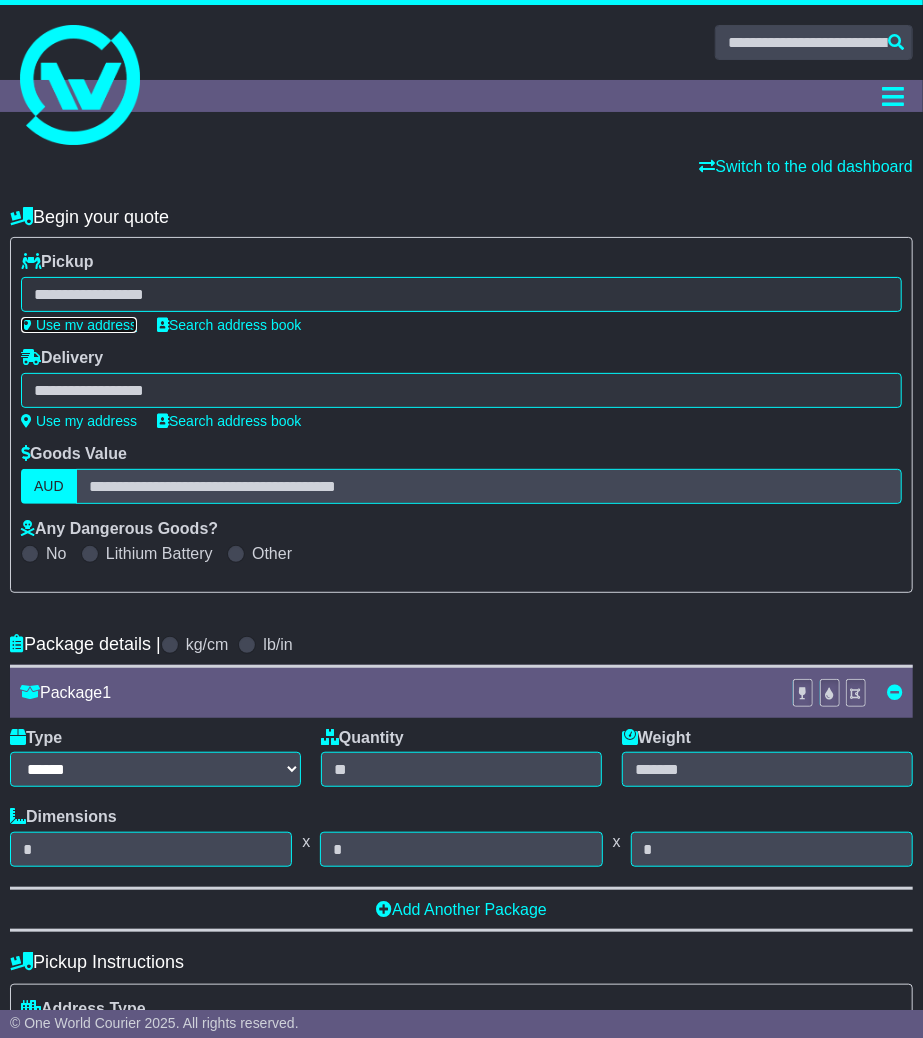 click on "Use my address" at bounding box center [79, 325] 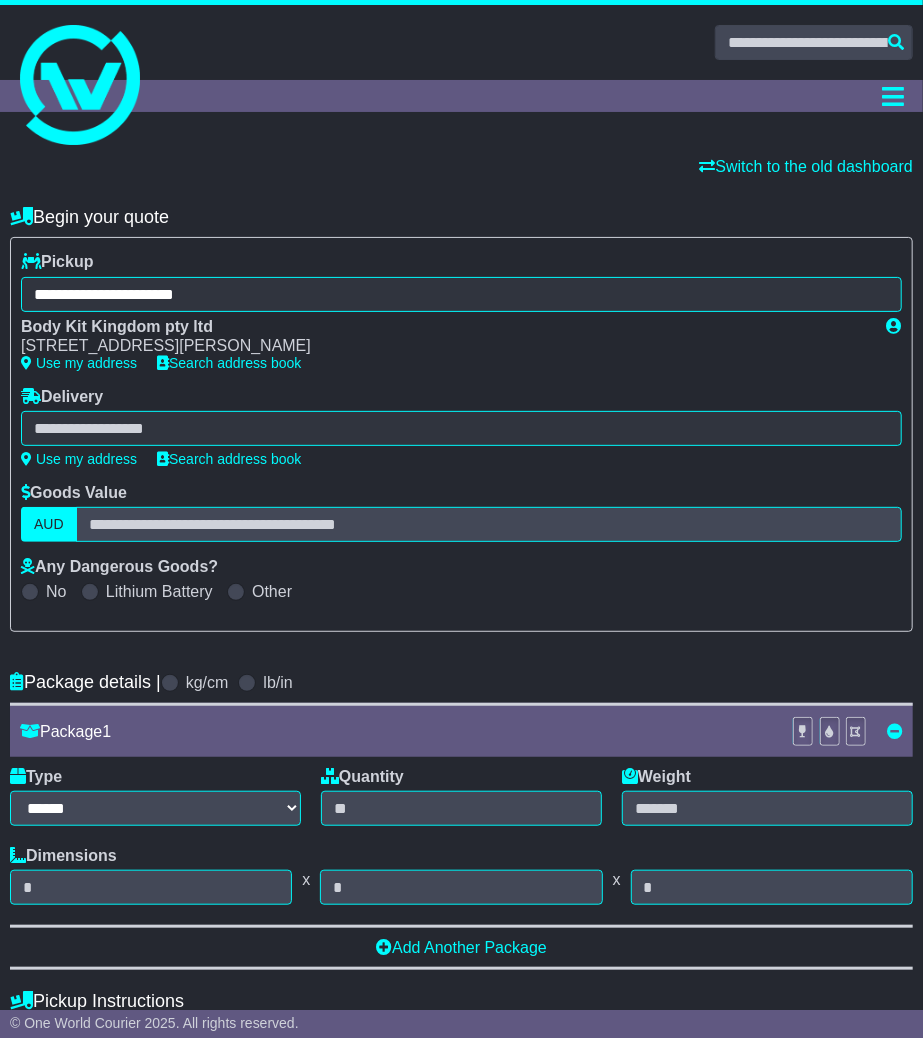 click at bounding box center (461, 428) 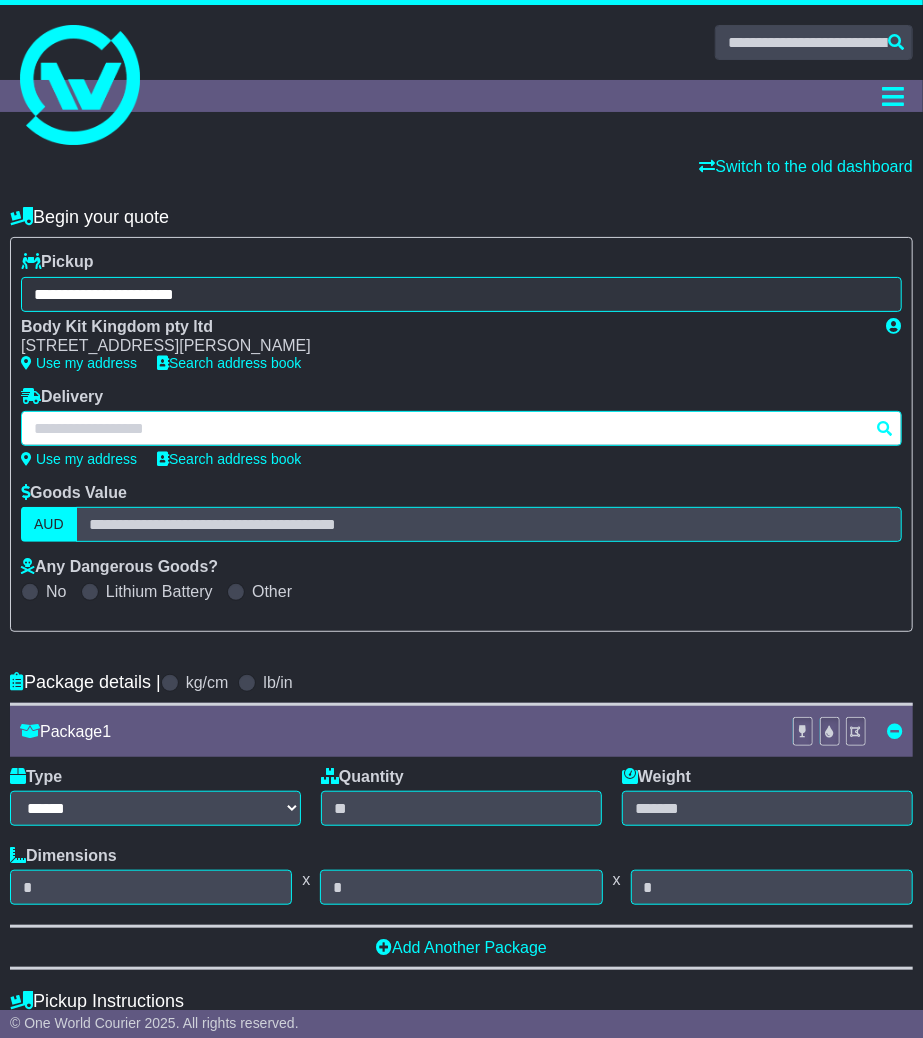 click at bounding box center (461, 428) 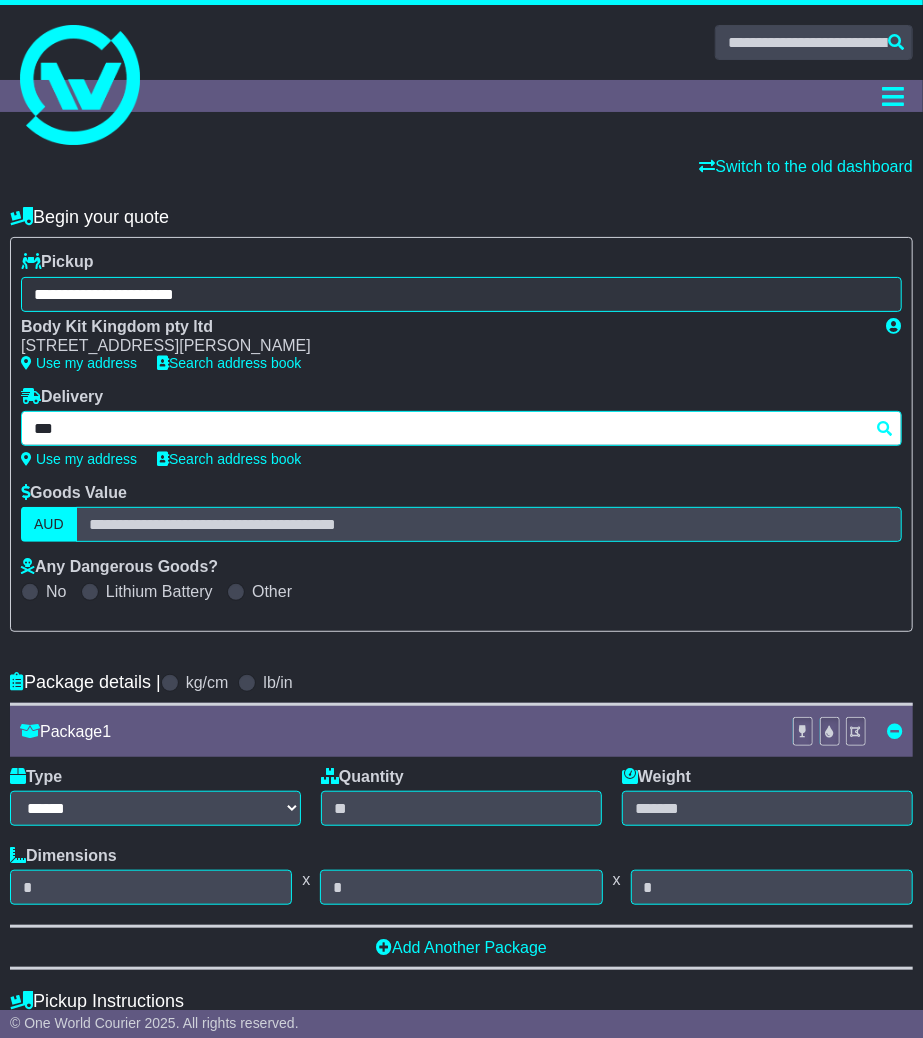 type on "****" 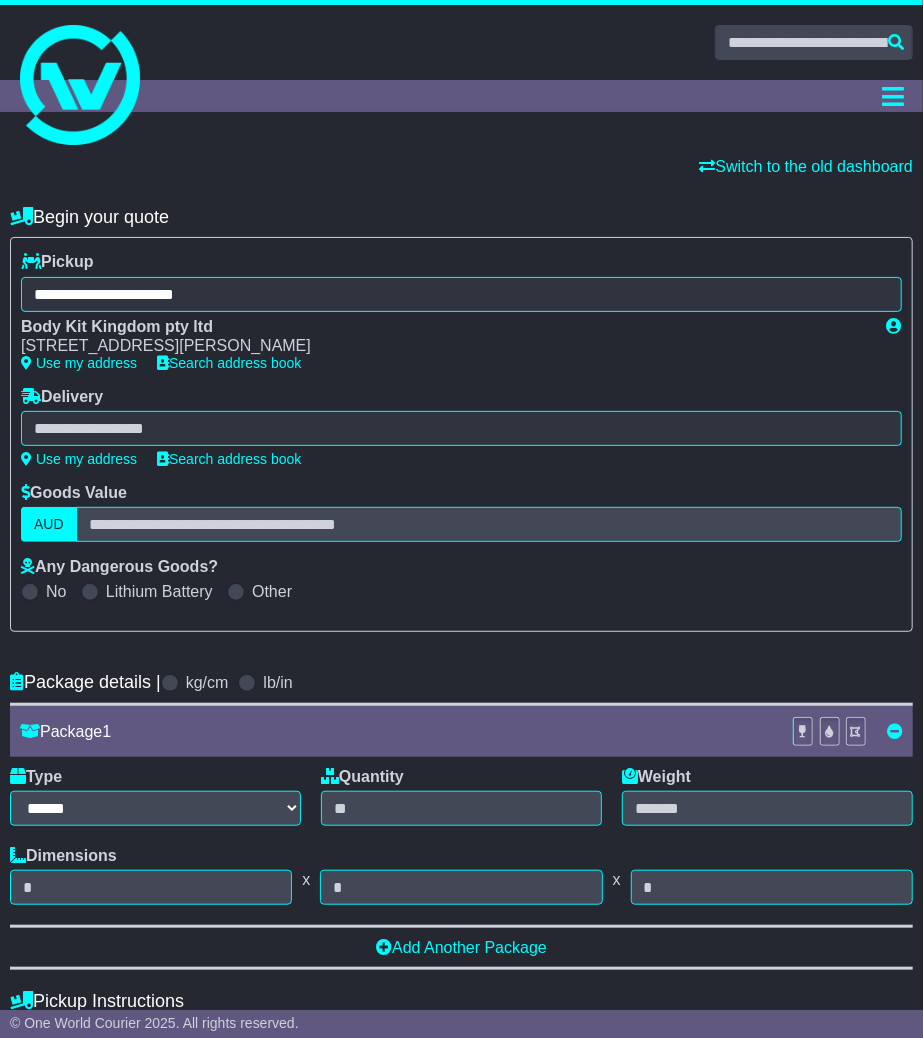 click on "**** 6020 CARINE [GEOGRAPHIC_DATA]" at bounding box center (461, 428) 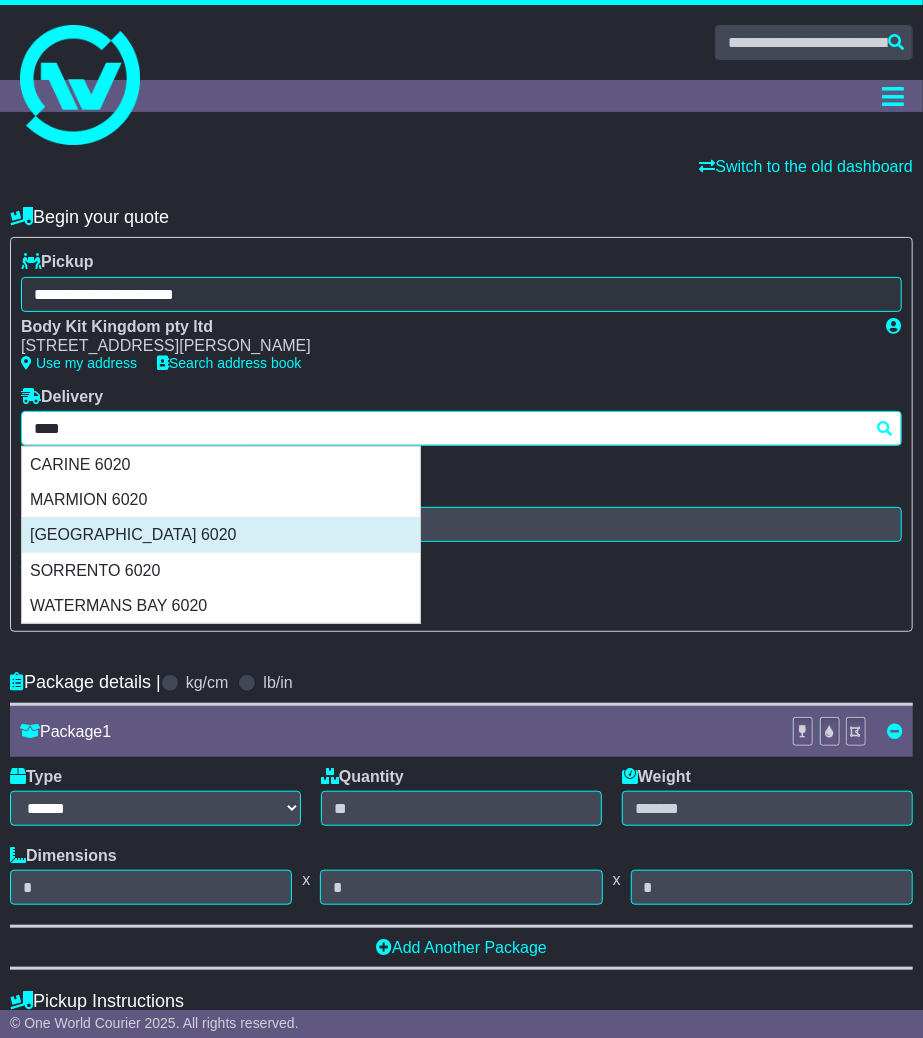 click on "[GEOGRAPHIC_DATA] 6020" at bounding box center (221, 534) 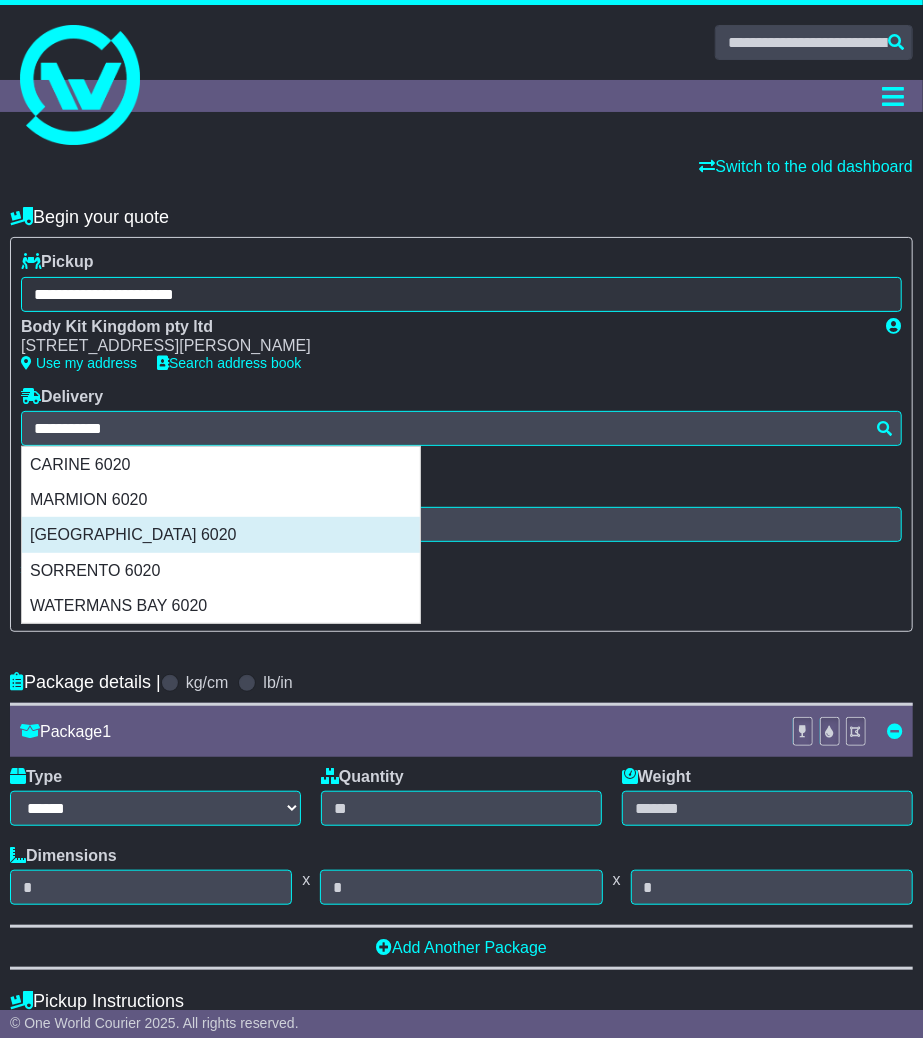type on "**********" 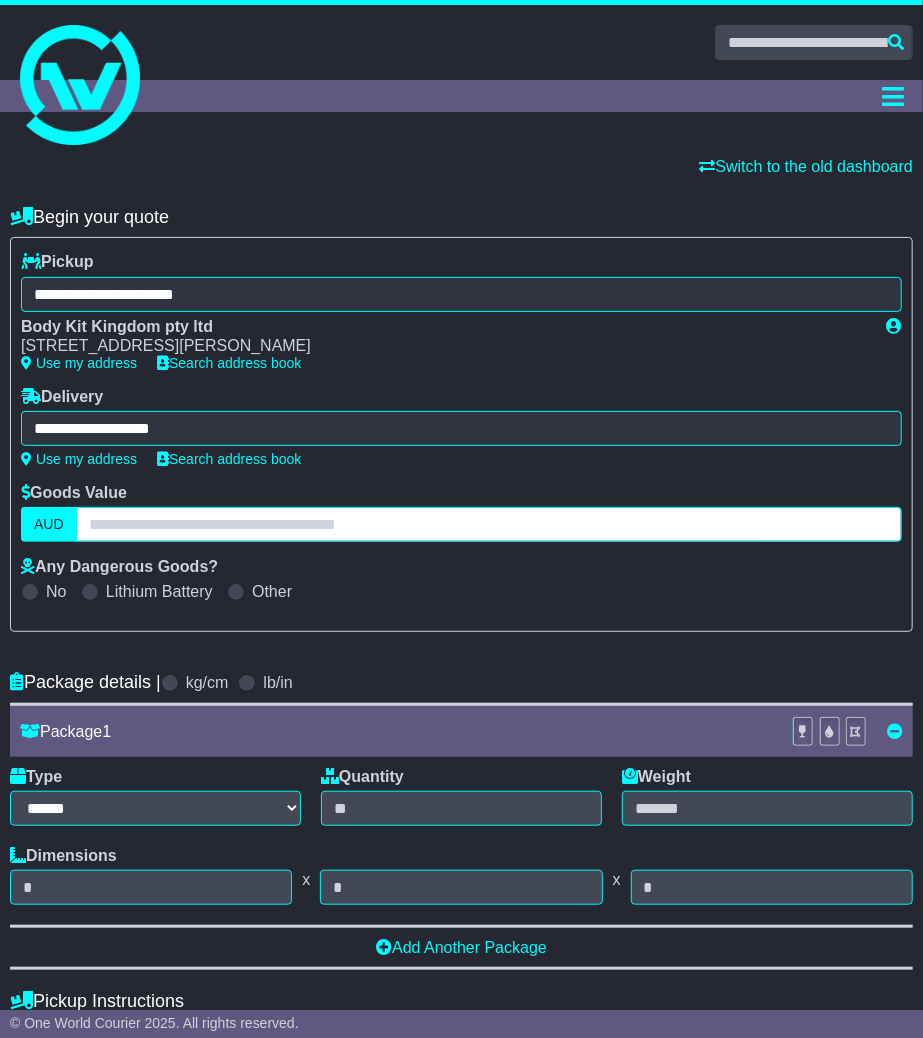 click at bounding box center [489, 524] 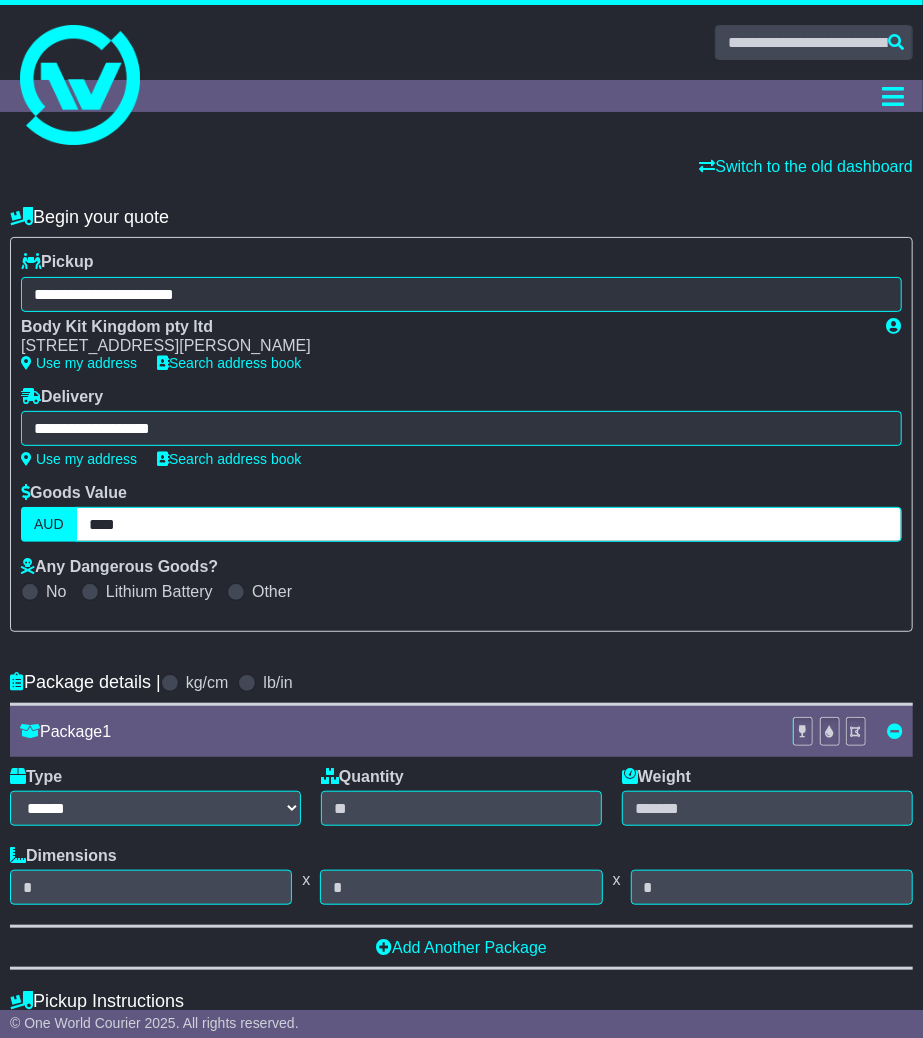 type on "****" 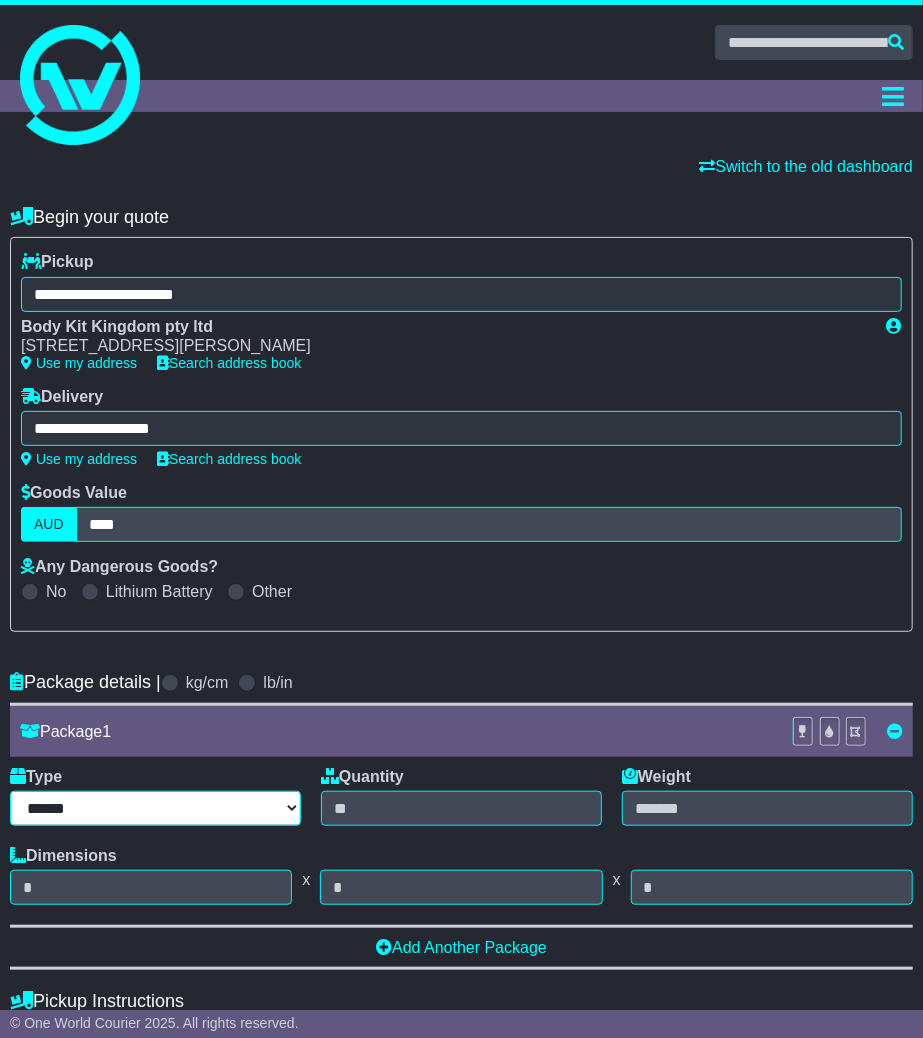click on "****** ****** *** ******** ***** **** **** ****** *** *******" at bounding box center [155, 808] 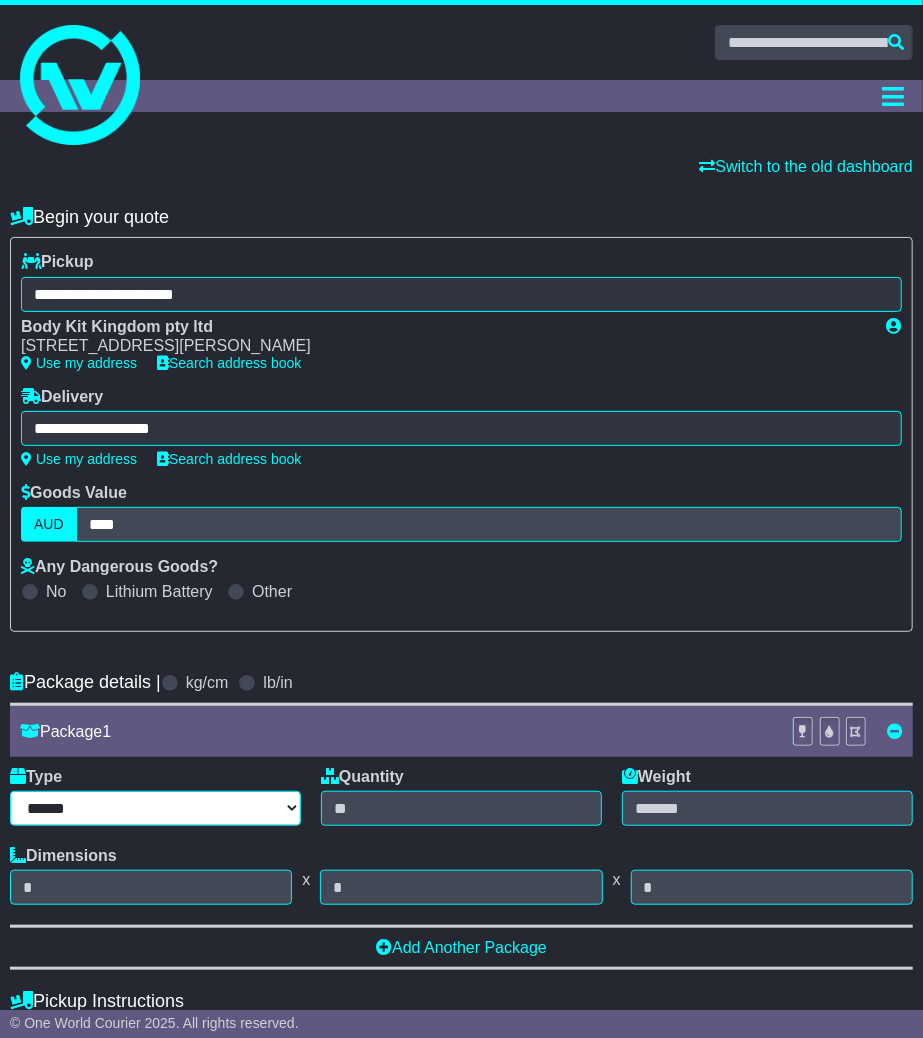 select on "*****" 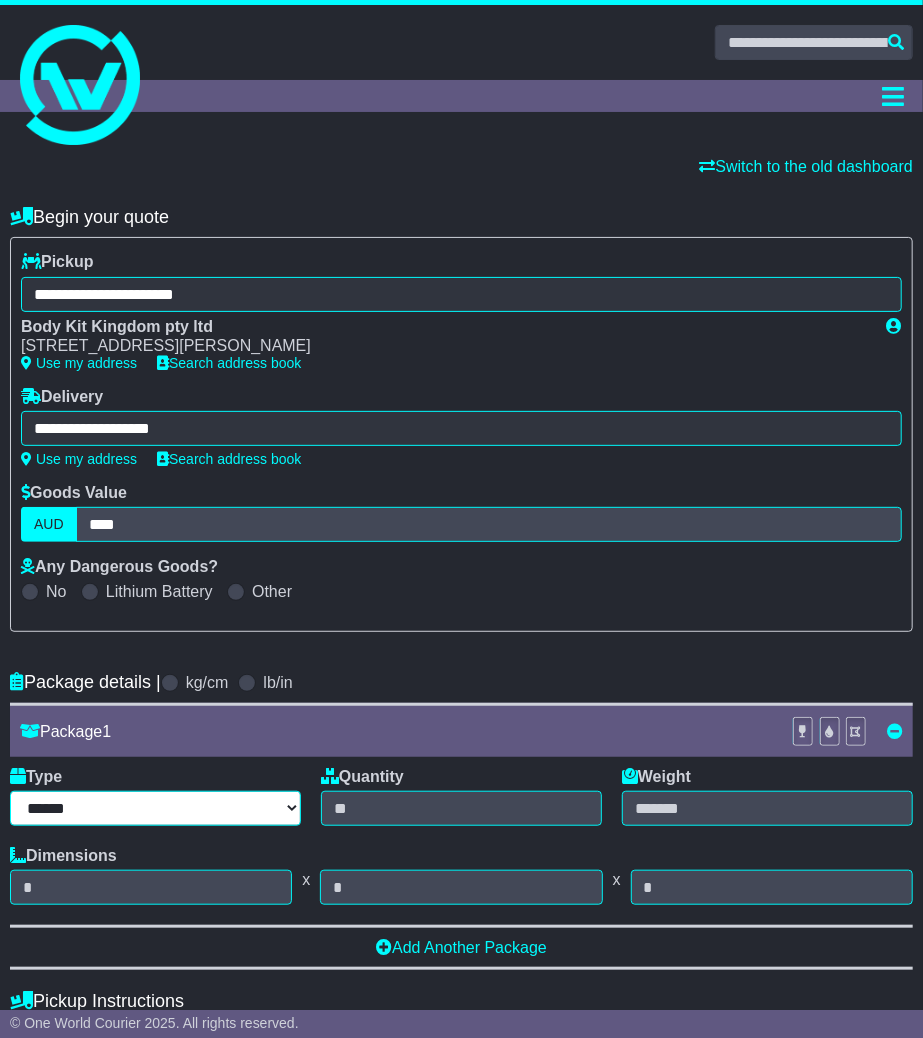 click on "****** ****** *** ******** ***** **** **** ****** *** *******" at bounding box center [155, 808] 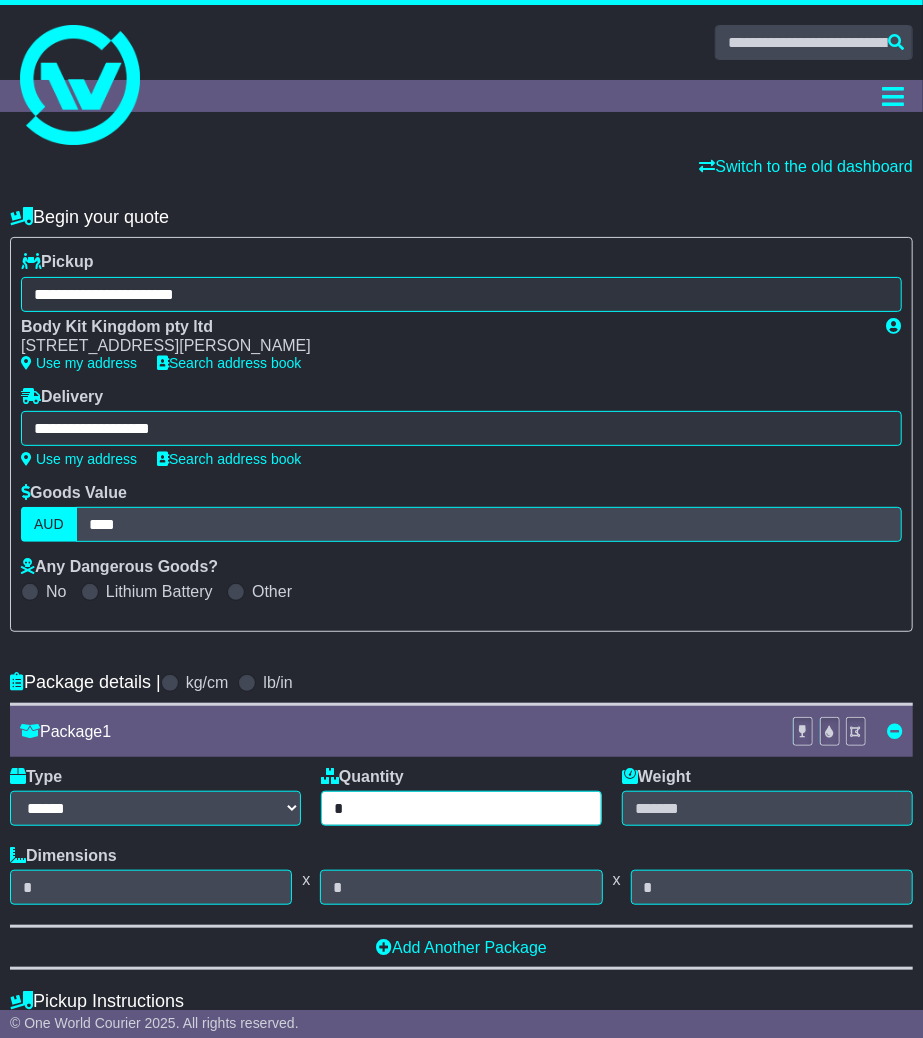 type on "*" 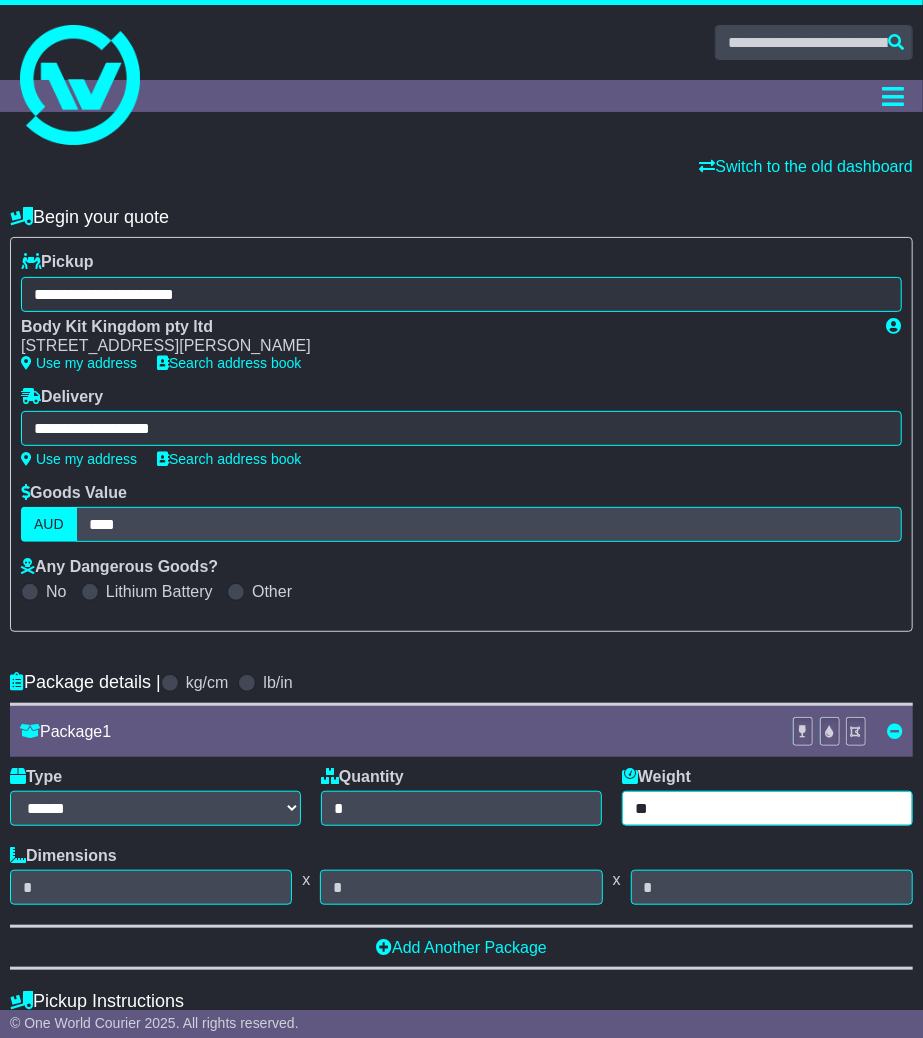 type on "**" 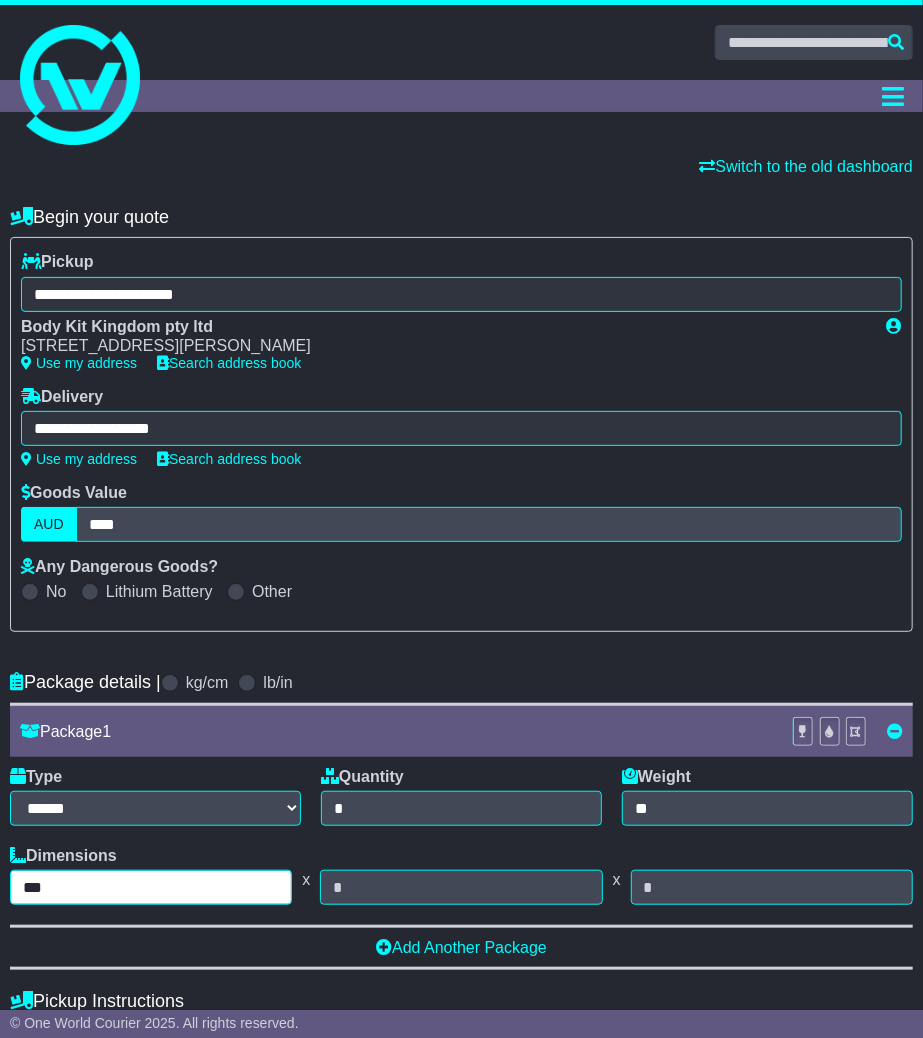type on "***" 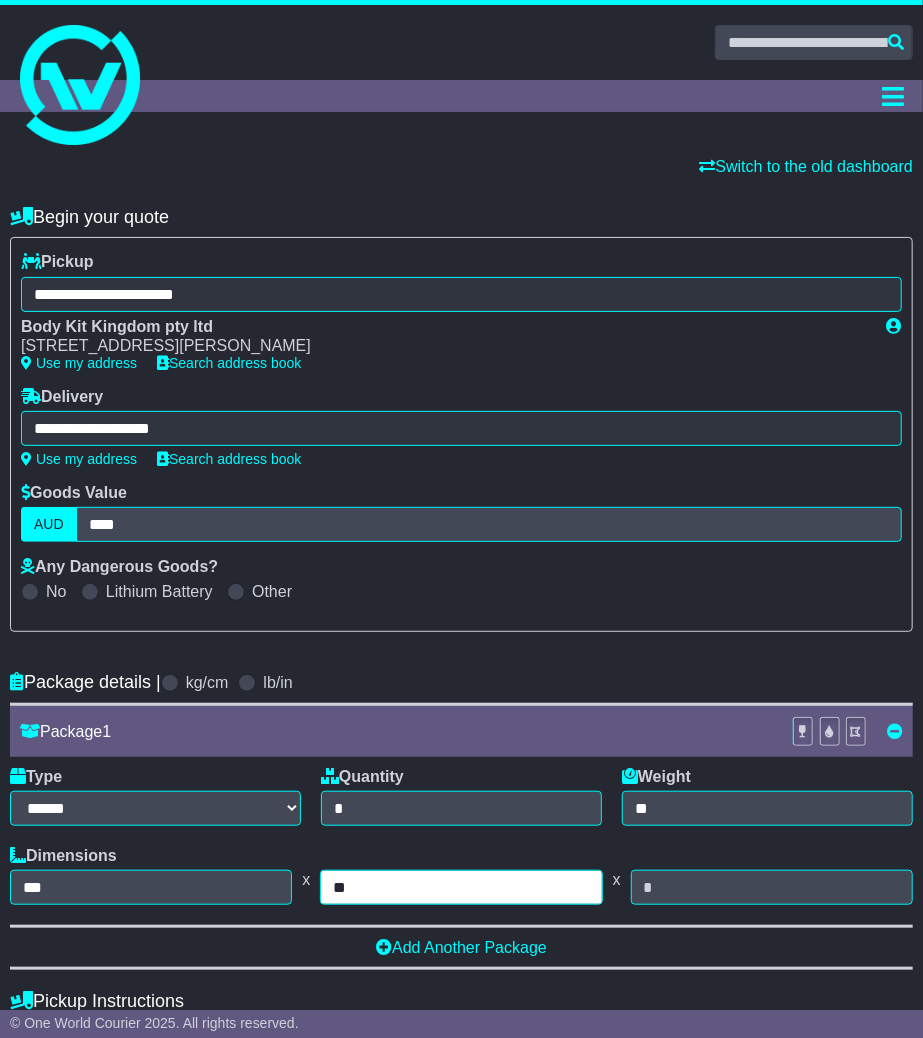 type on "**" 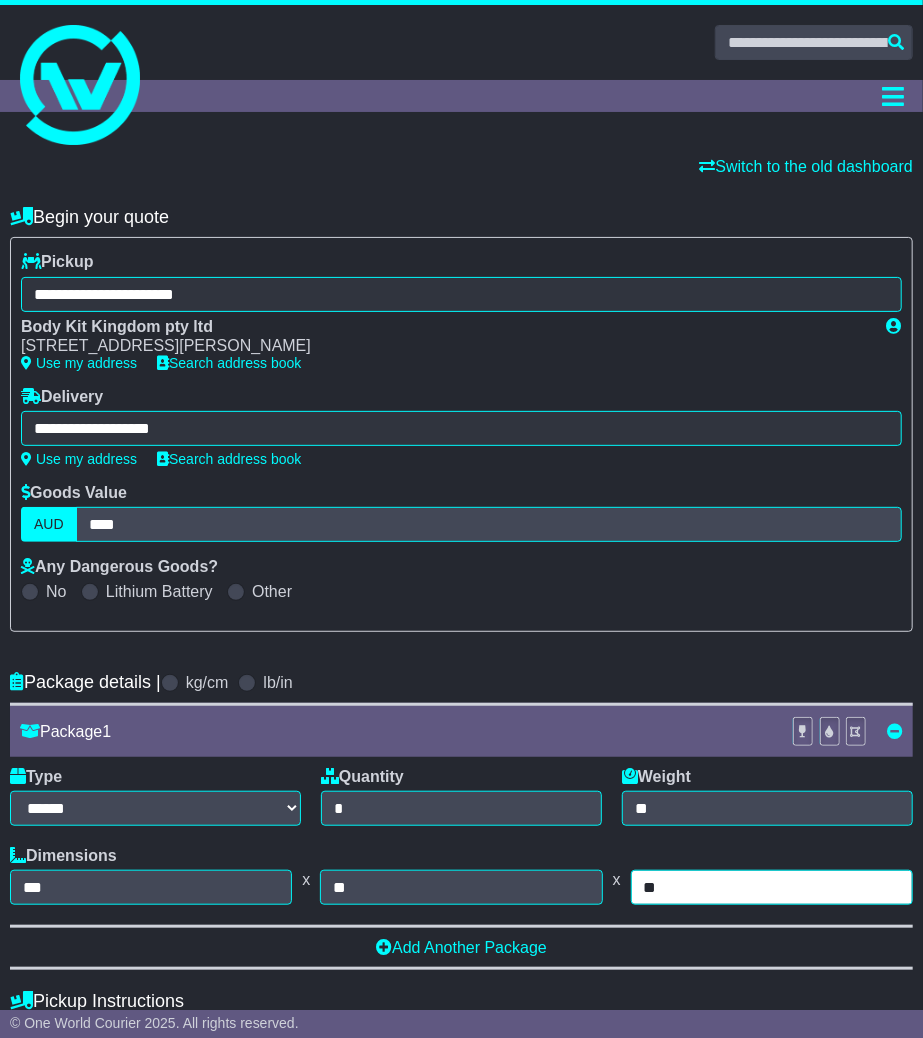type on "**" 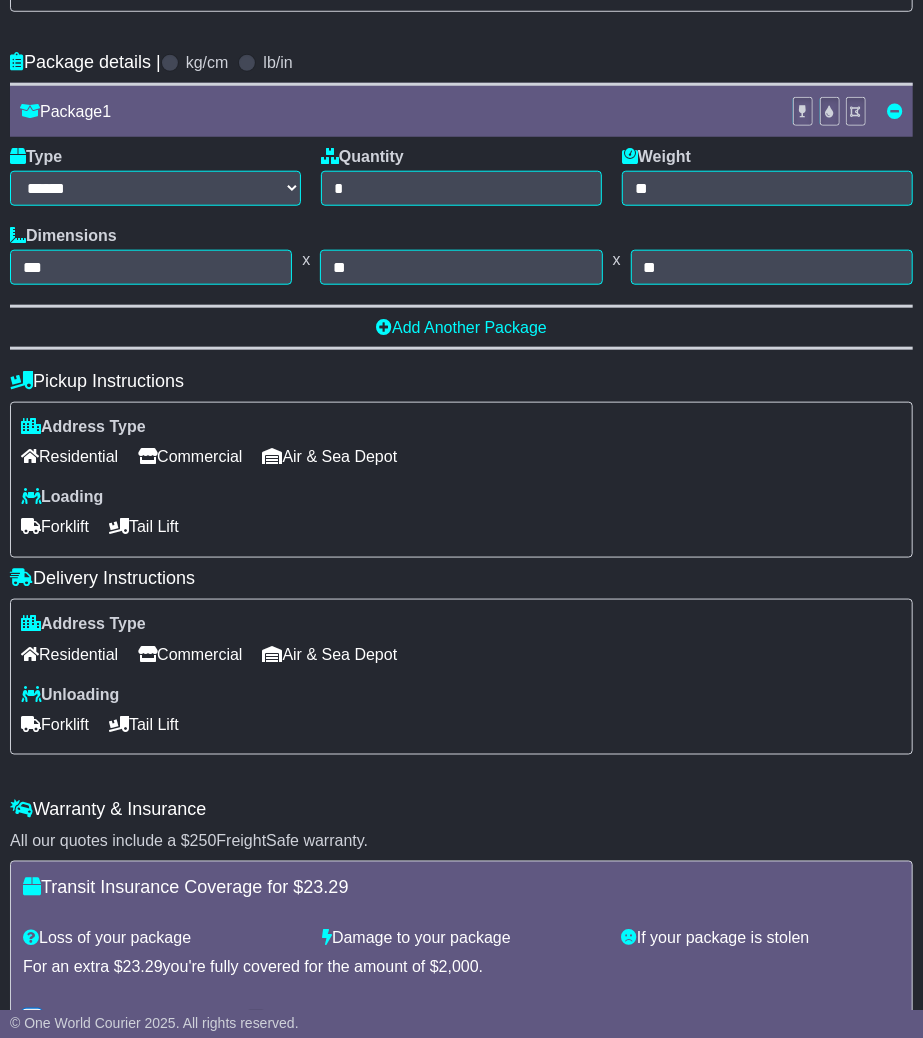 scroll, scrollTop: 612, scrollLeft: 0, axis: vertical 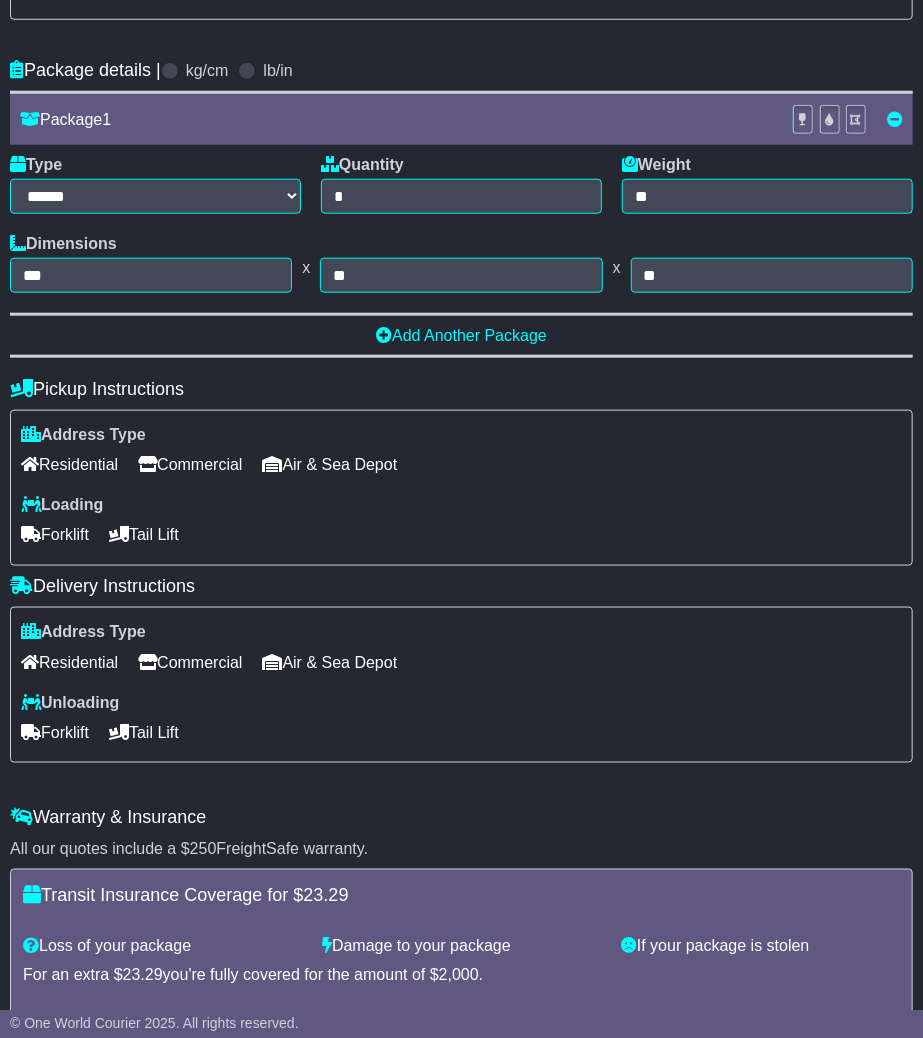 click on "Commercial" at bounding box center (190, 662) 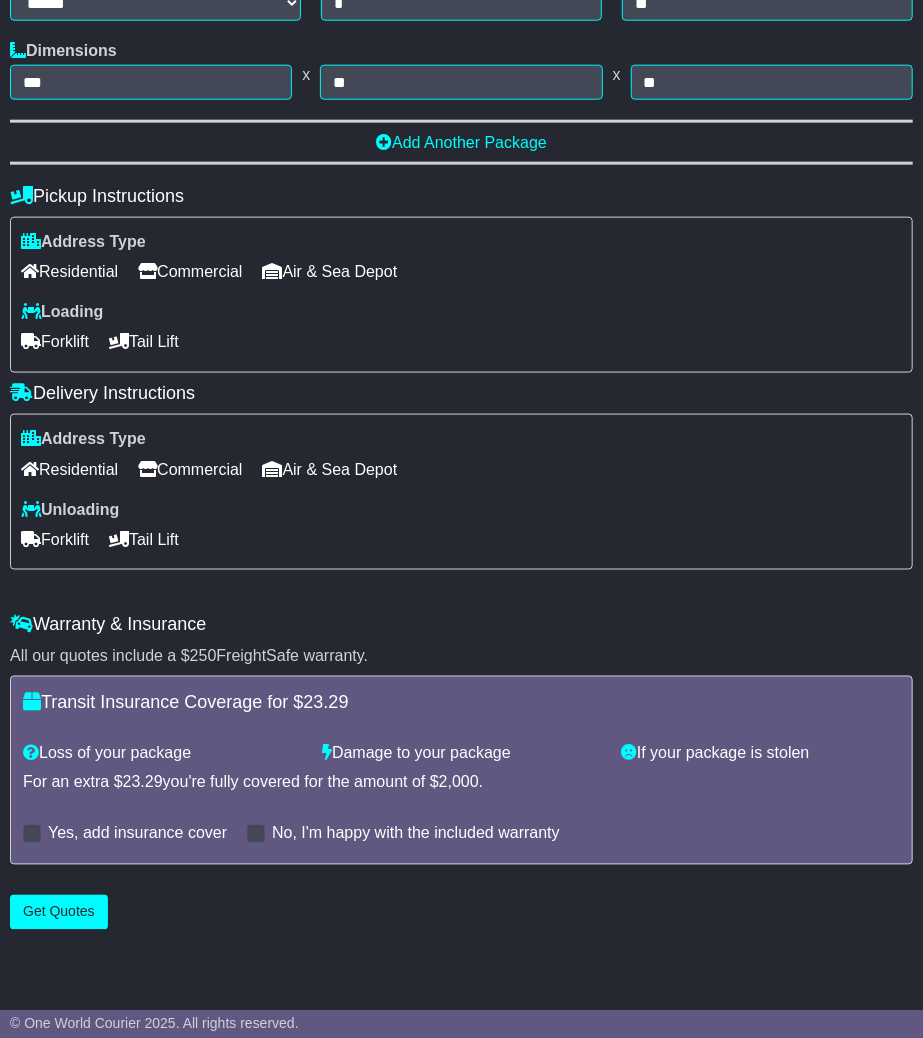 scroll, scrollTop: 836, scrollLeft: 0, axis: vertical 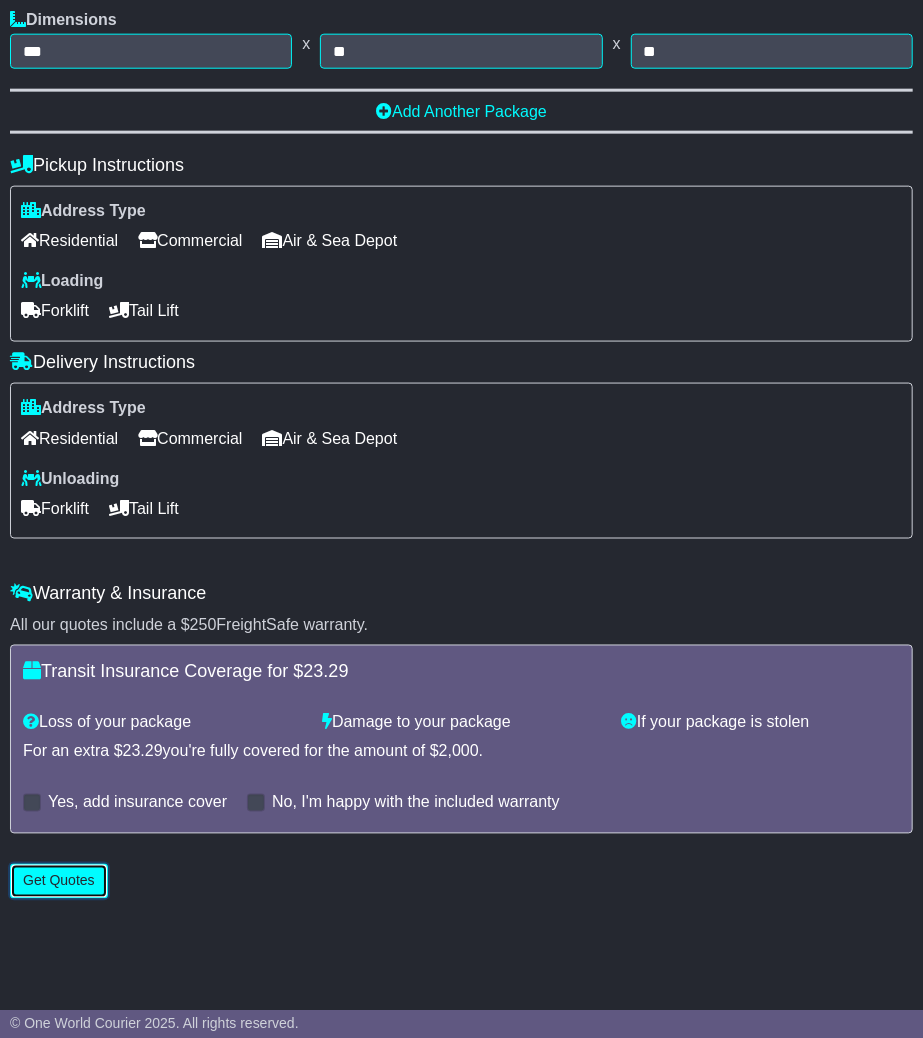 click on "Get Quotes" at bounding box center (59, 881) 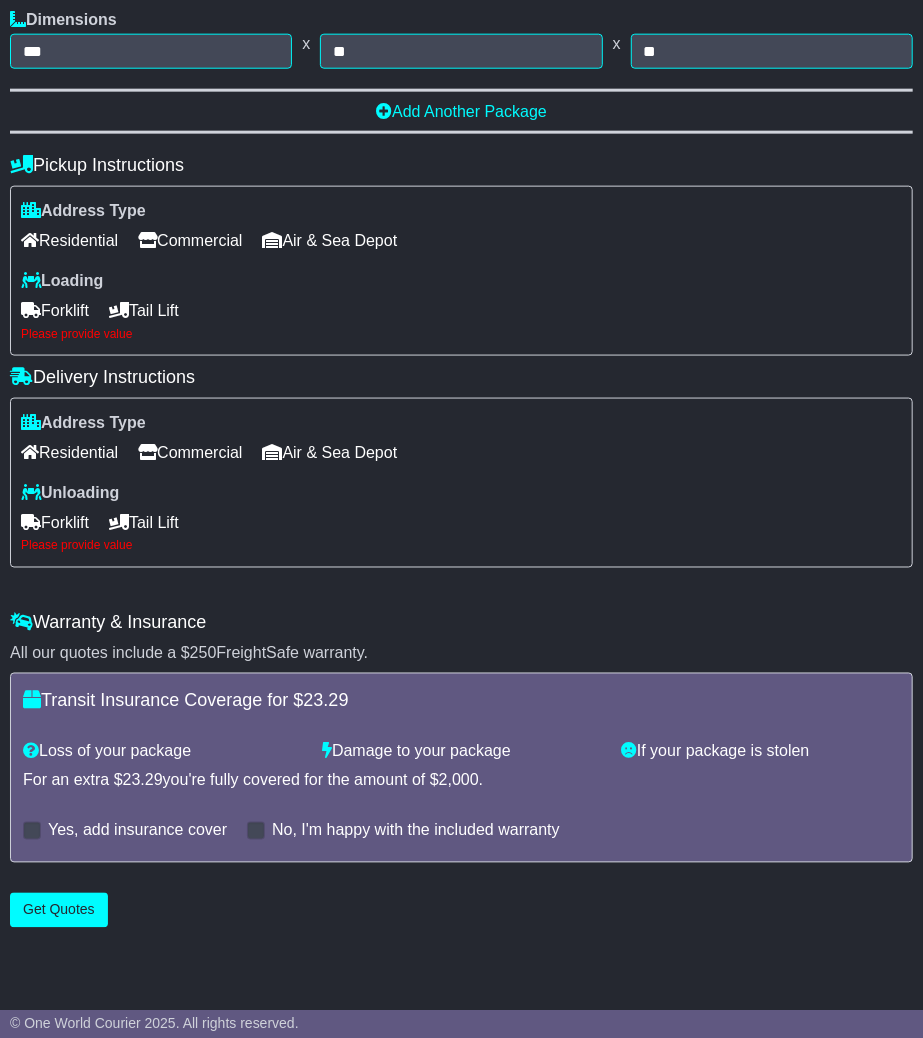 click on "Tail Lift" at bounding box center [144, 310] 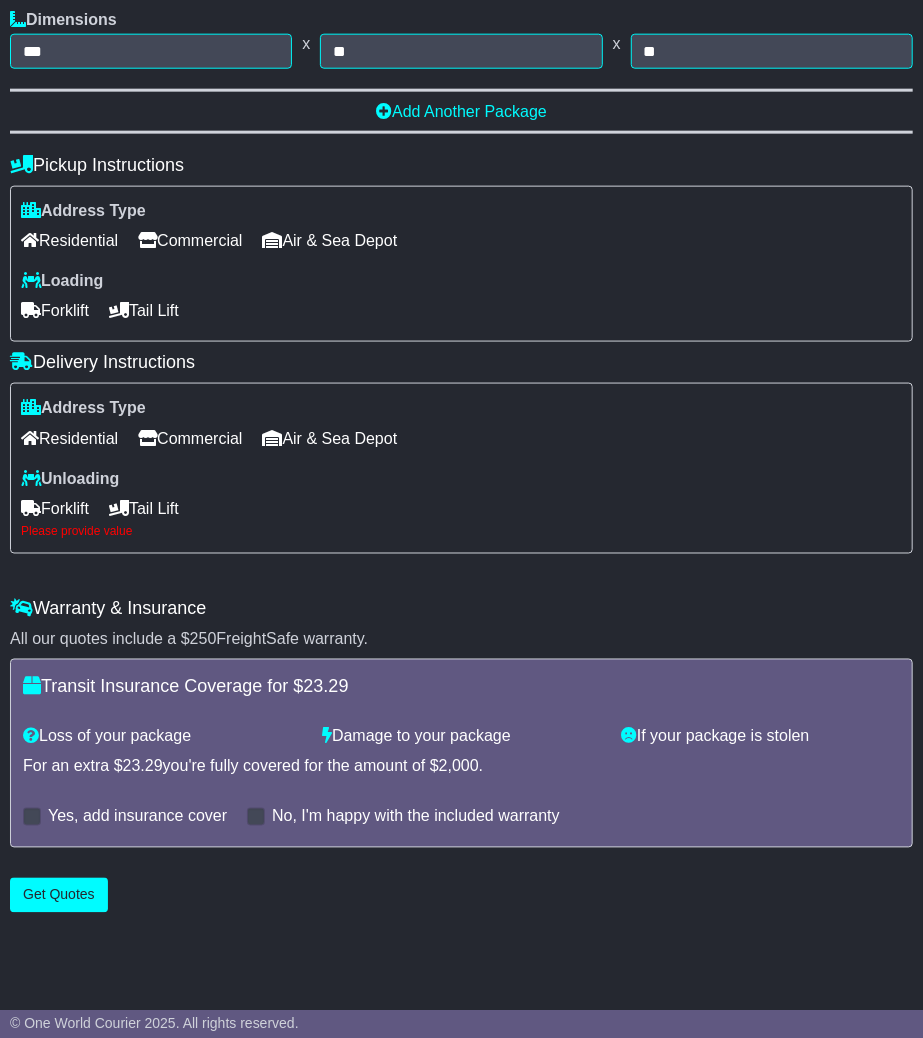 click on "Tail Lift" at bounding box center [144, 508] 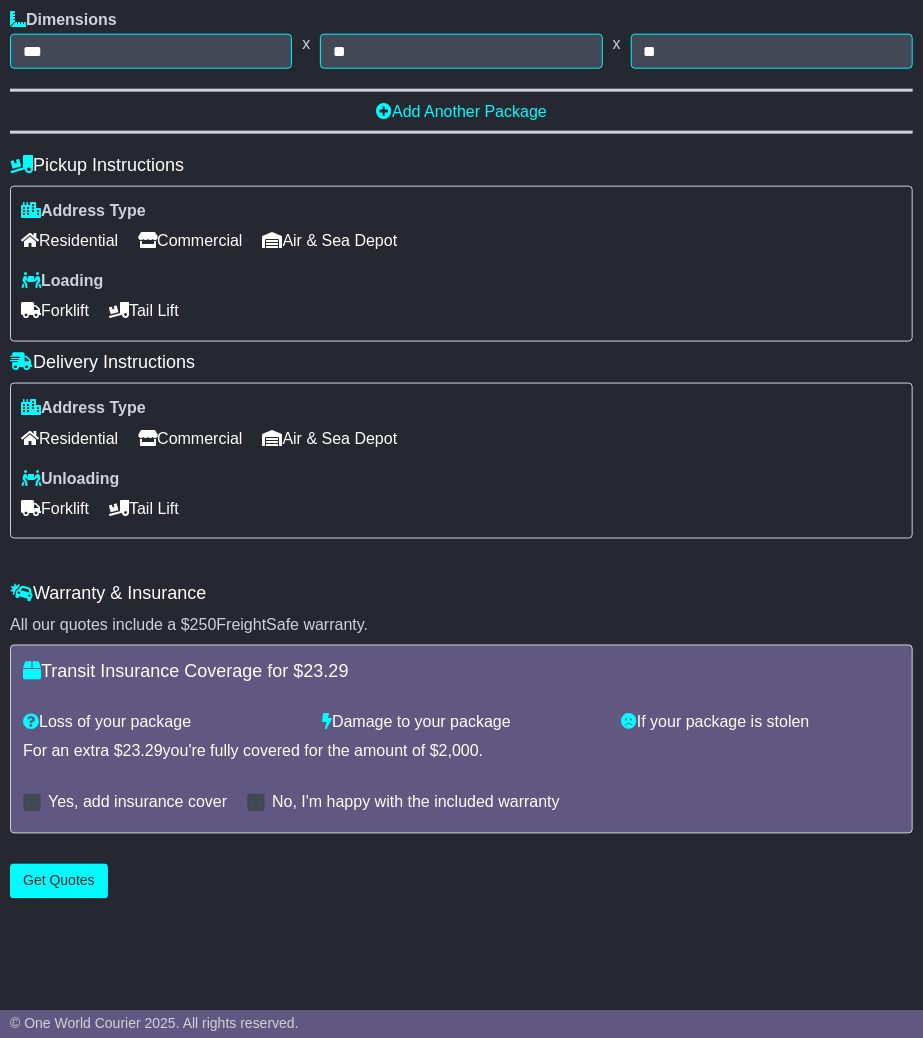 click on "**********" at bounding box center (461, 129) 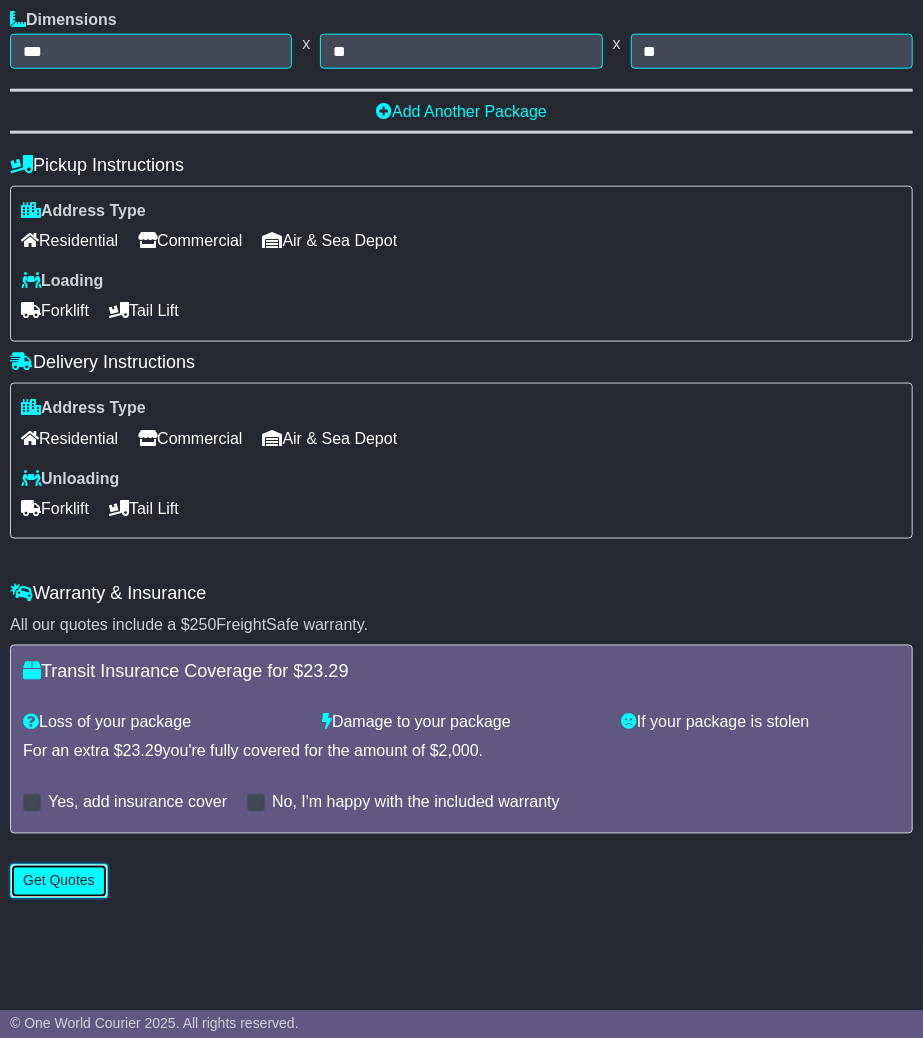 click on "Get Quotes" at bounding box center (59, 881) 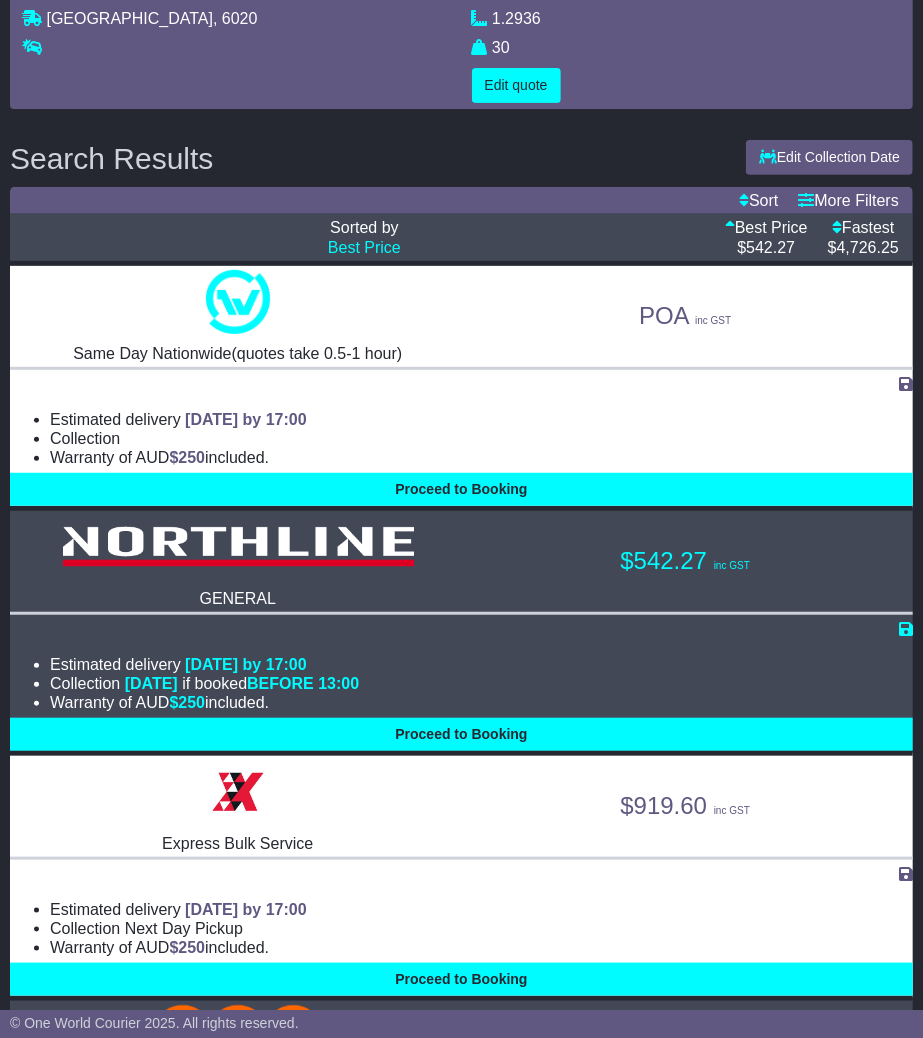 scroll, scrollTop: 111, scrollLeft: 0, axis: vertical 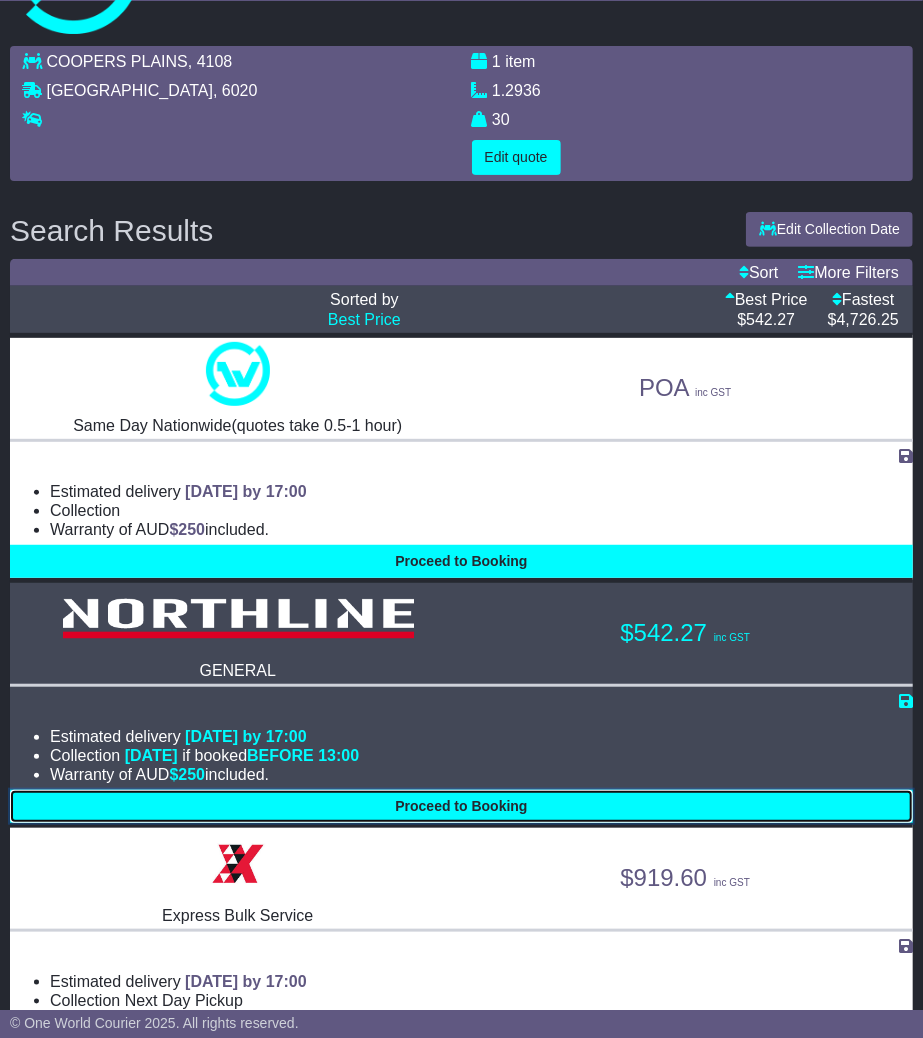 click on "Proceed to Booking" at bounding box center [461, 806] 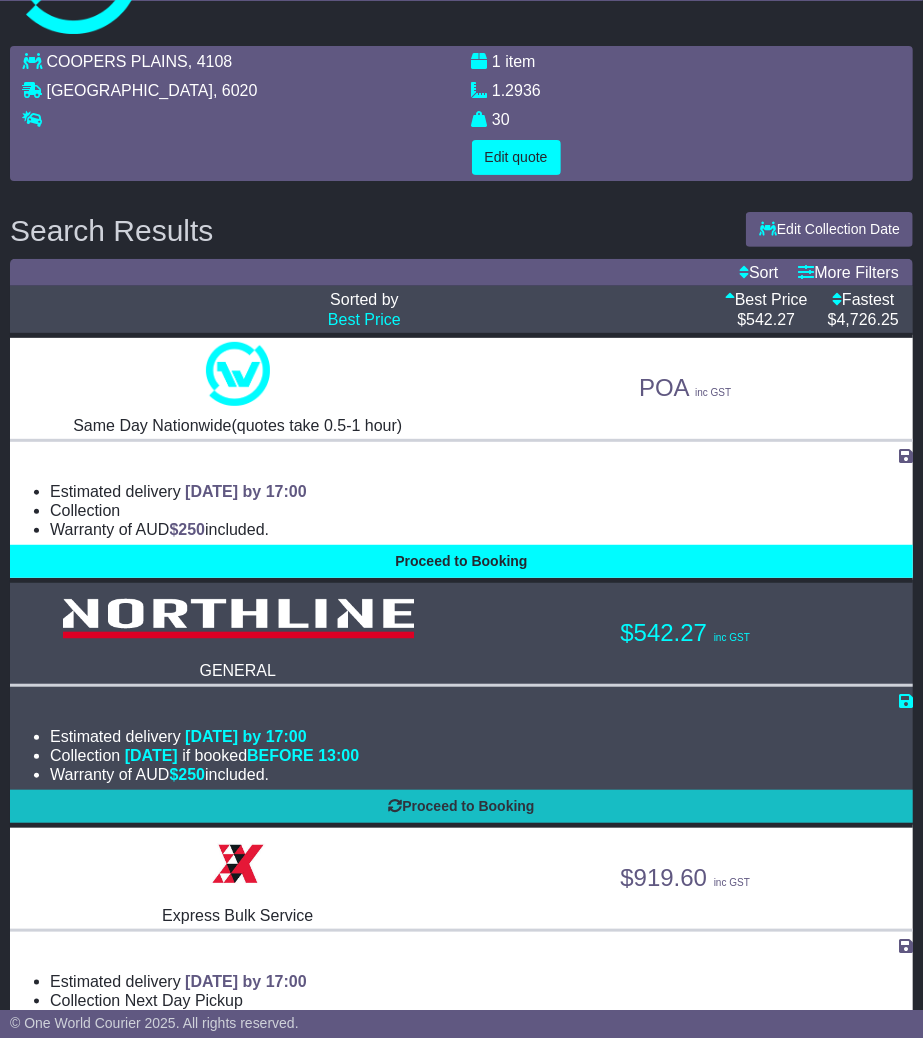 select on "*****" 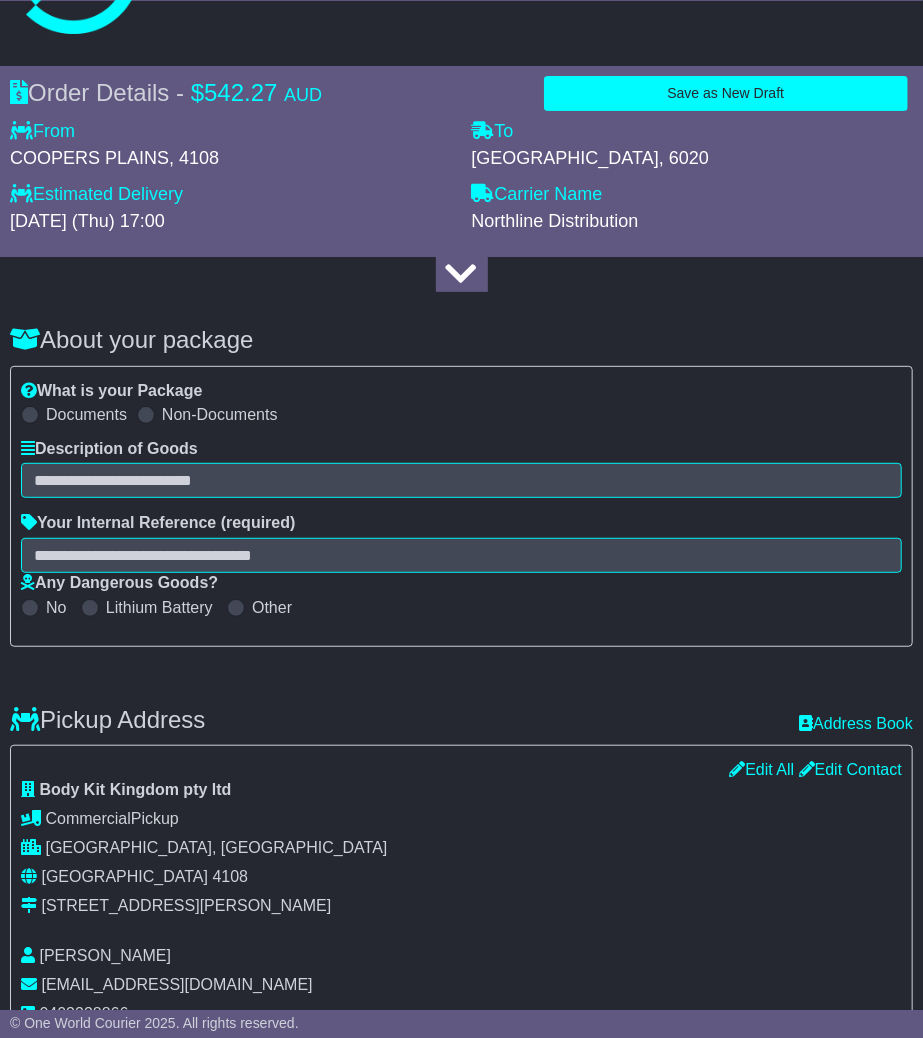 select 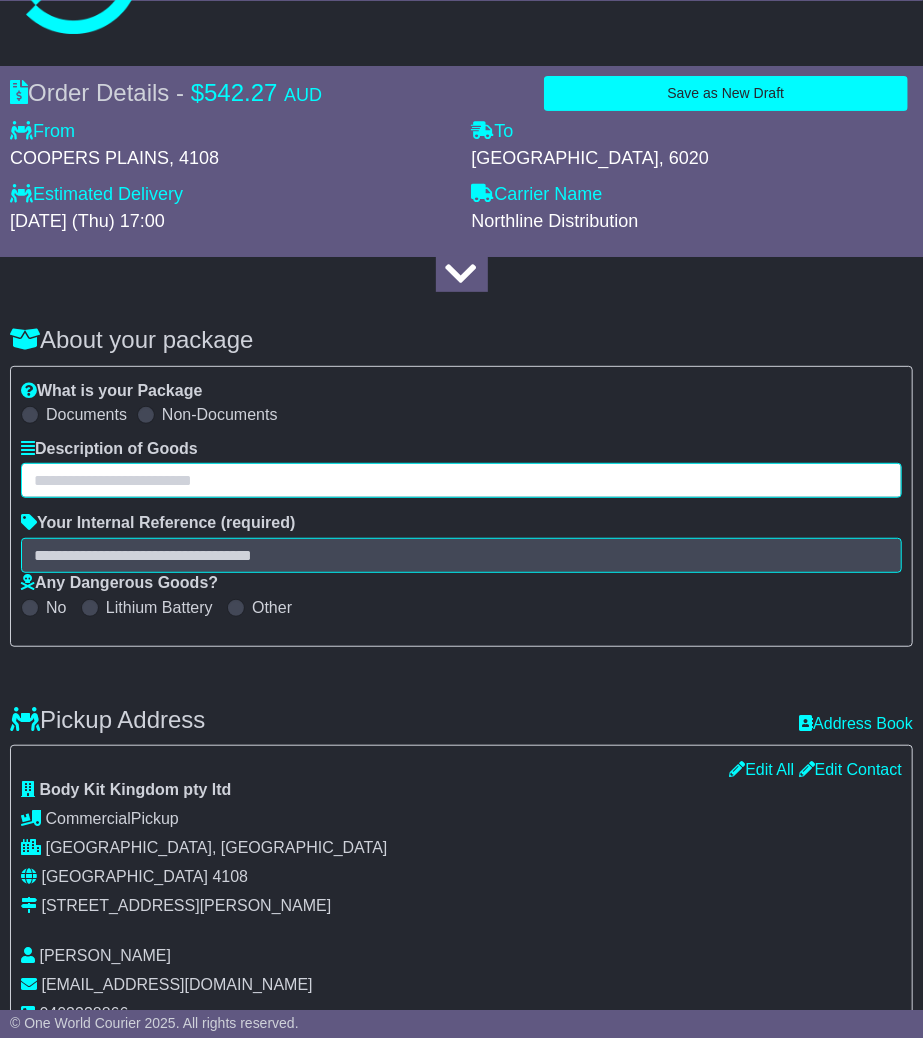 click at bounding box center (461, 480) 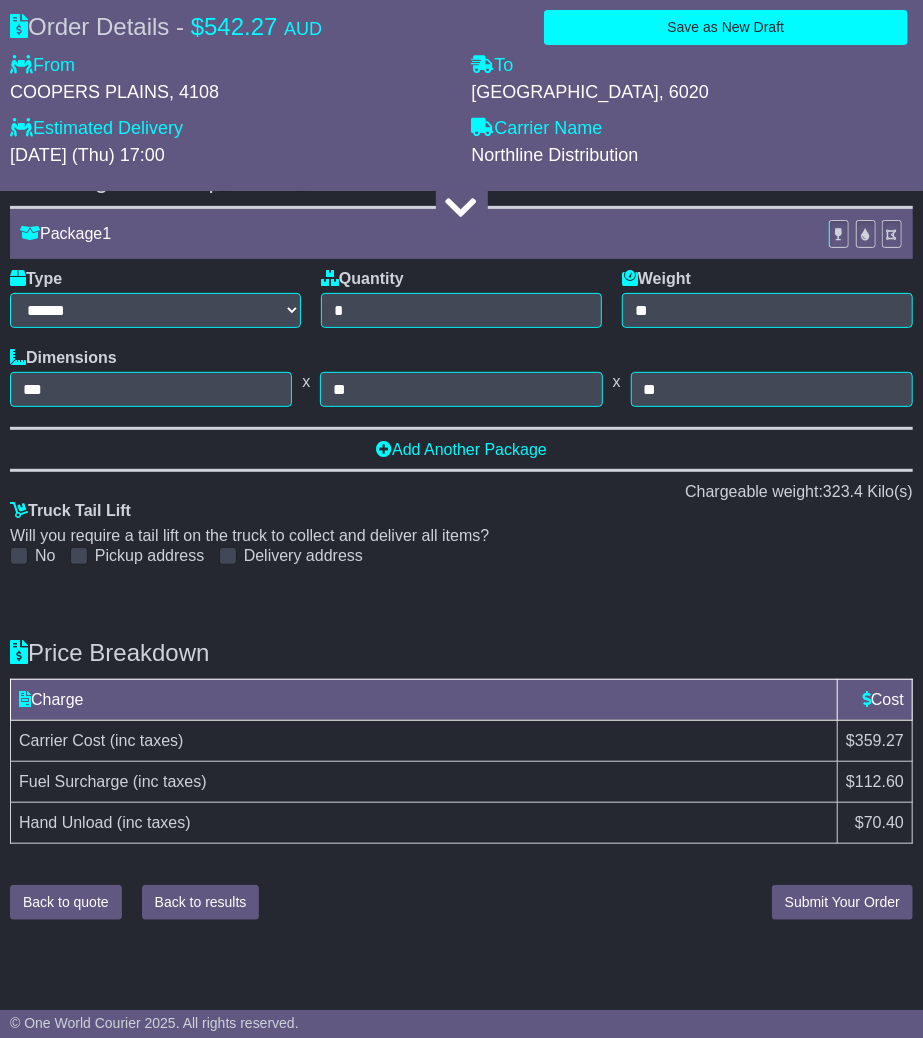 scroll, scrollTop: 2876, scrollLeft: 0, axis: vertical 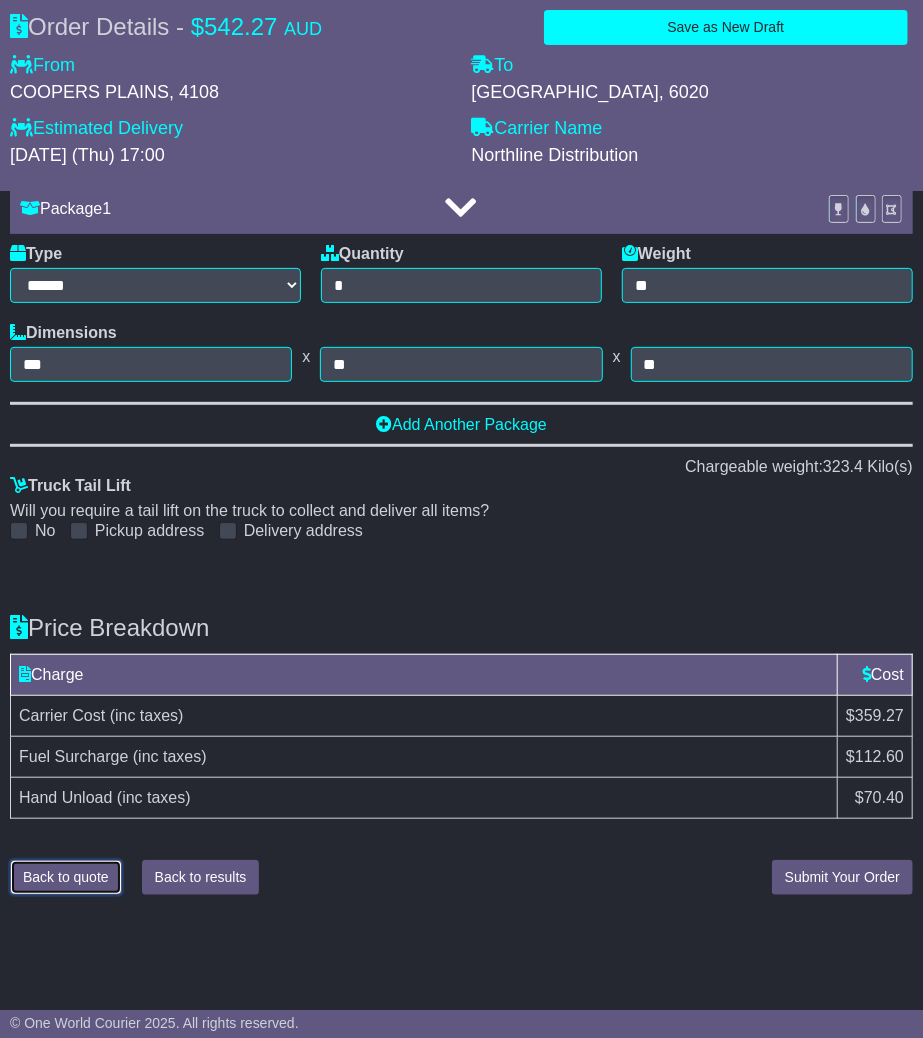 click on "Back to quote" at bounding box center (66, 877) 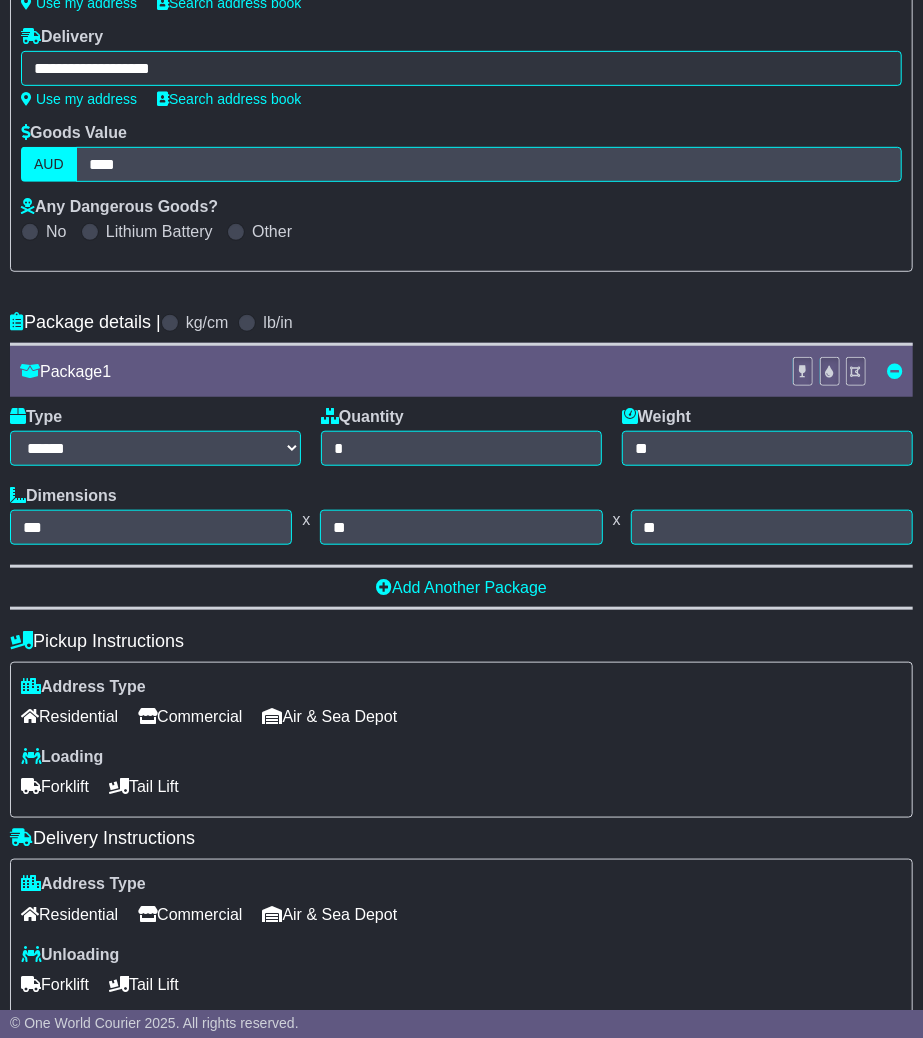 scroll, scrollTop: 666, scrollLeft: 0, axis: vertical 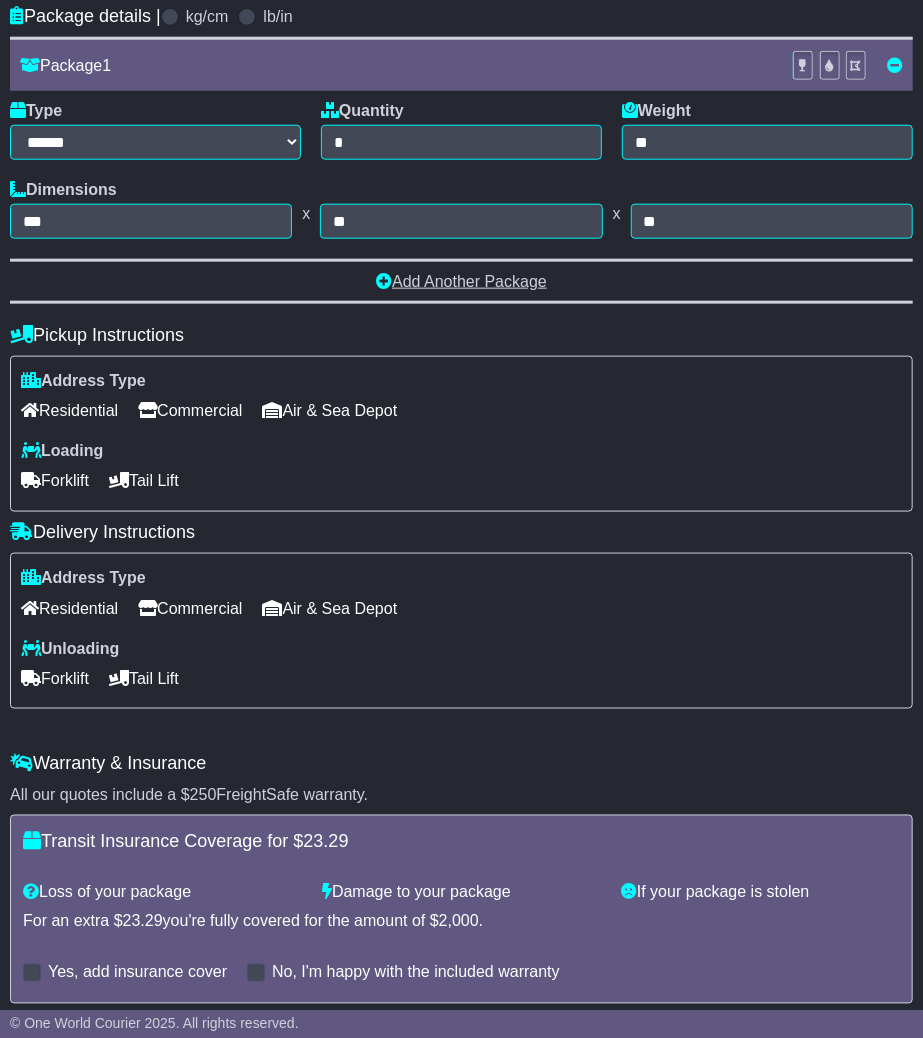 click on "Add Another Package" at bounding box center (461, 281) 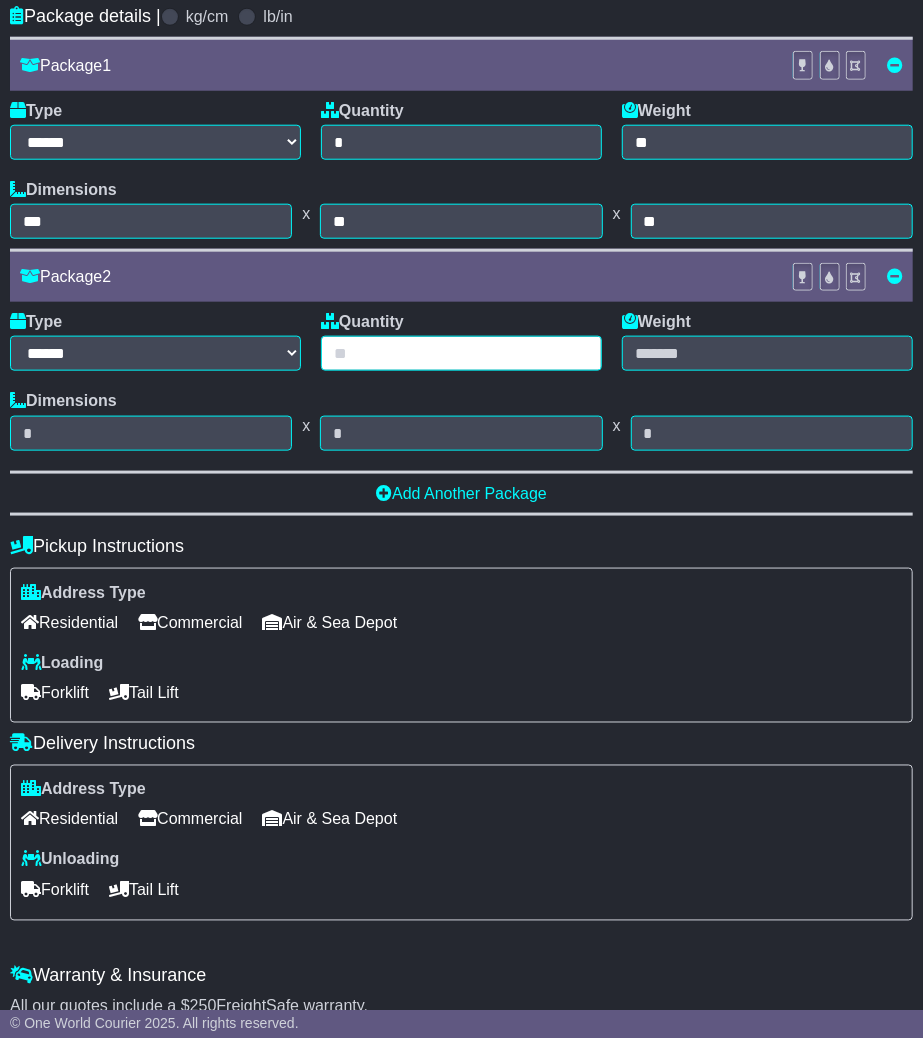 click at bounding box center (461, 353) 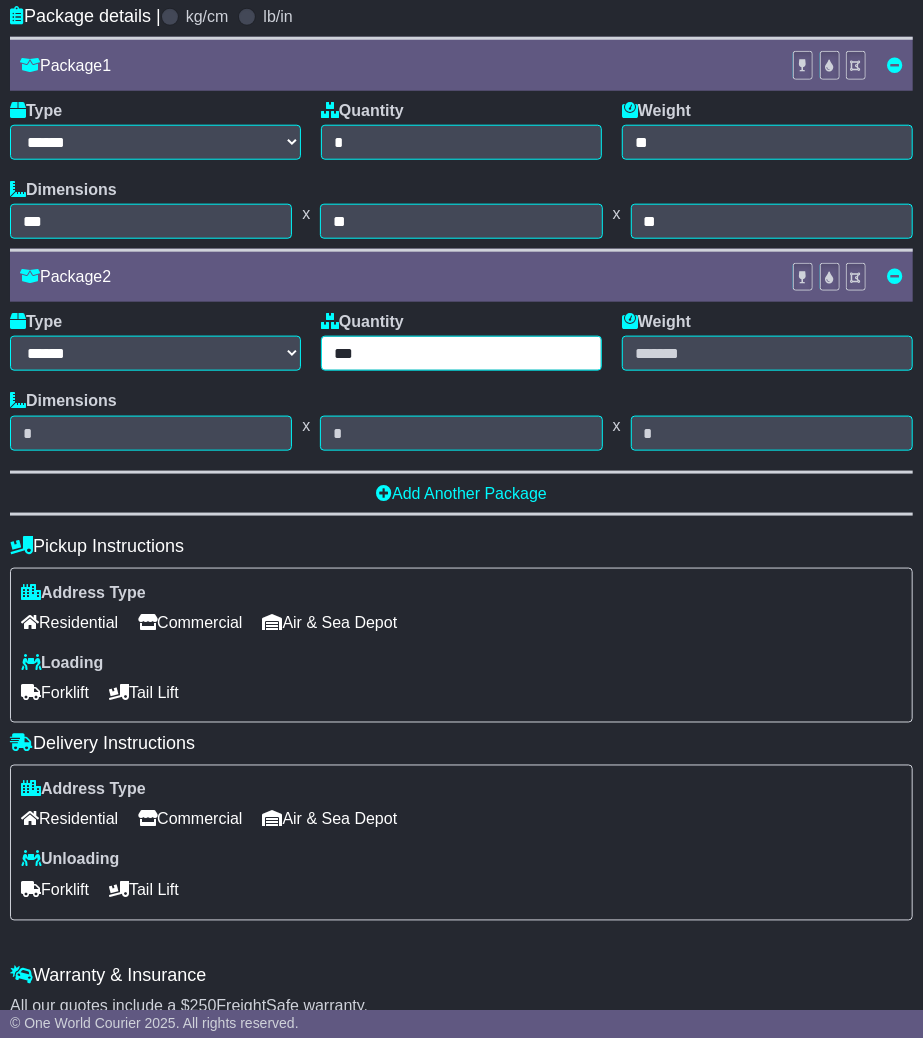 type on "***" 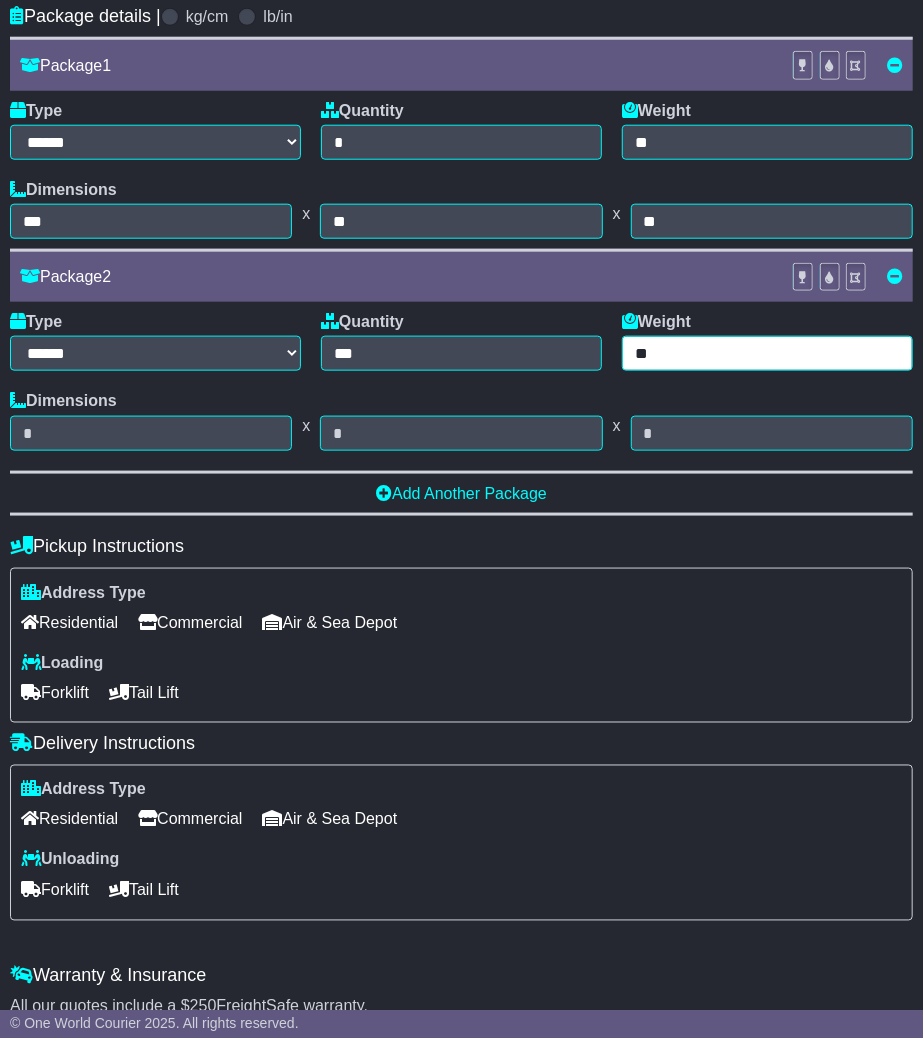 type on "**" 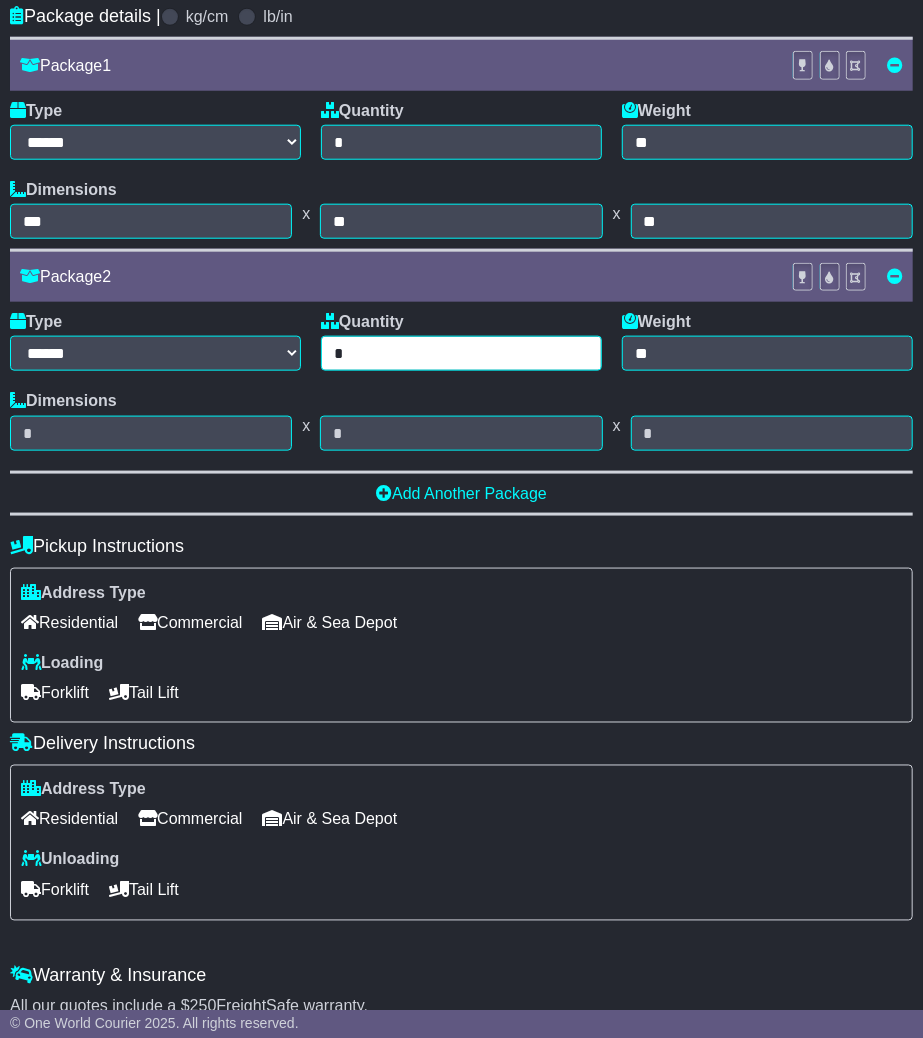 type on "*" 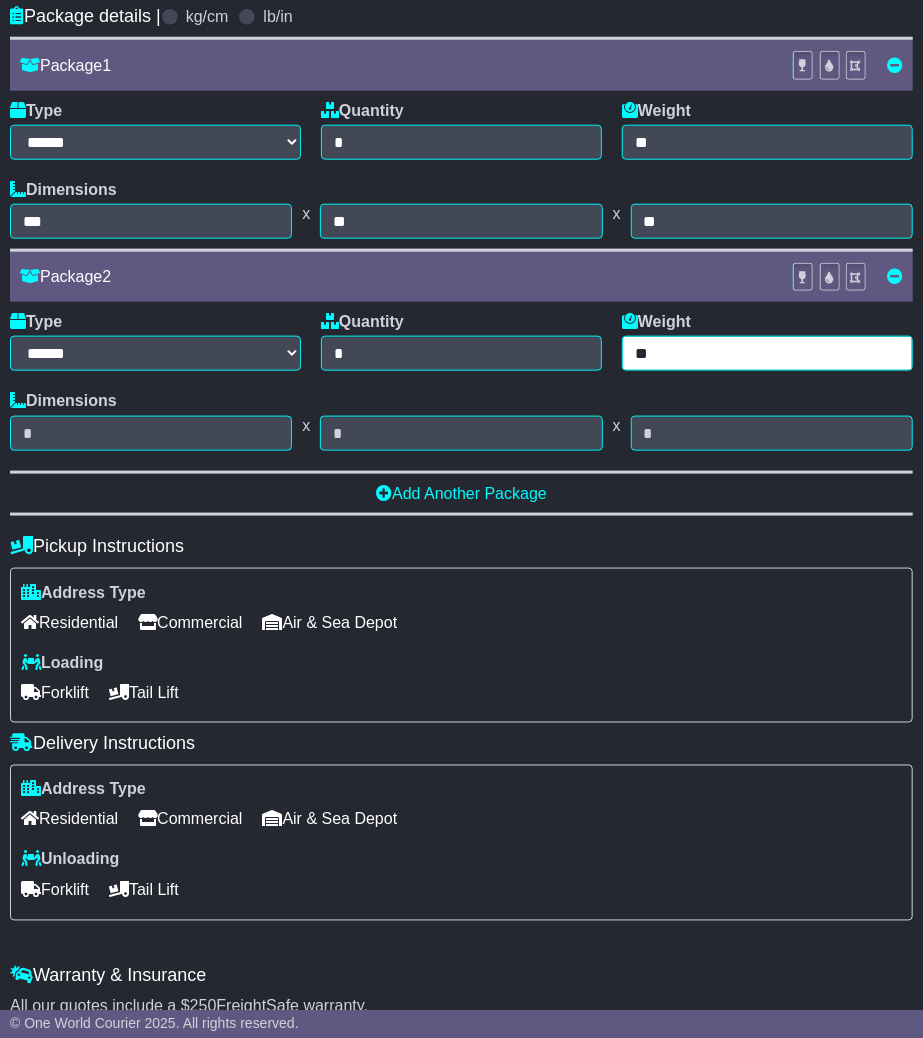type on "**" 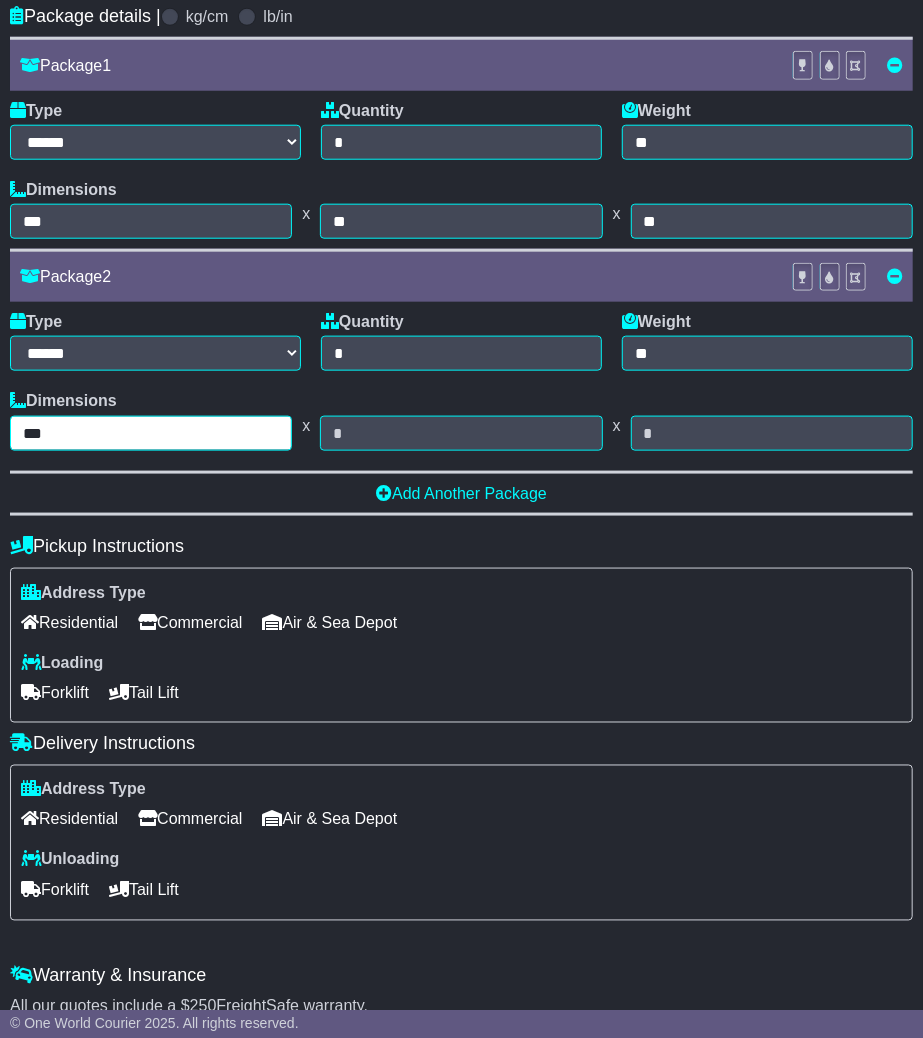 type on "***" 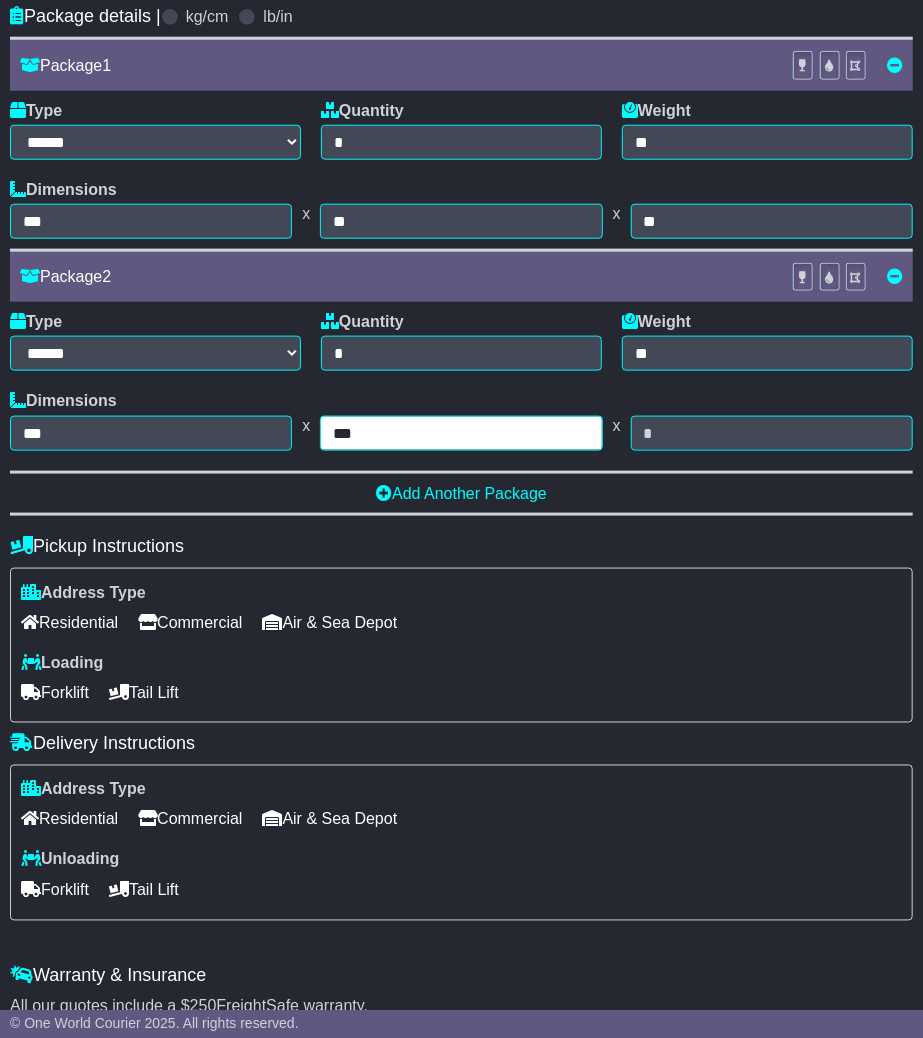 type on "***" 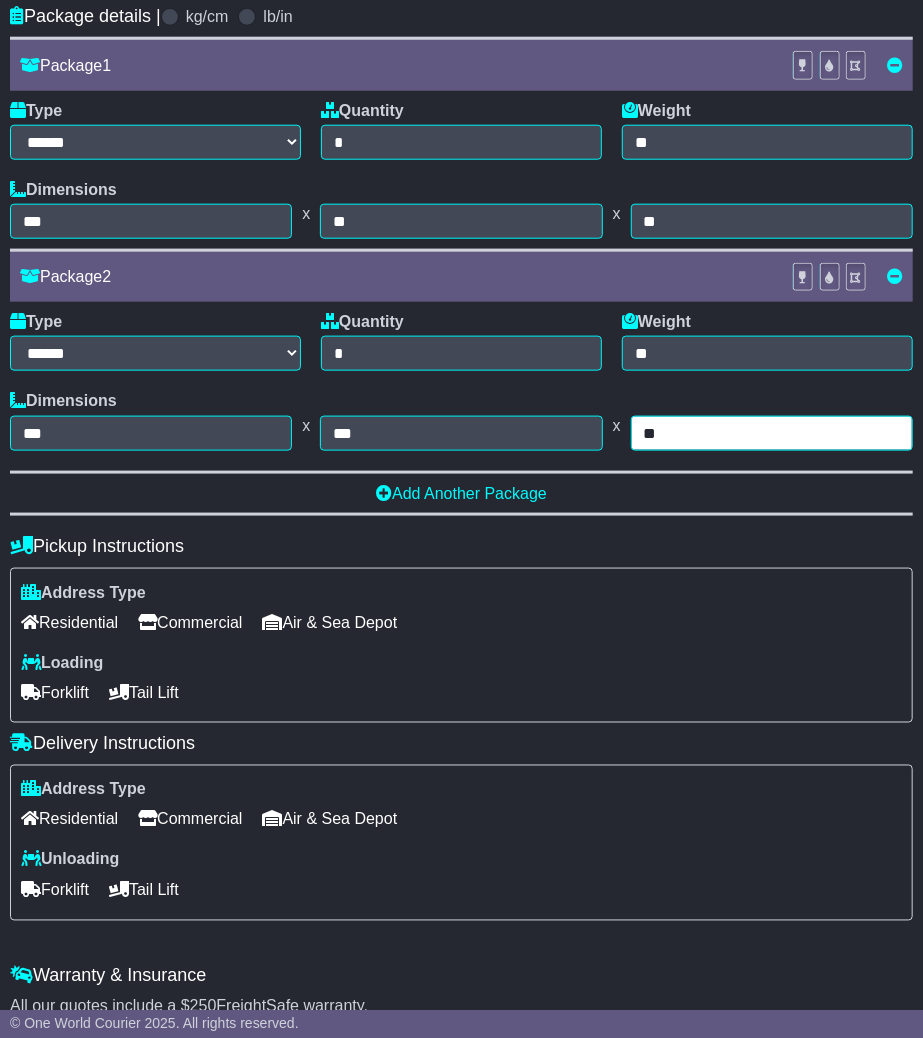 type on "**" 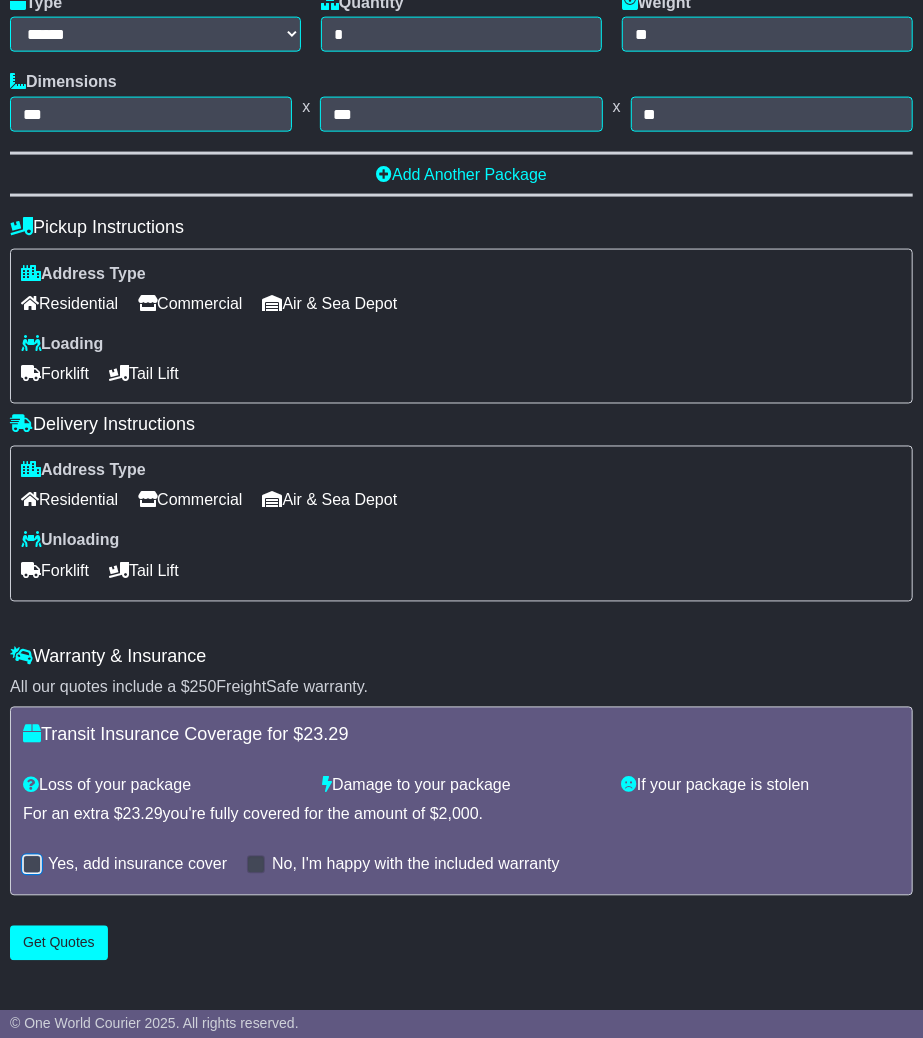 scroll, scrollTop: 1052, scrollLeft: 0, axis: vertical 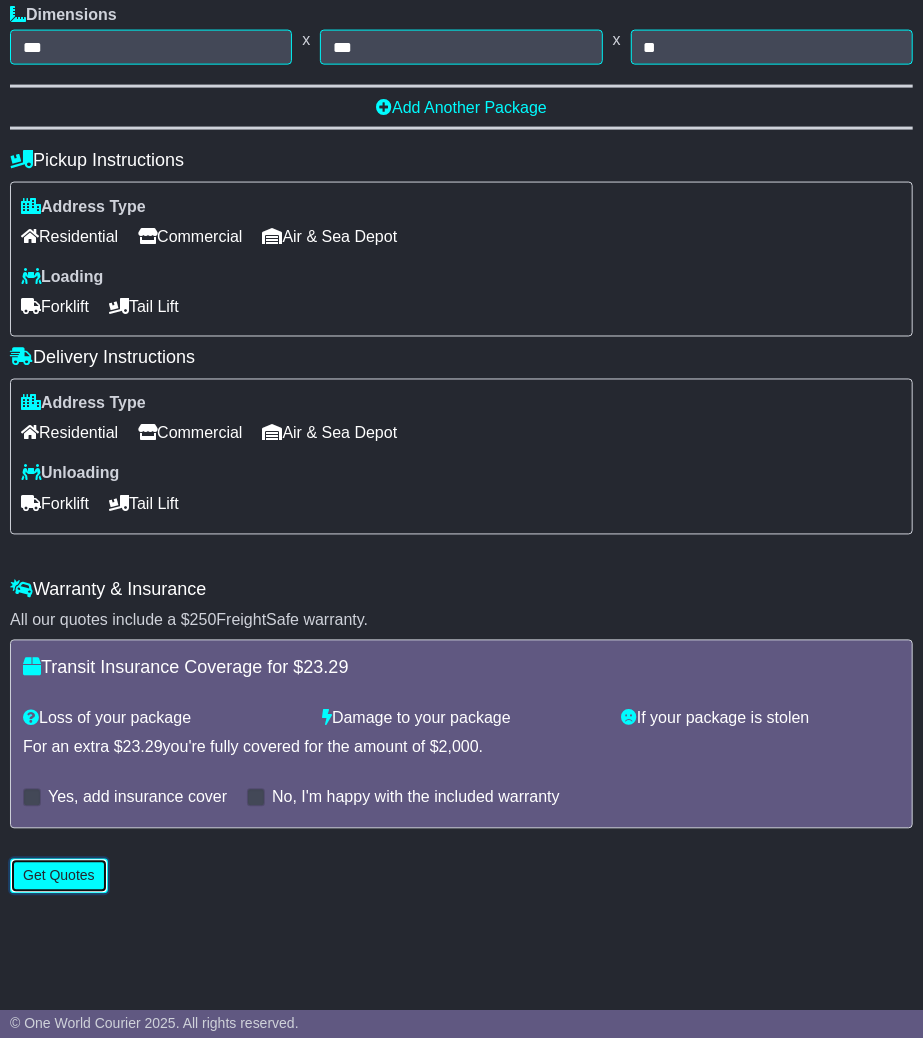 click on "Get Quotes" at bounding box center (59, 876) 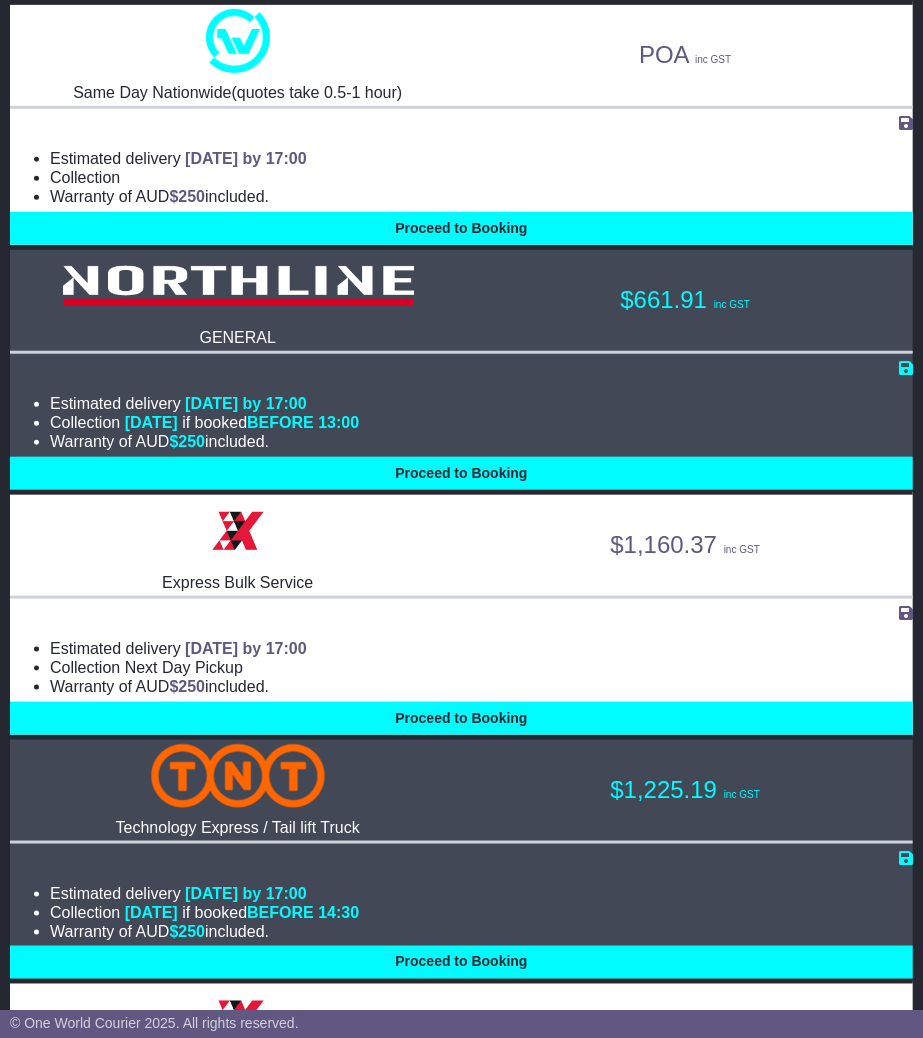 scroll, scrollTop: 402, scrollLeft: 0, axis: vertical 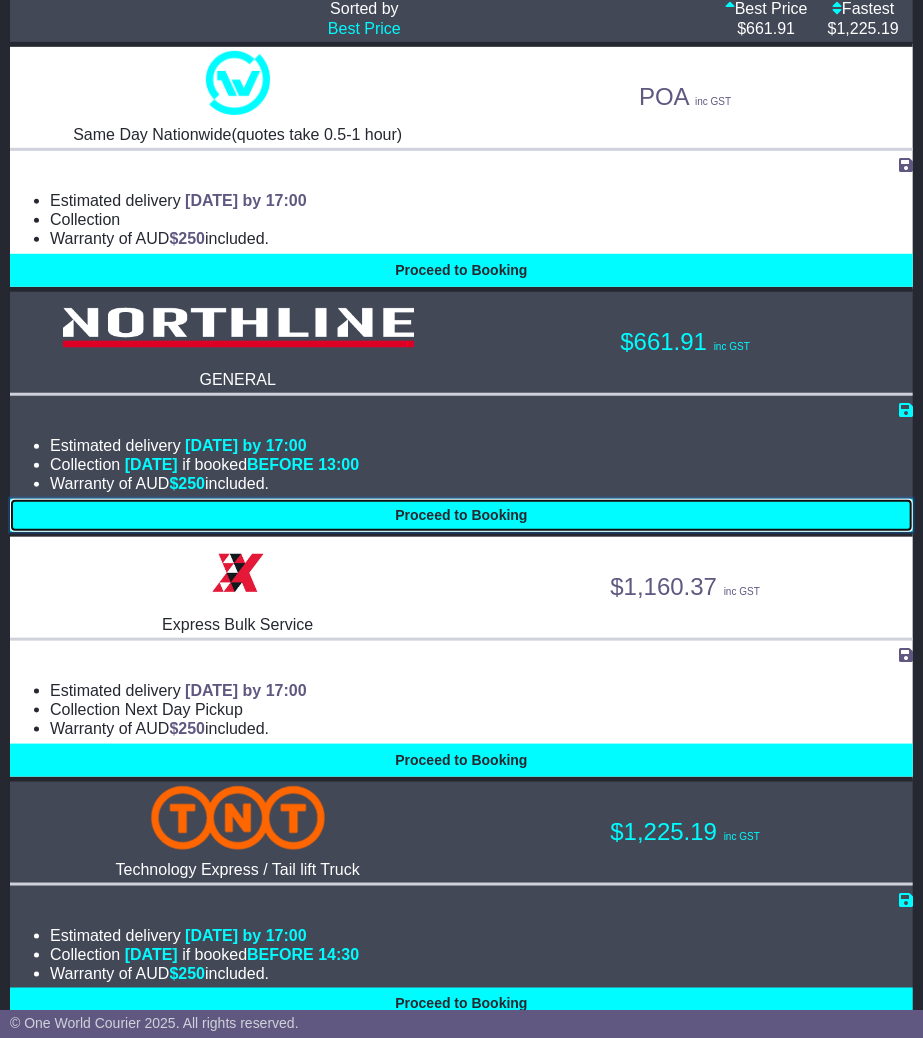 click on "Proceed to Booking" at bounding box center (461, 515) 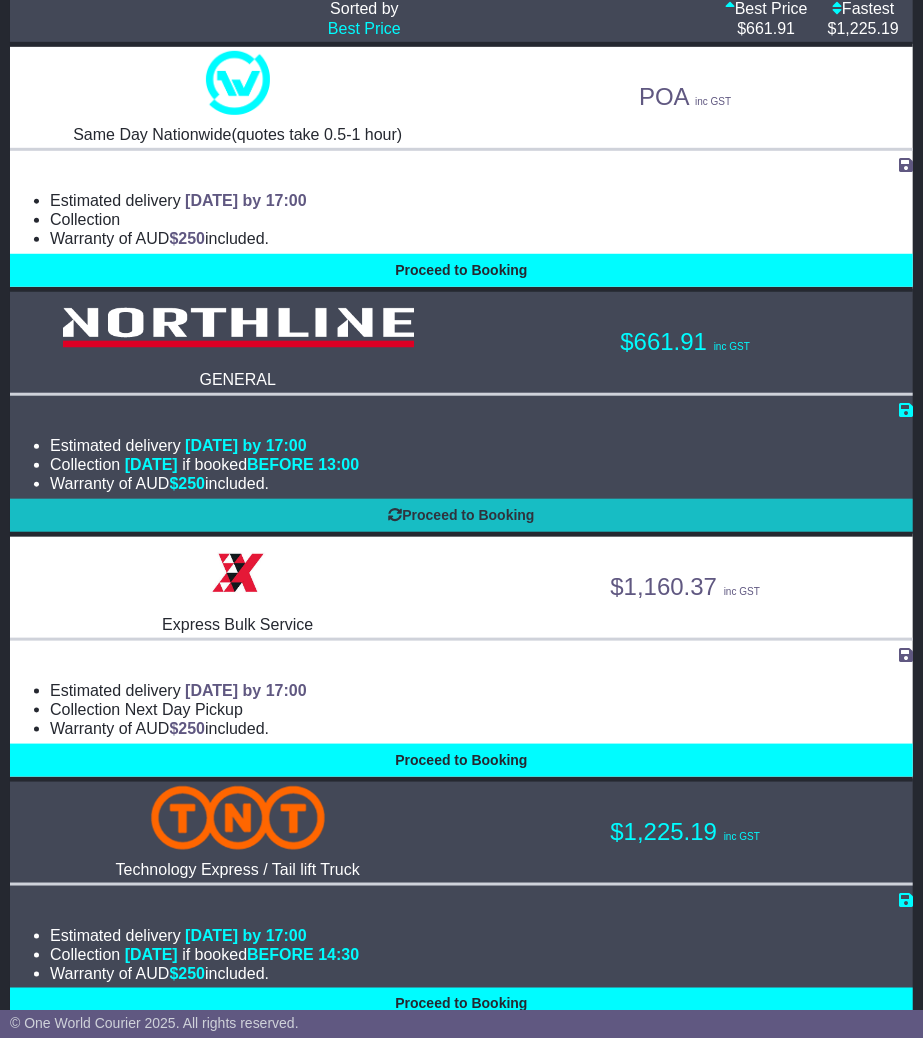 select on "*****" 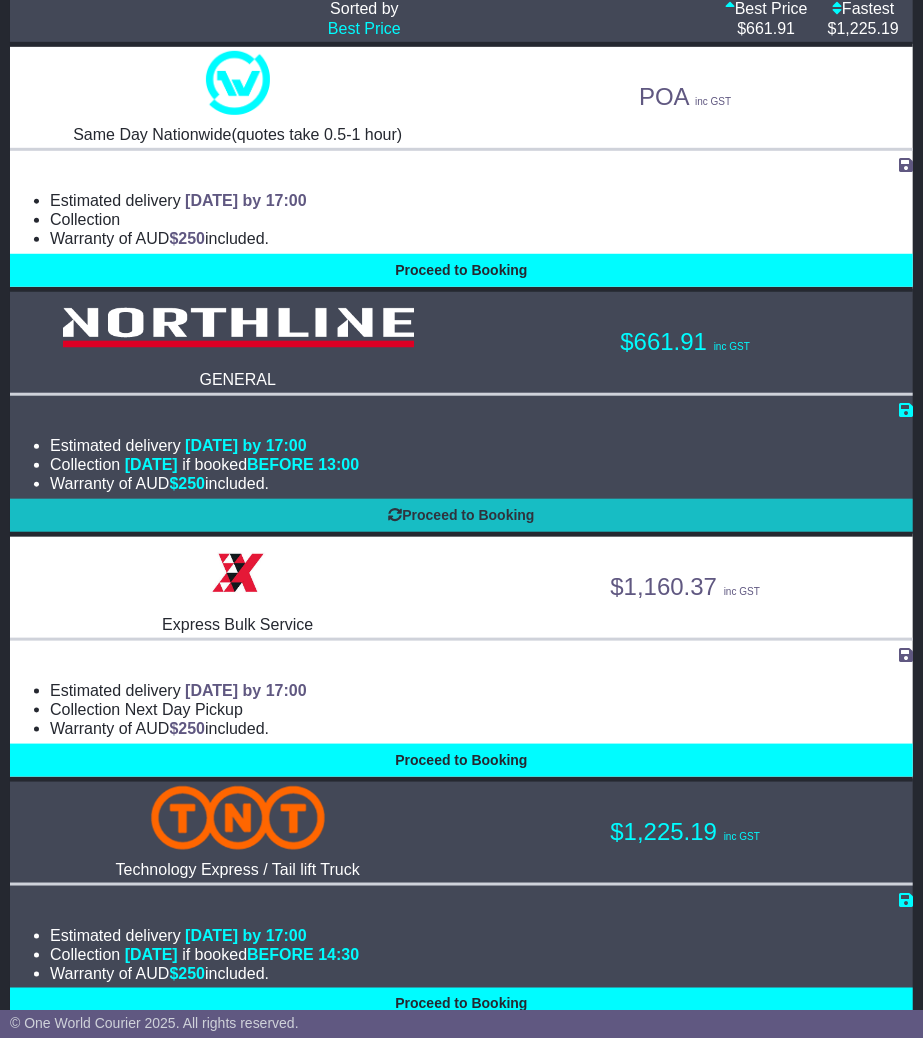 select on "*****" 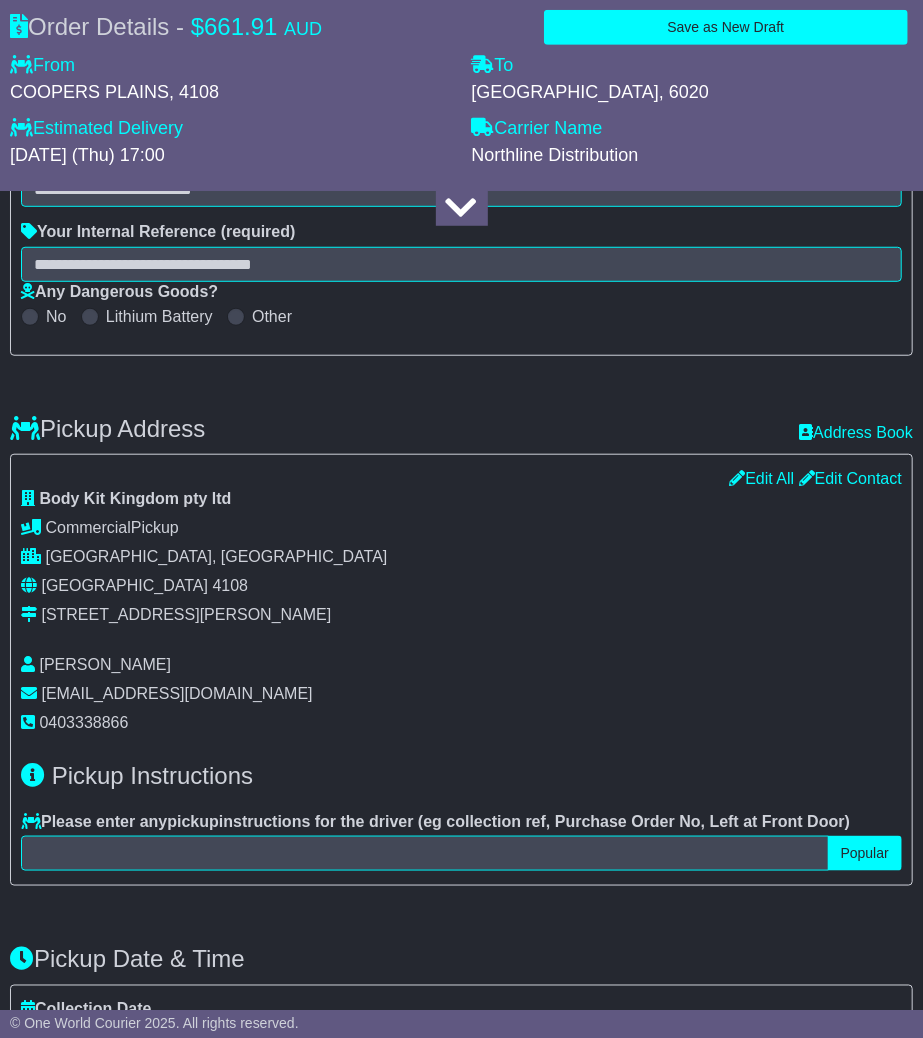 select 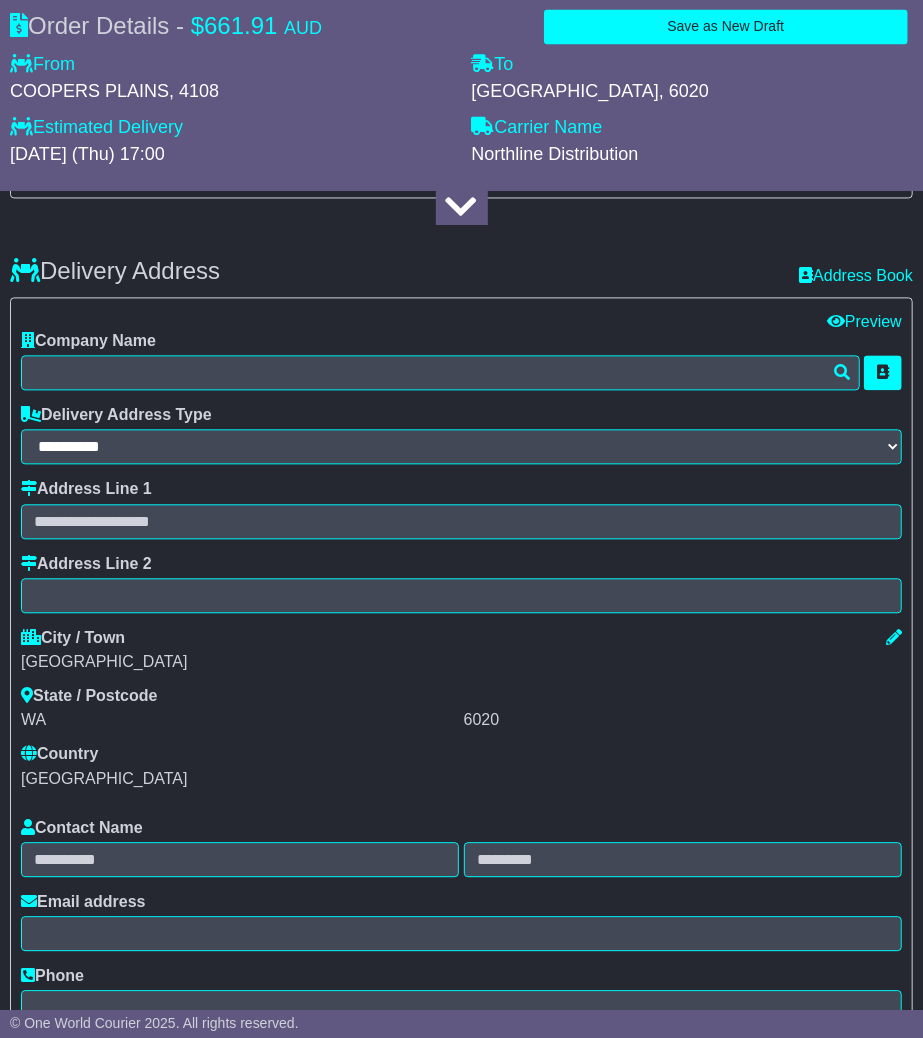 scroll, scrollTop: 1291, scrollLeft: 0, axis: vertical 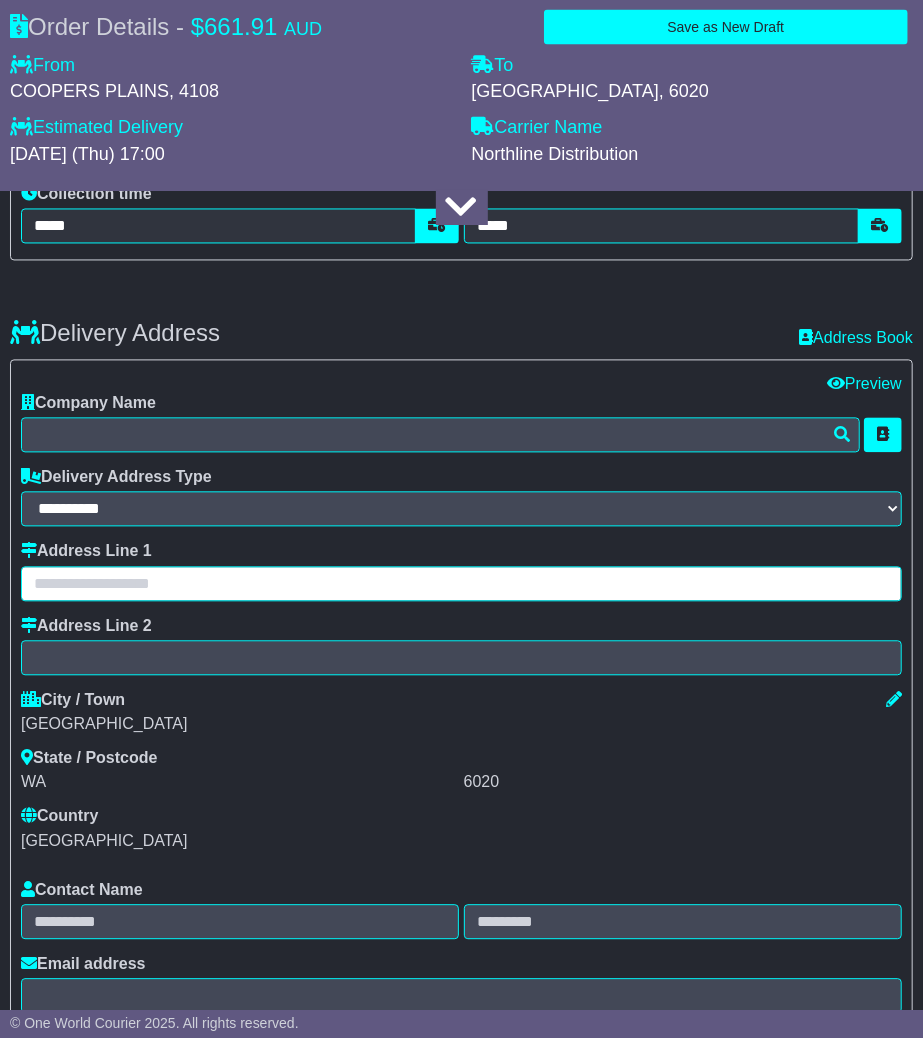 click at bounding box center [461, 584] 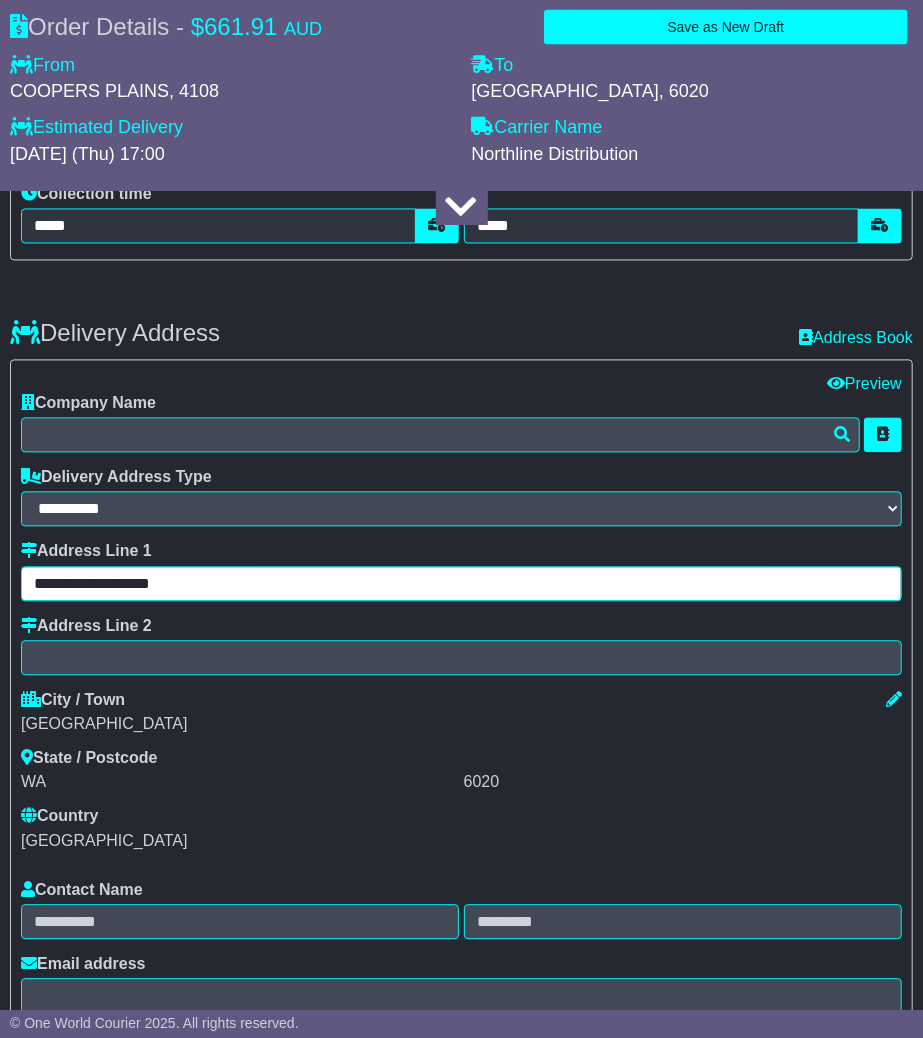 type on "**********" 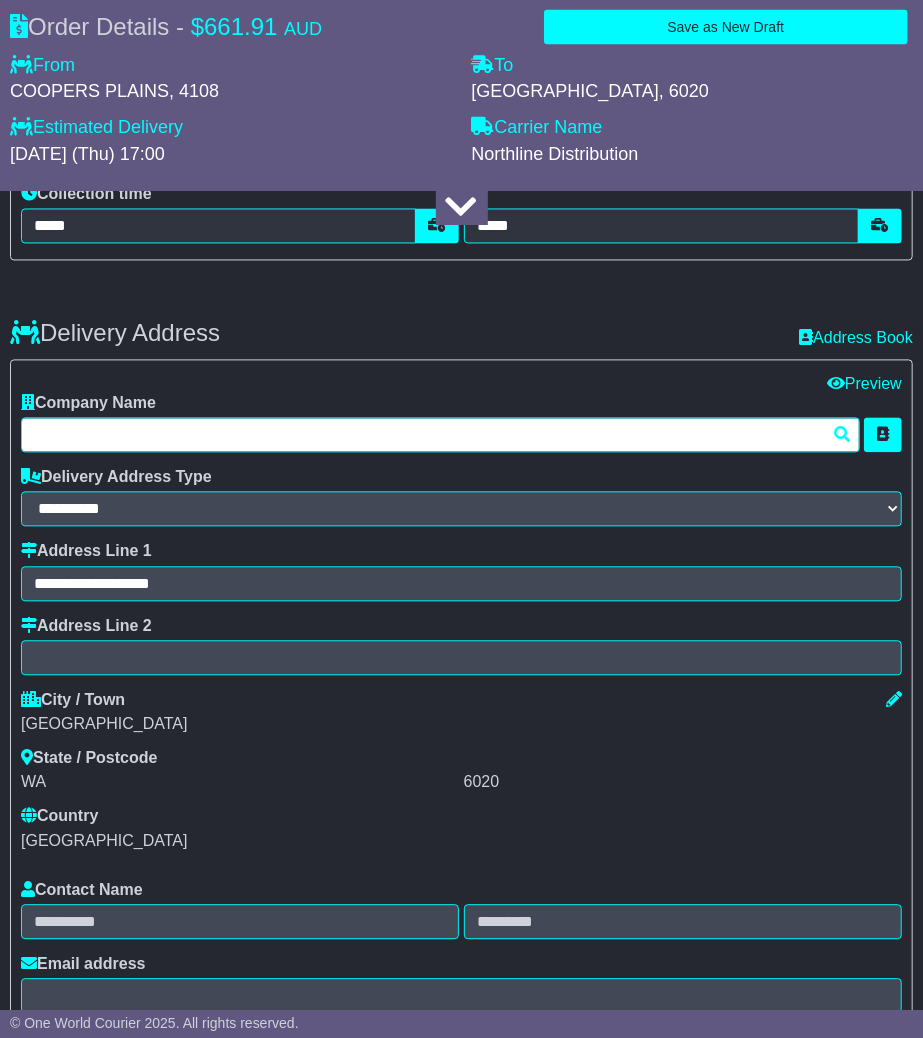 click at bounding box center [440, 435] 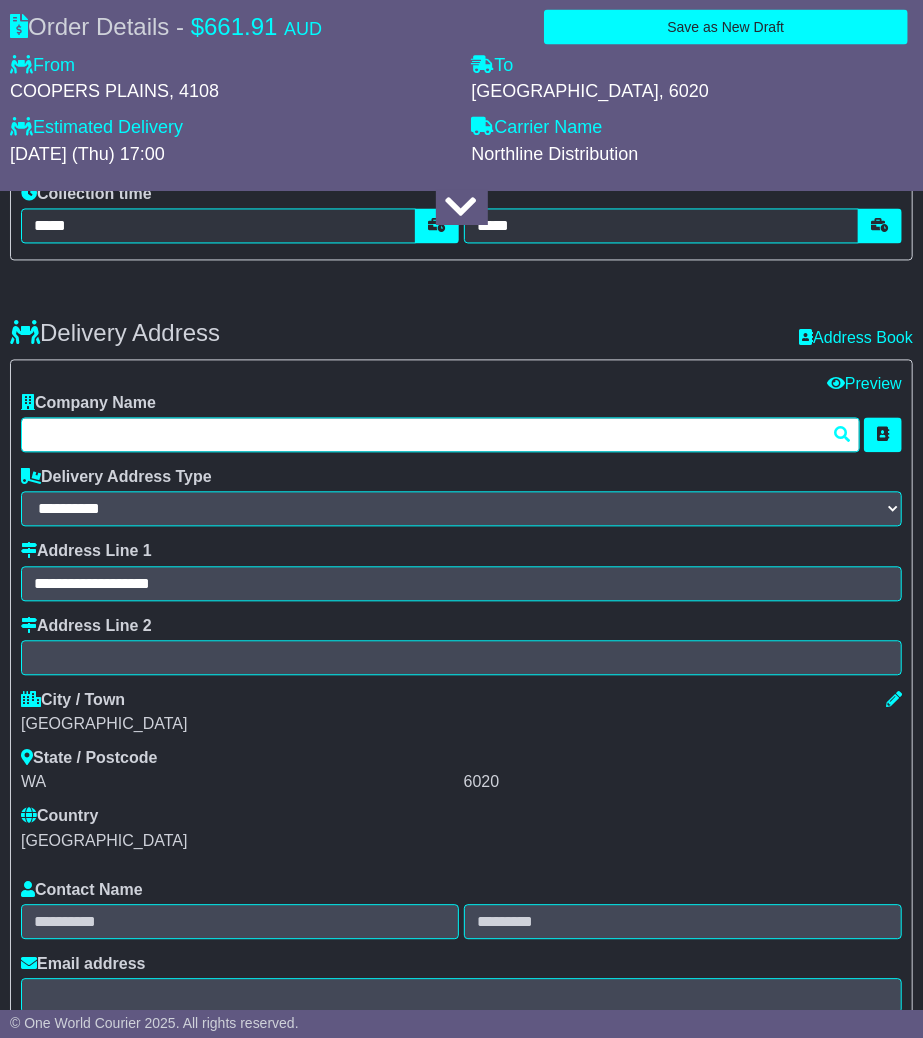 paste on "**********" 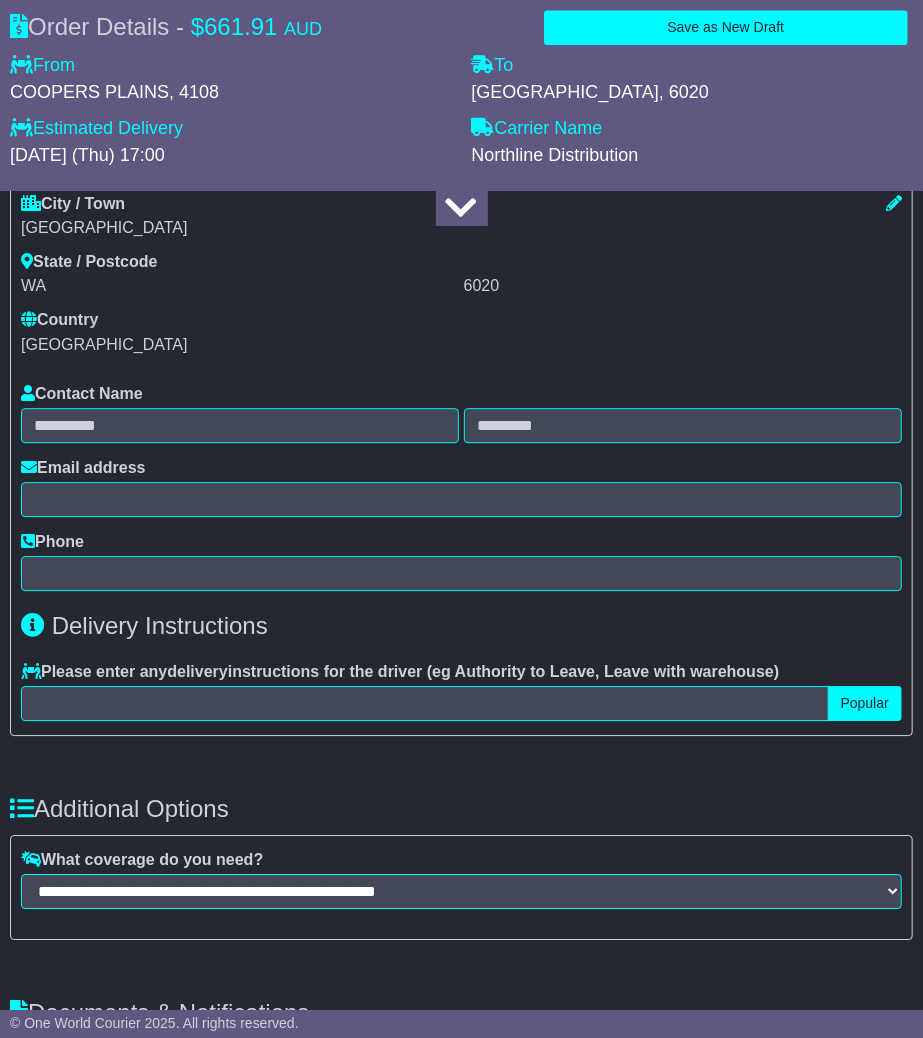 scroll, scrollTop: 1846, scrollLeft: 0, axis: vertical 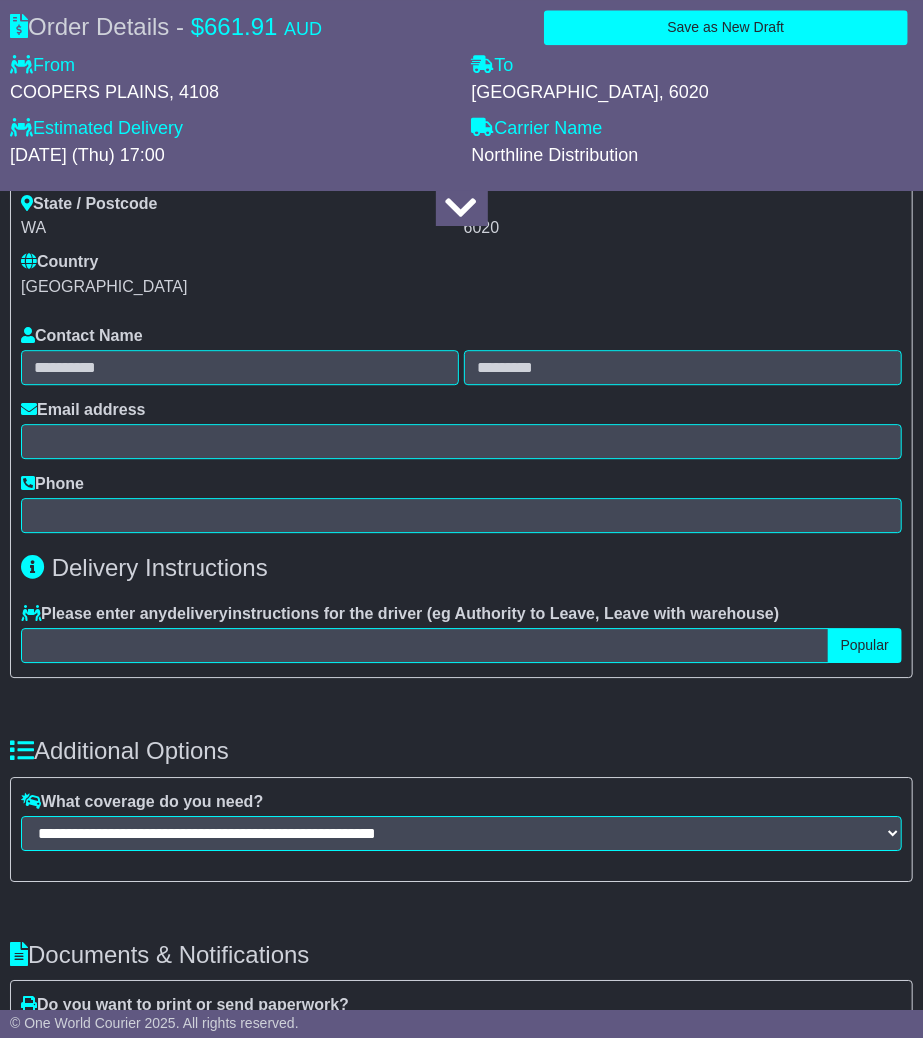 type on "**********" 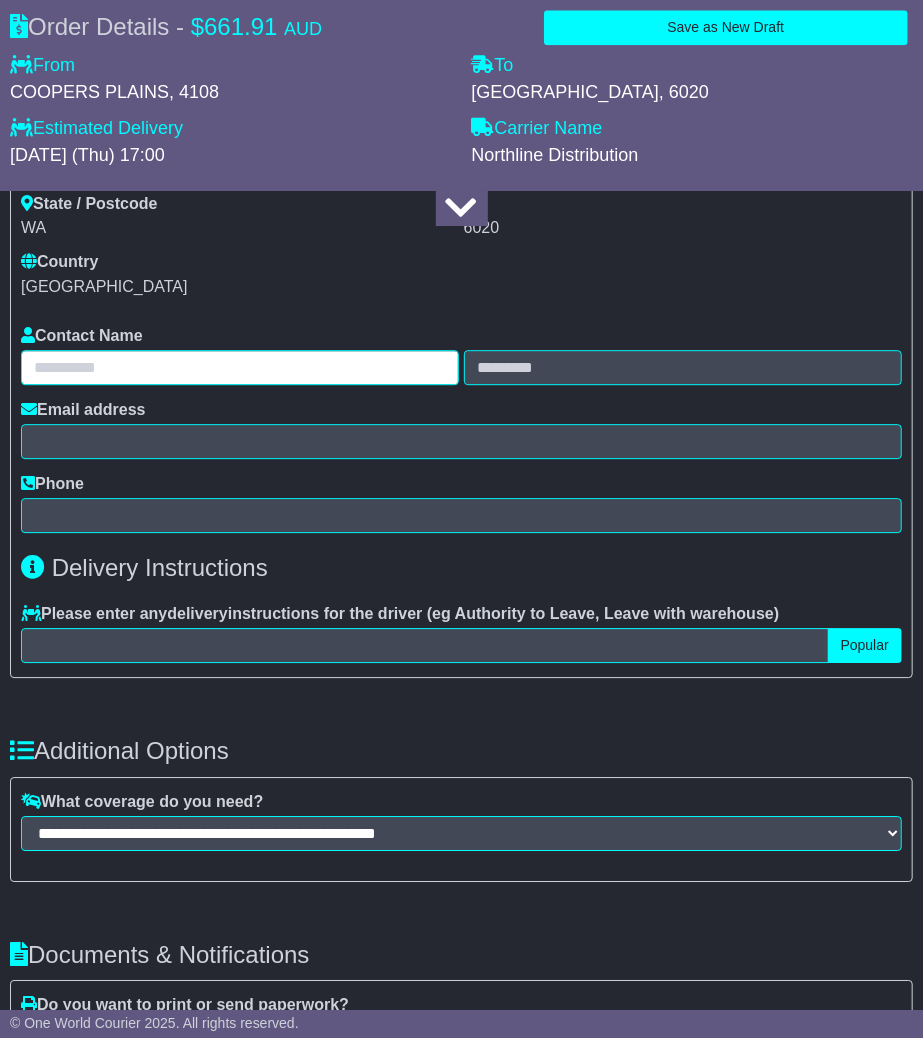 click at bounding box center [240, 367] 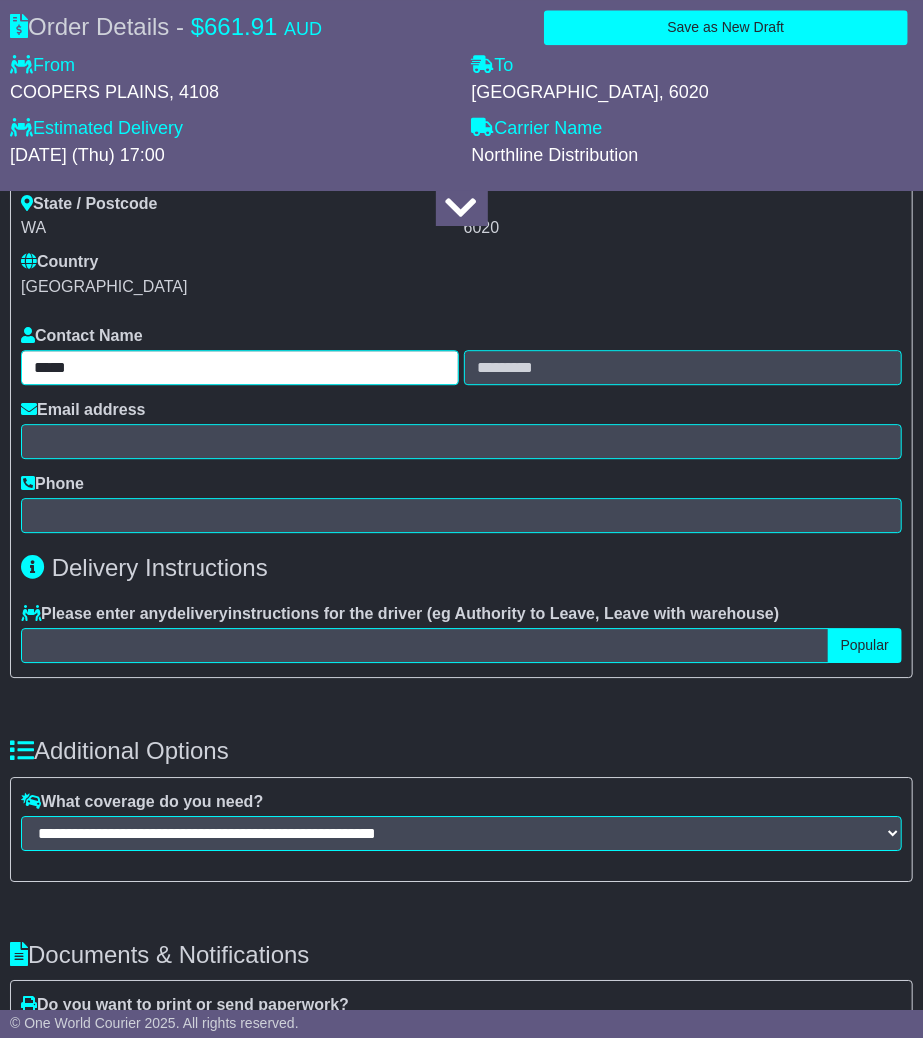 type on "*****" 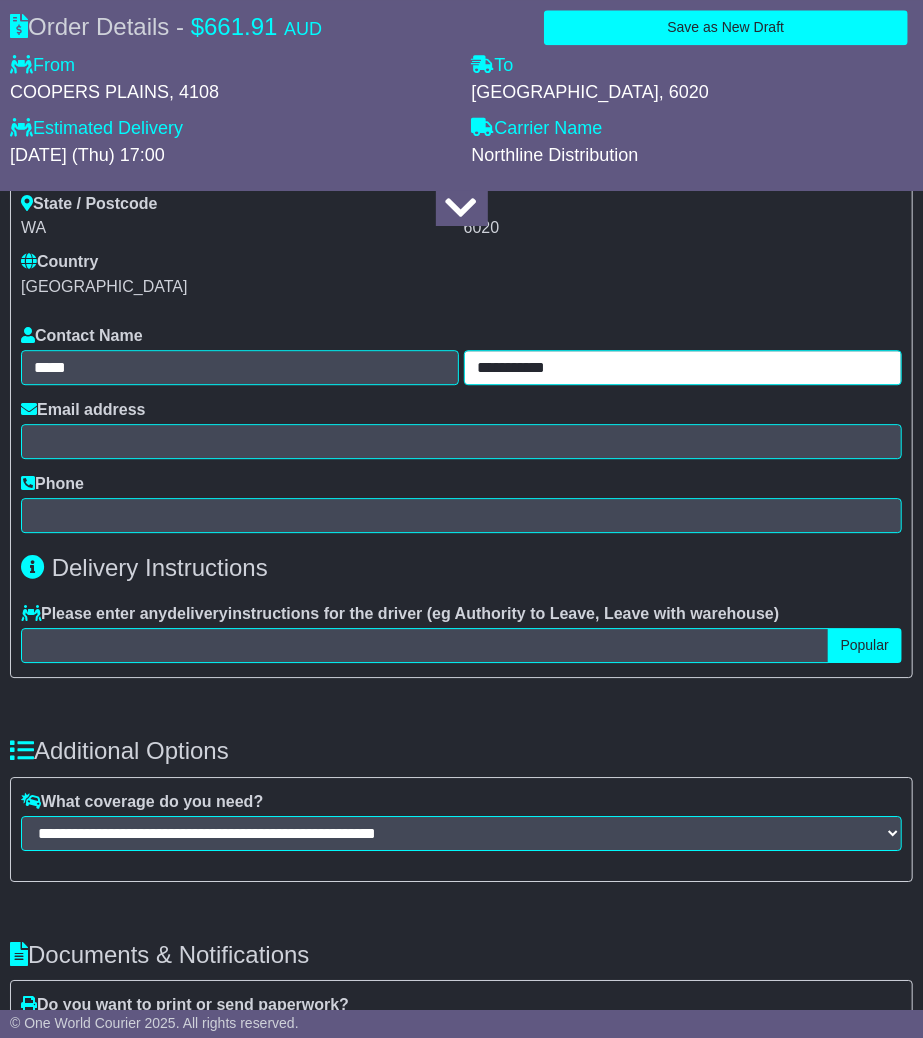 type on "**********" 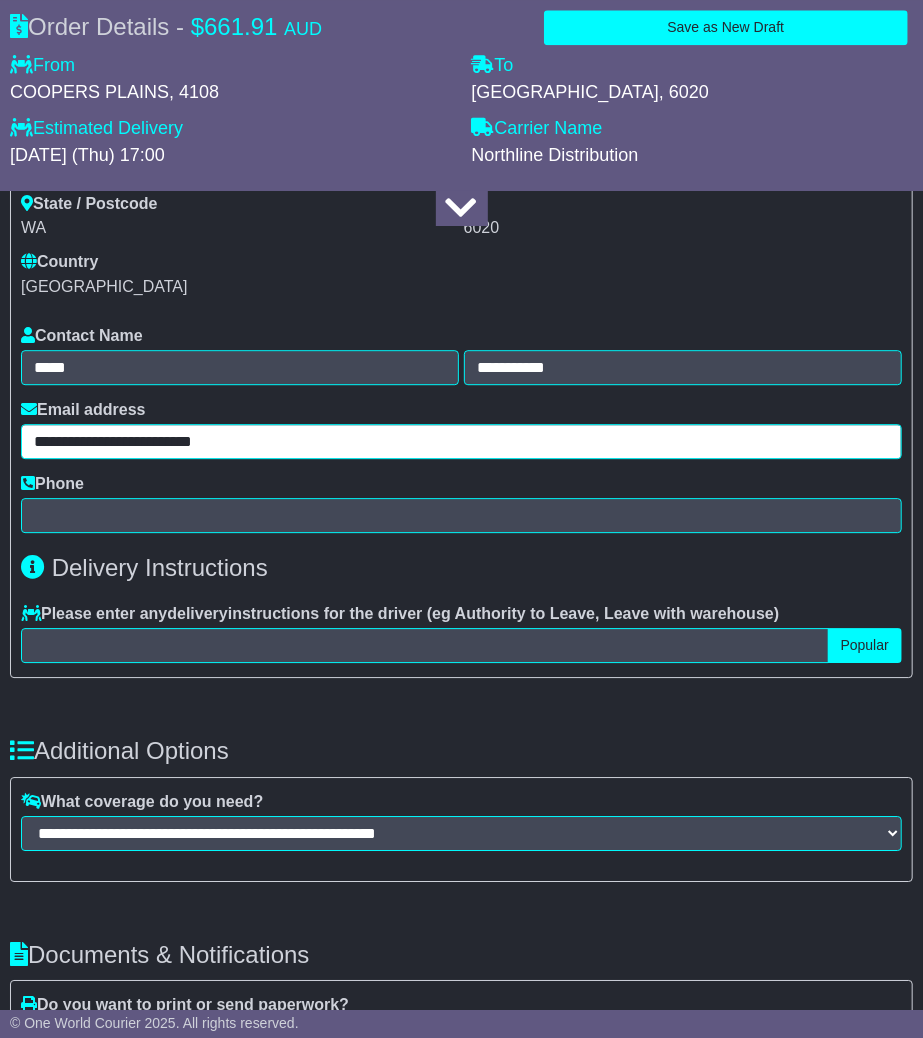 type on "**********" 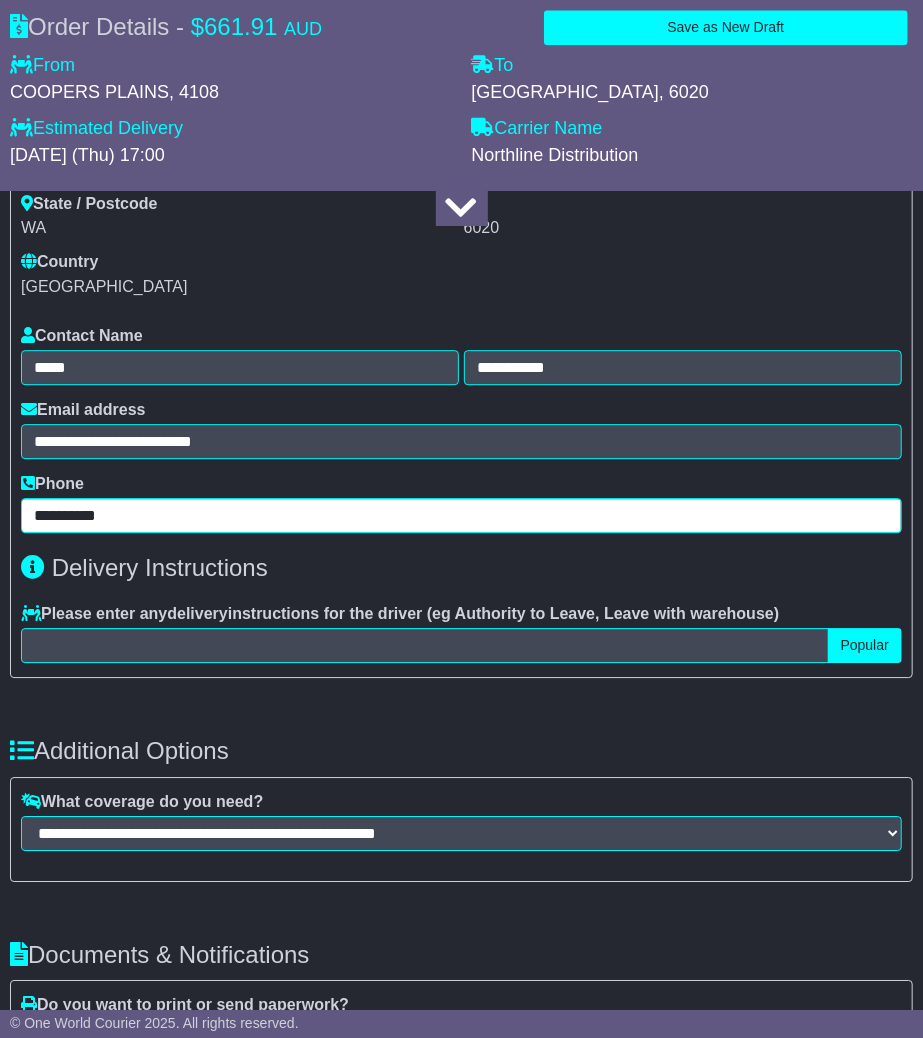 type on "**********" 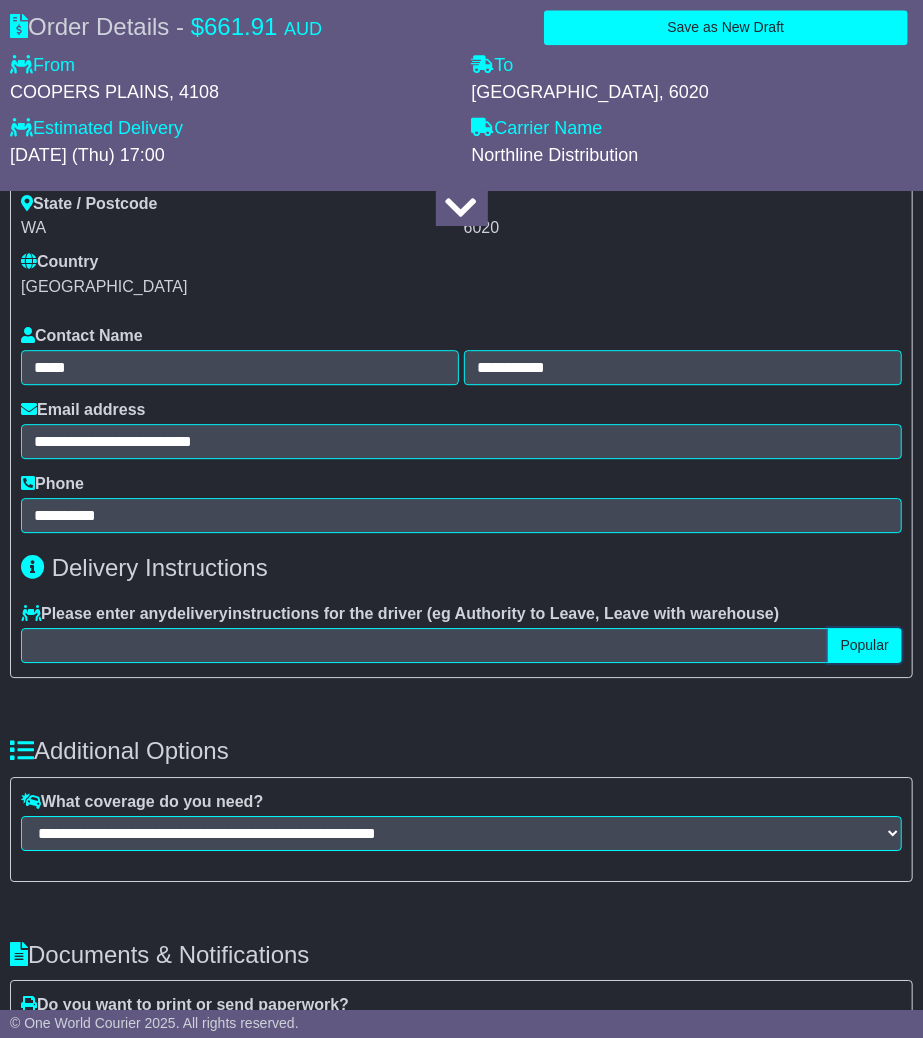 click on "Popular" at bounding box center (865, 645) 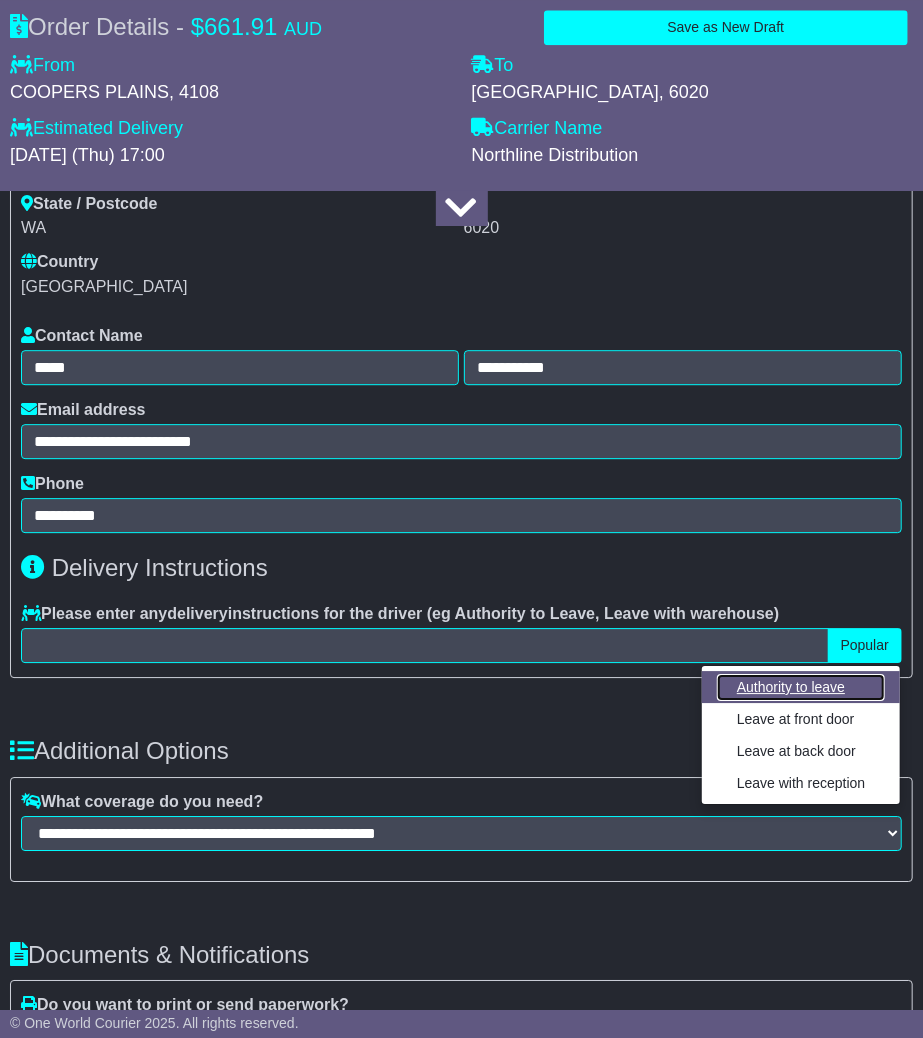 click on "Authority to leave" at bounding box center [801, 687] 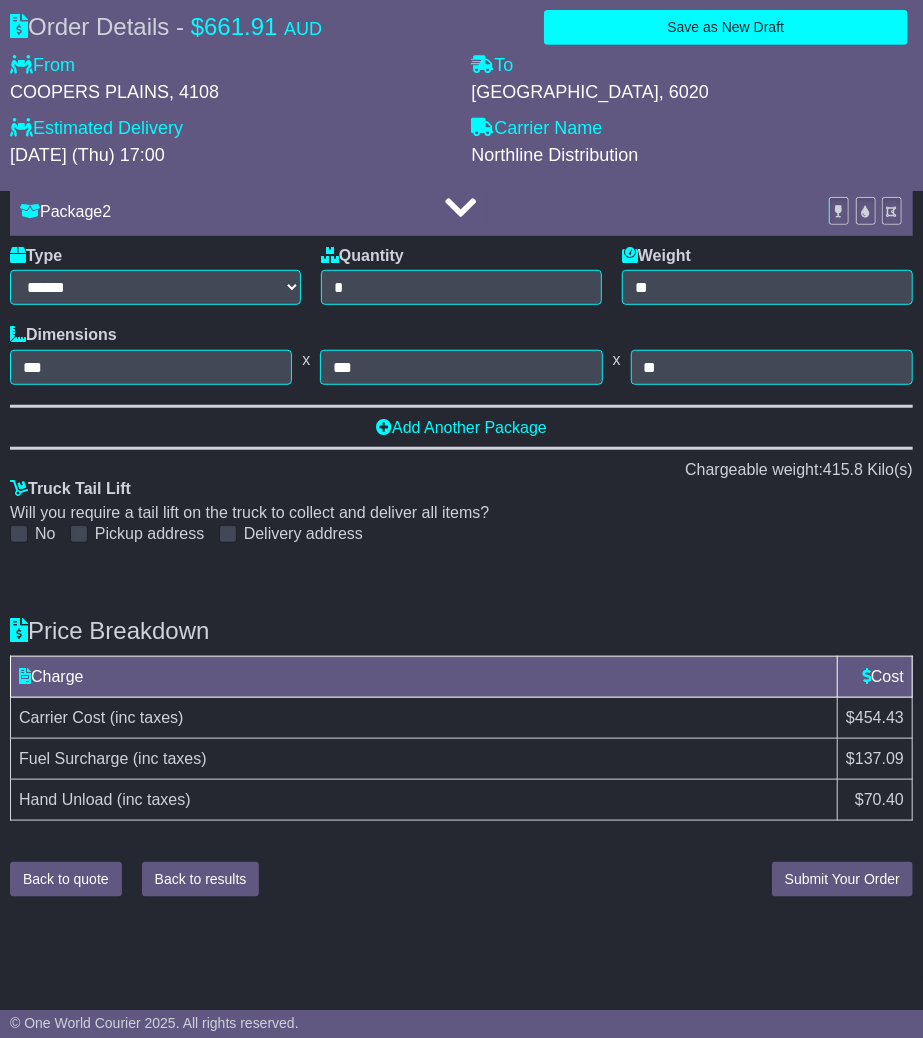 scroll, scrollTop: 3087, scrollLeft: 0, axis: vertical 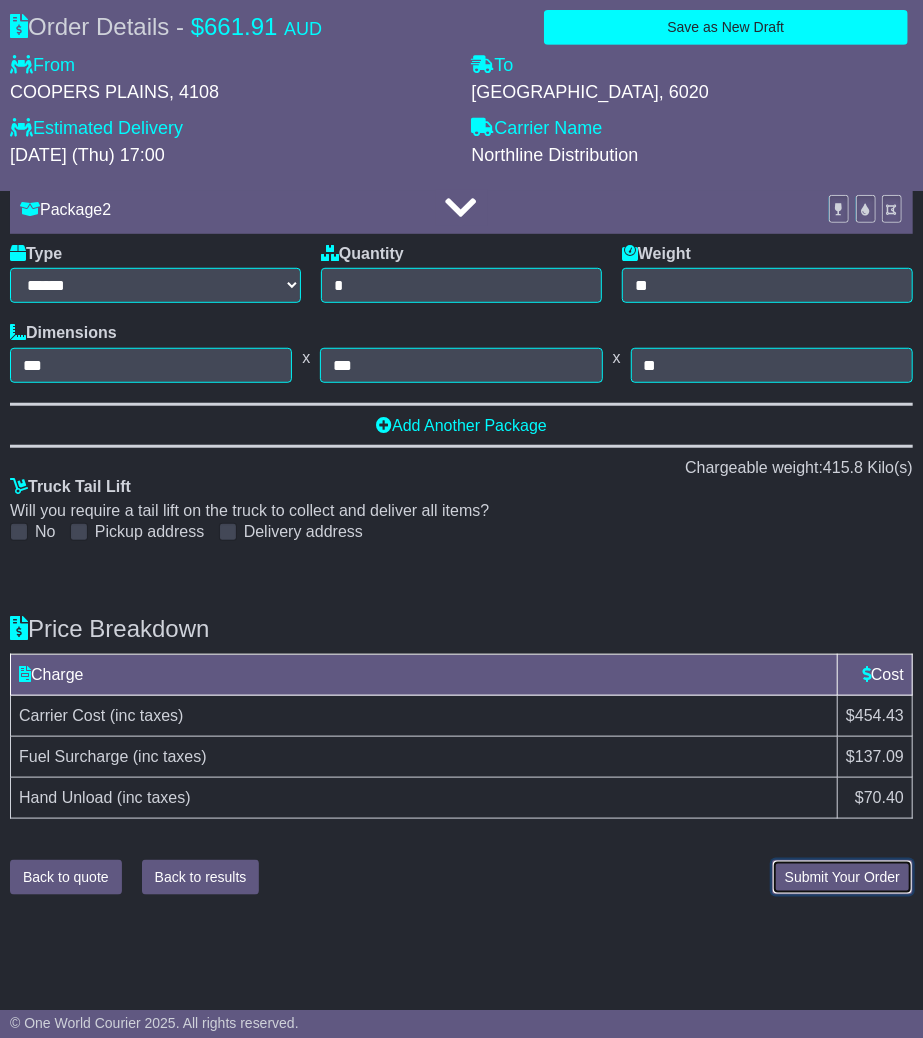 click on "Submit Your Order" at bounding box center [842, 877] 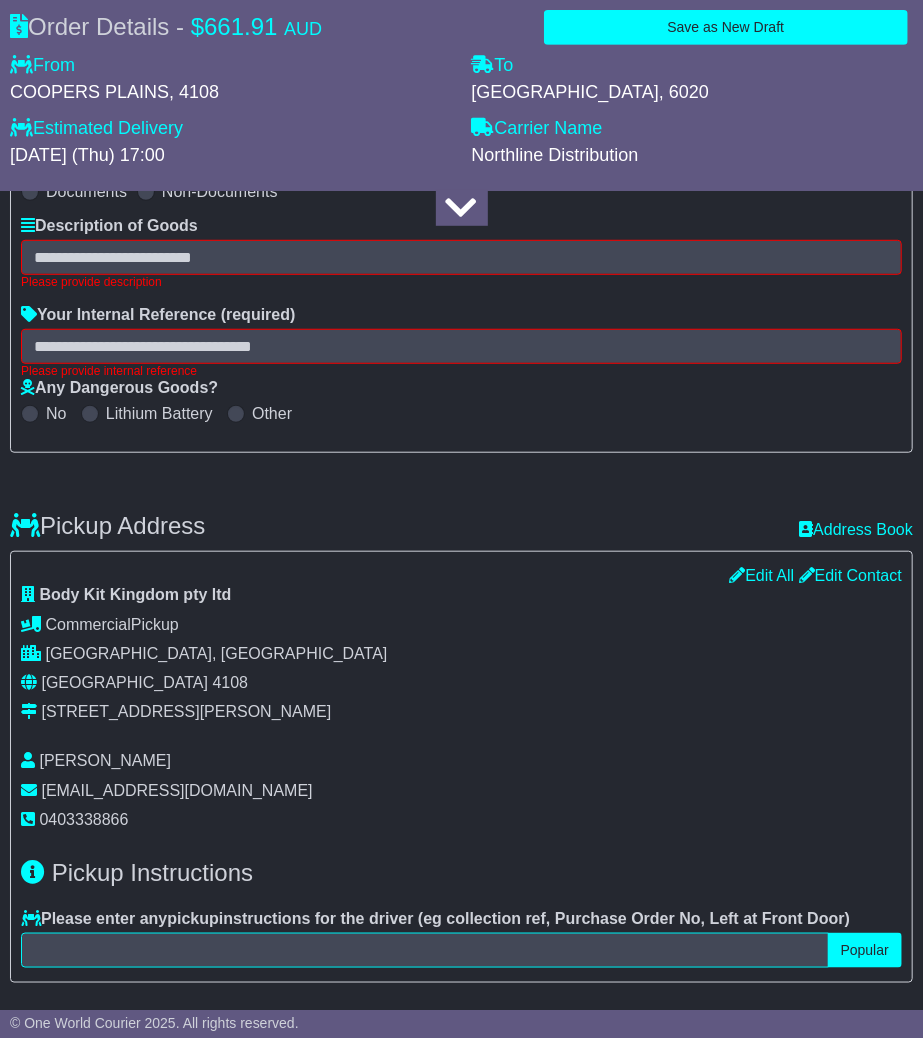 scroll, scrollTop: 332, scrollLeft: 0, axis: vertical 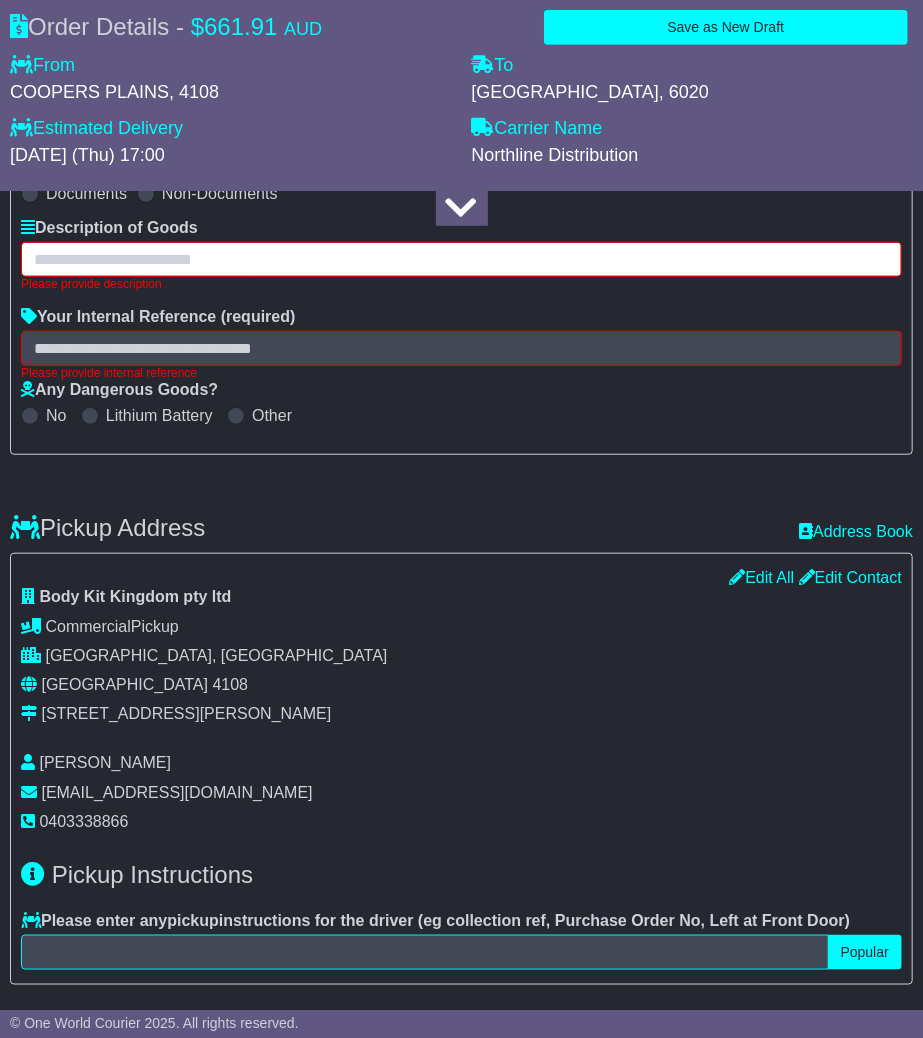 click at bounding box center [461, 259] 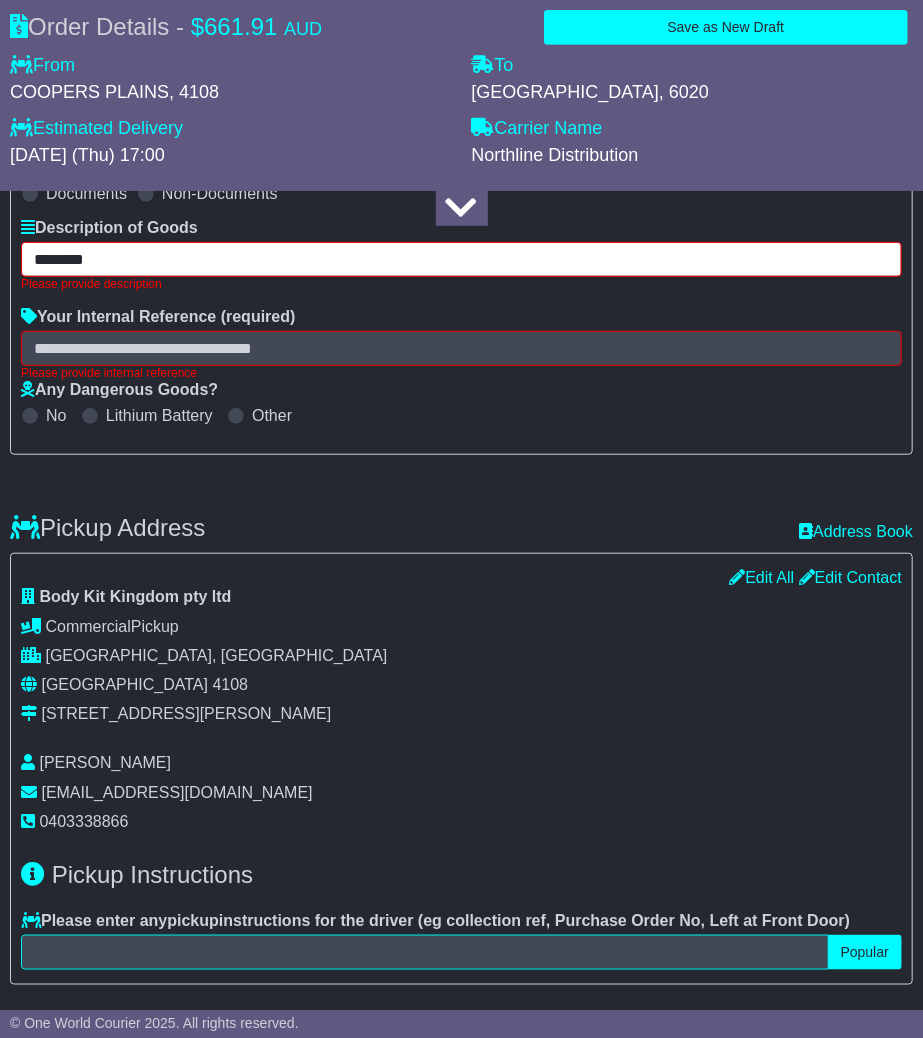 type on "********" 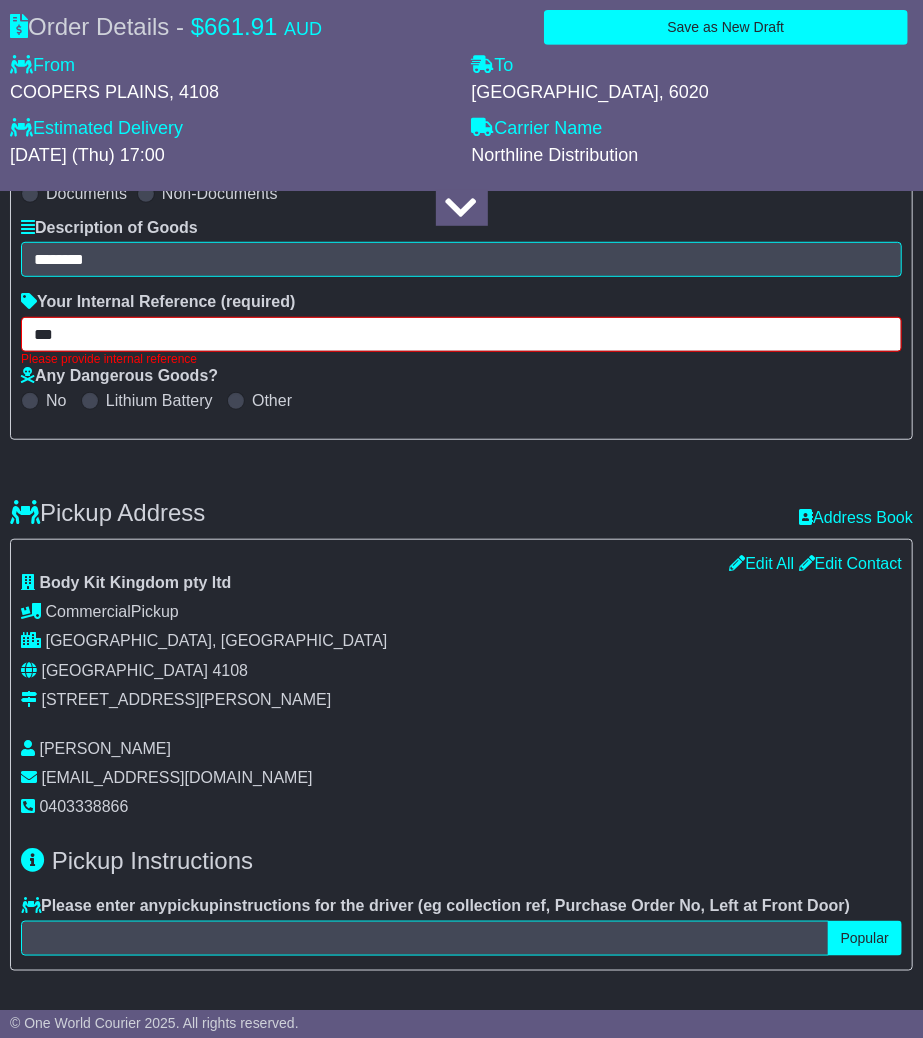 type on "***" 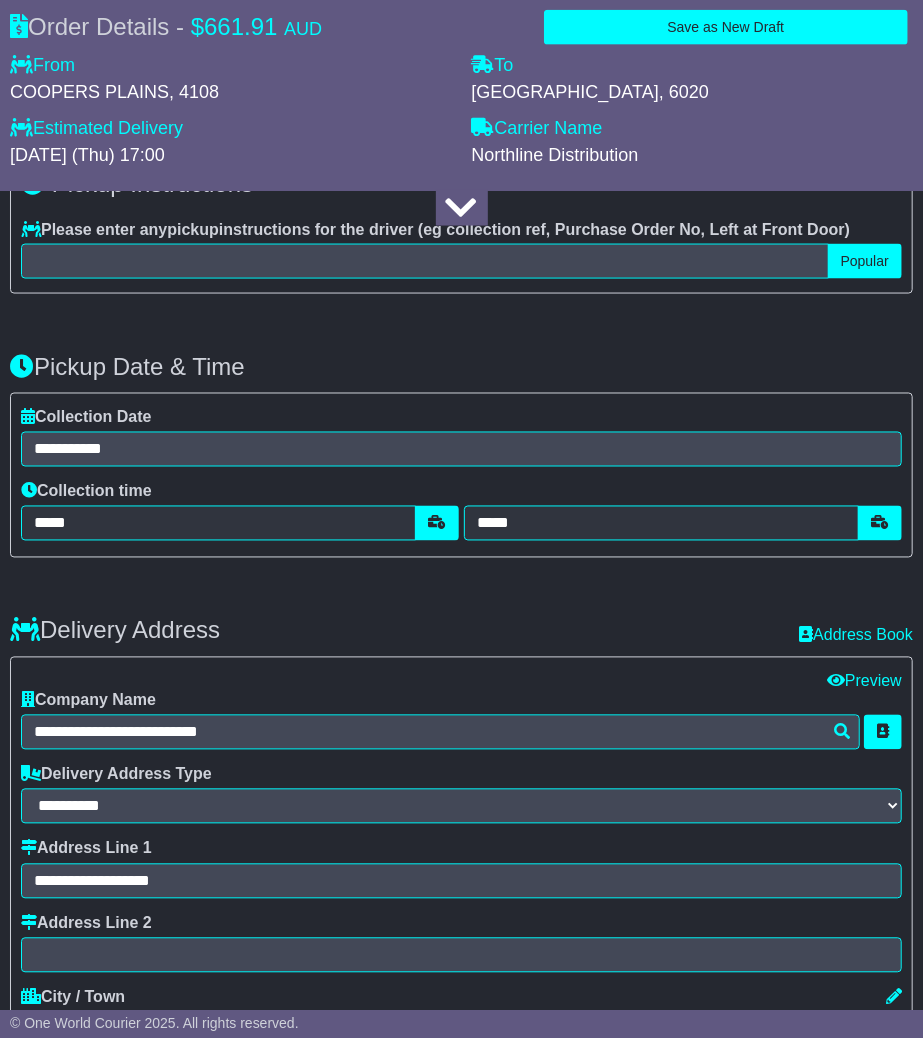 scroll, scrollTop: 998, scrollLeft: 0, axis: vertical 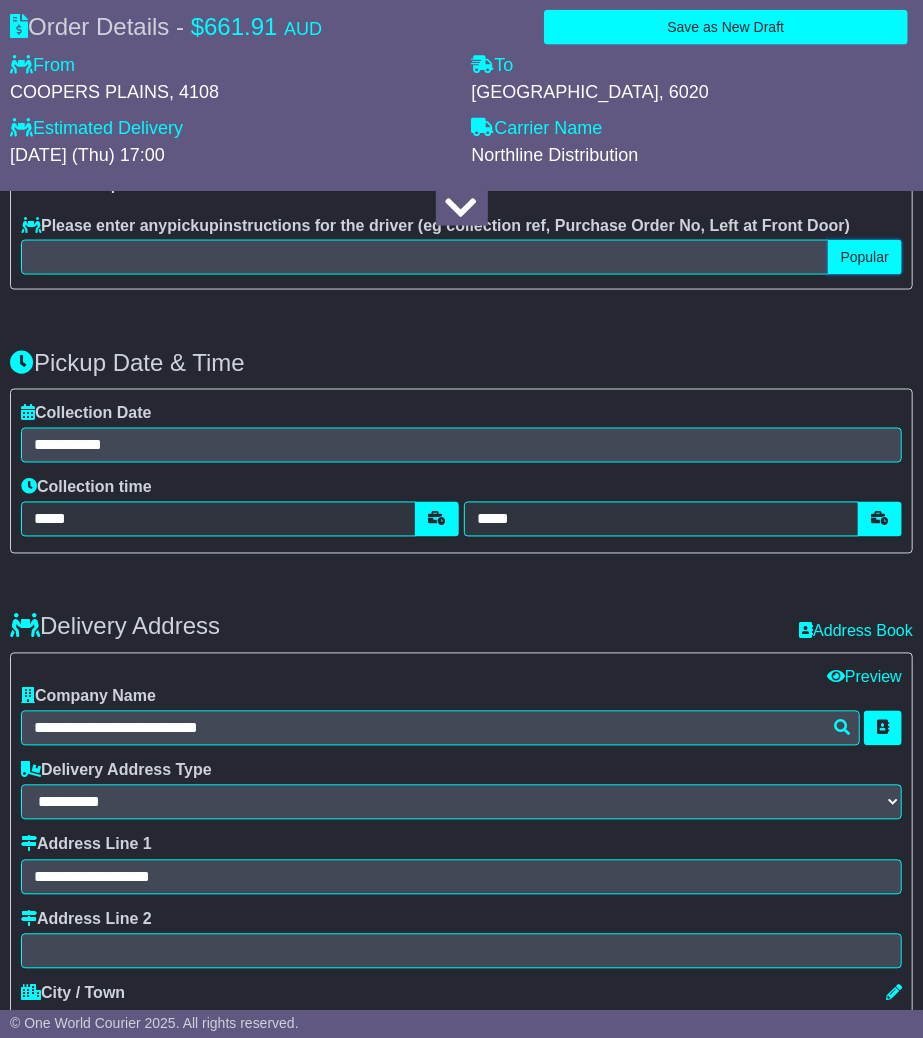 click on "Popular" at bounding box center [865, 257] 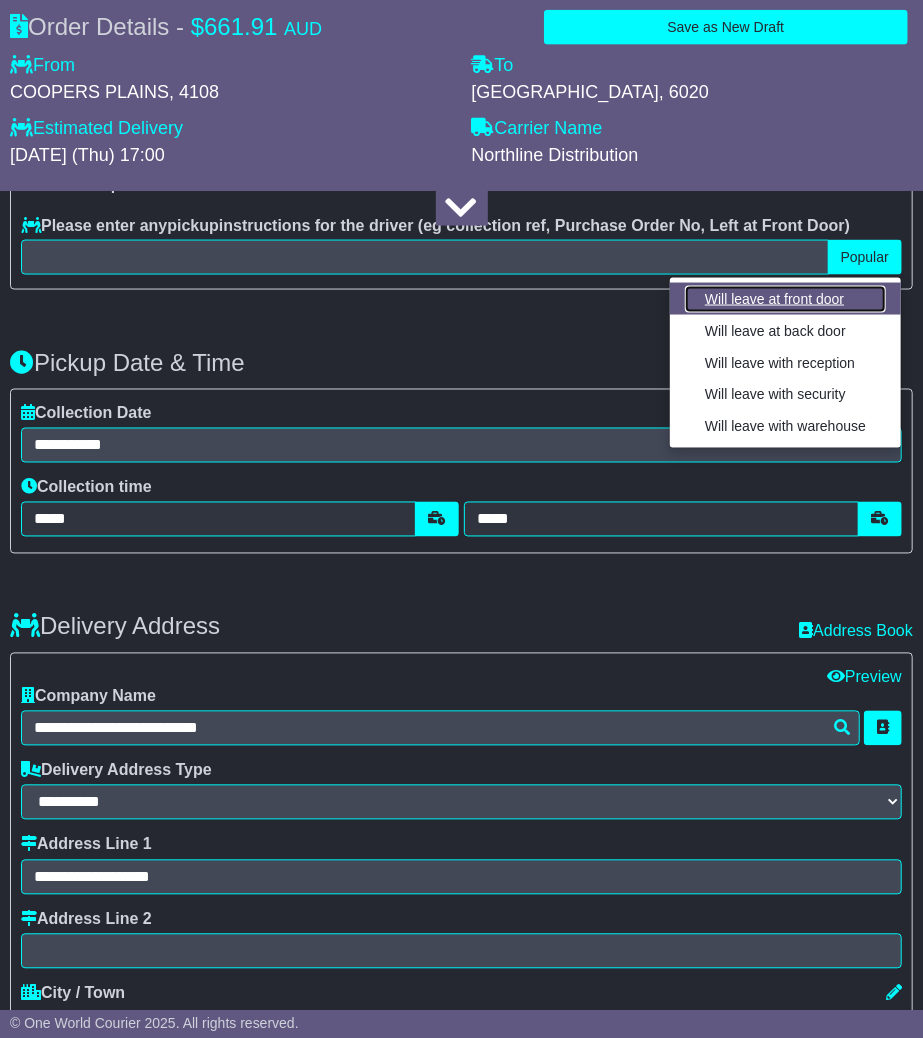 click on "Will leave at front door" at bounding box center (785, 299) 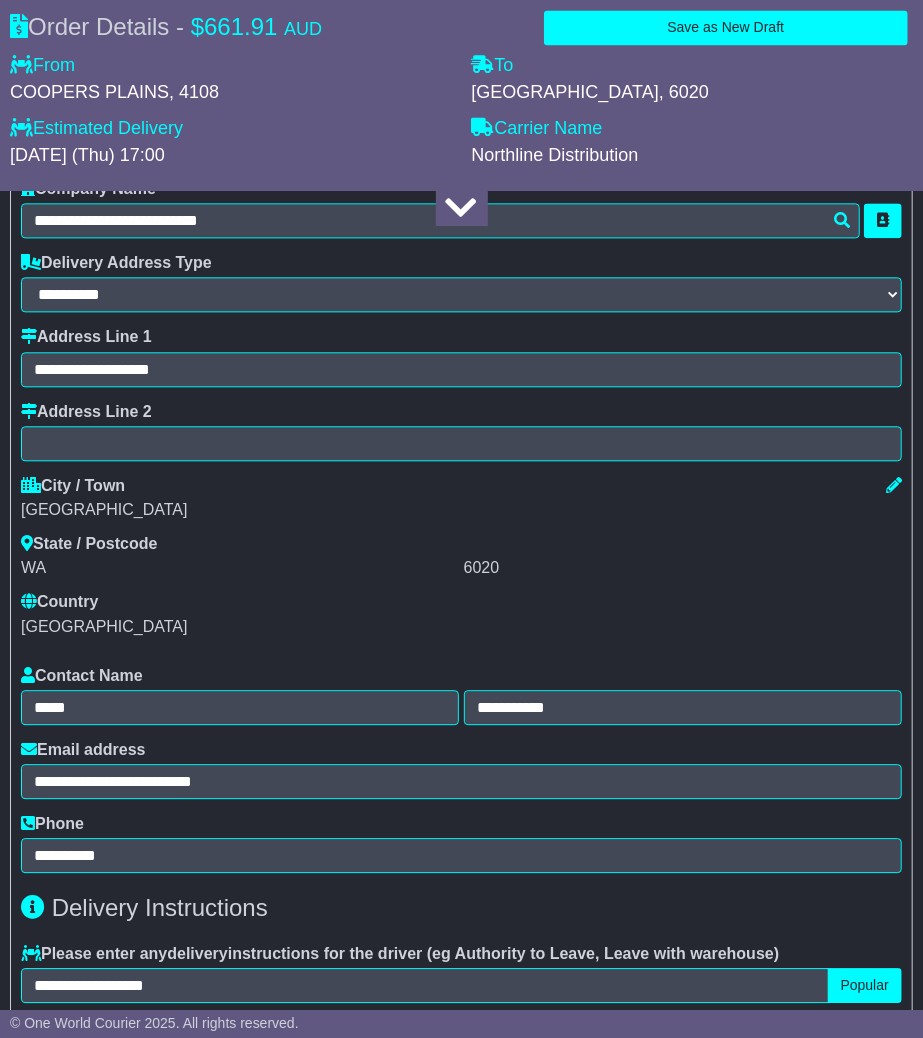 scroll, scrollTop: 1554, scrollLeft: 0, axis: vertical 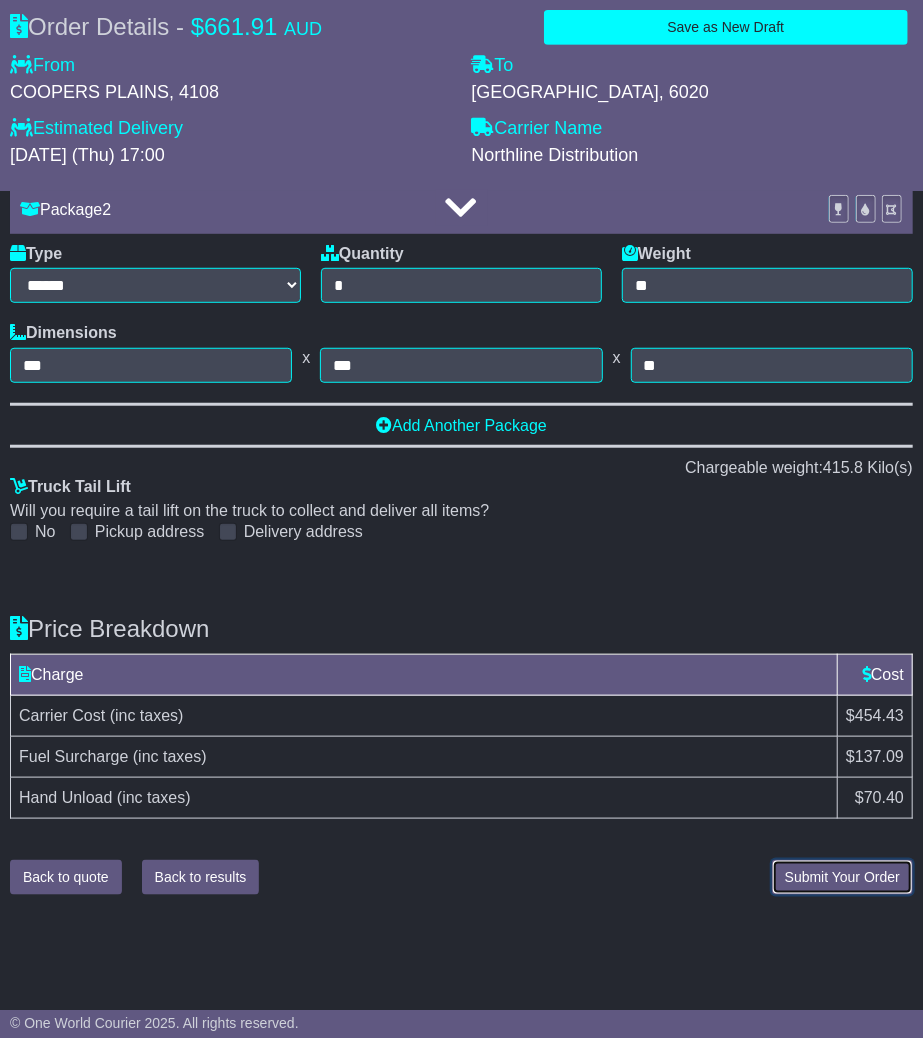 click on "Submit Your Order" at bounding box center (842, 877) 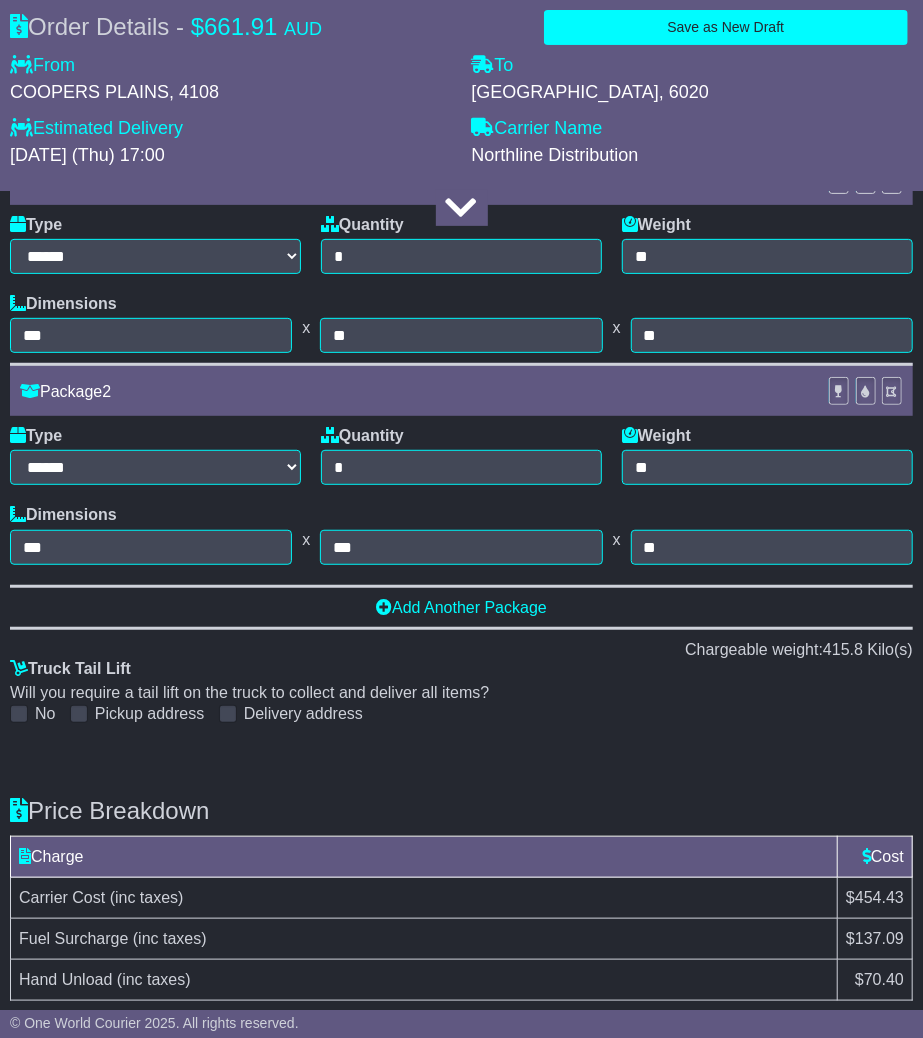 scroll, scrollTop: 3087, scrollLeft: 0, axis: vertical 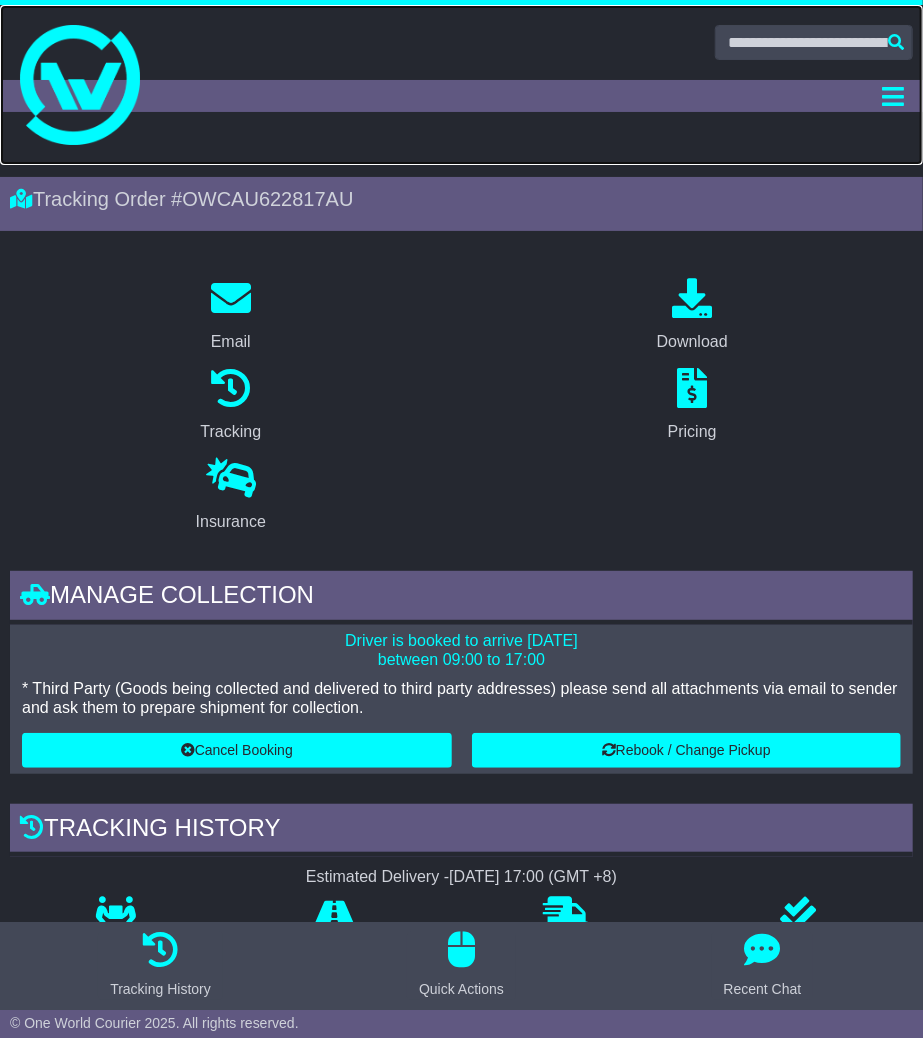 click at bounding box center (461, 85) 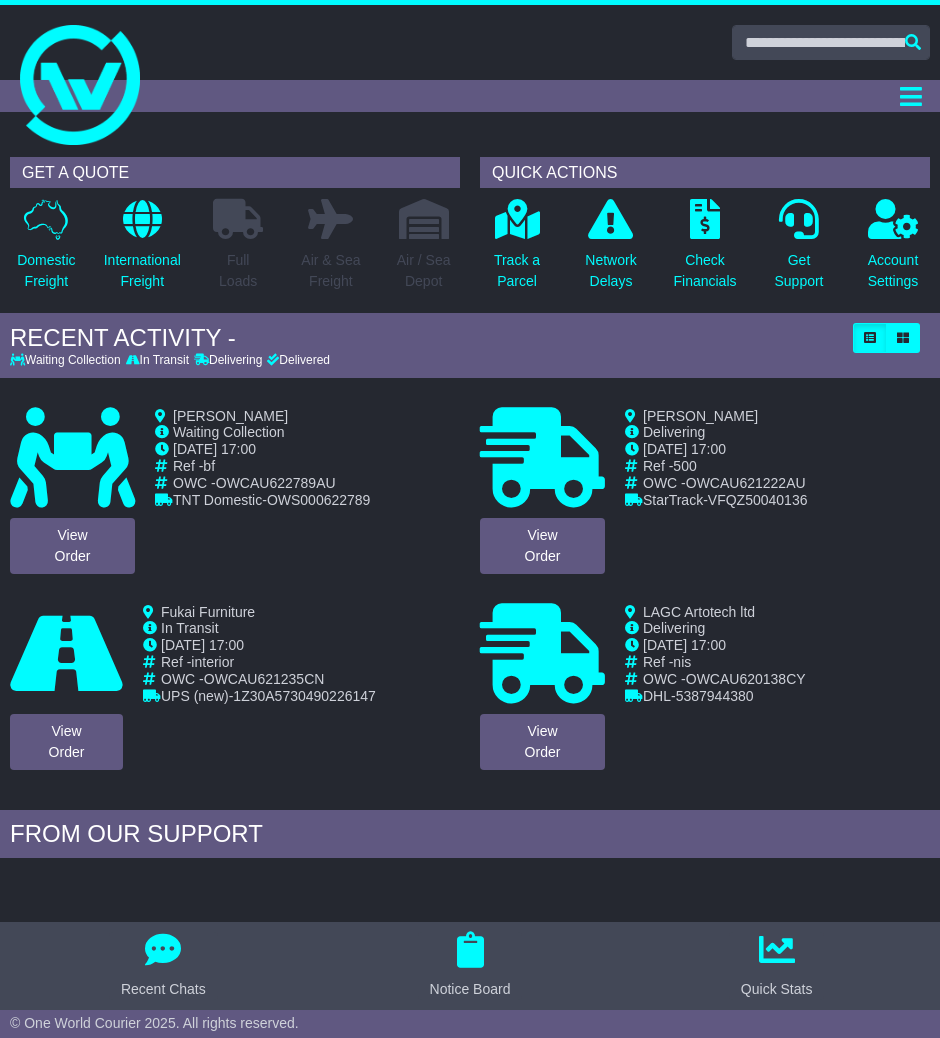 scroll, scrollTop: 0, scrollLeft: 0, axis: both 